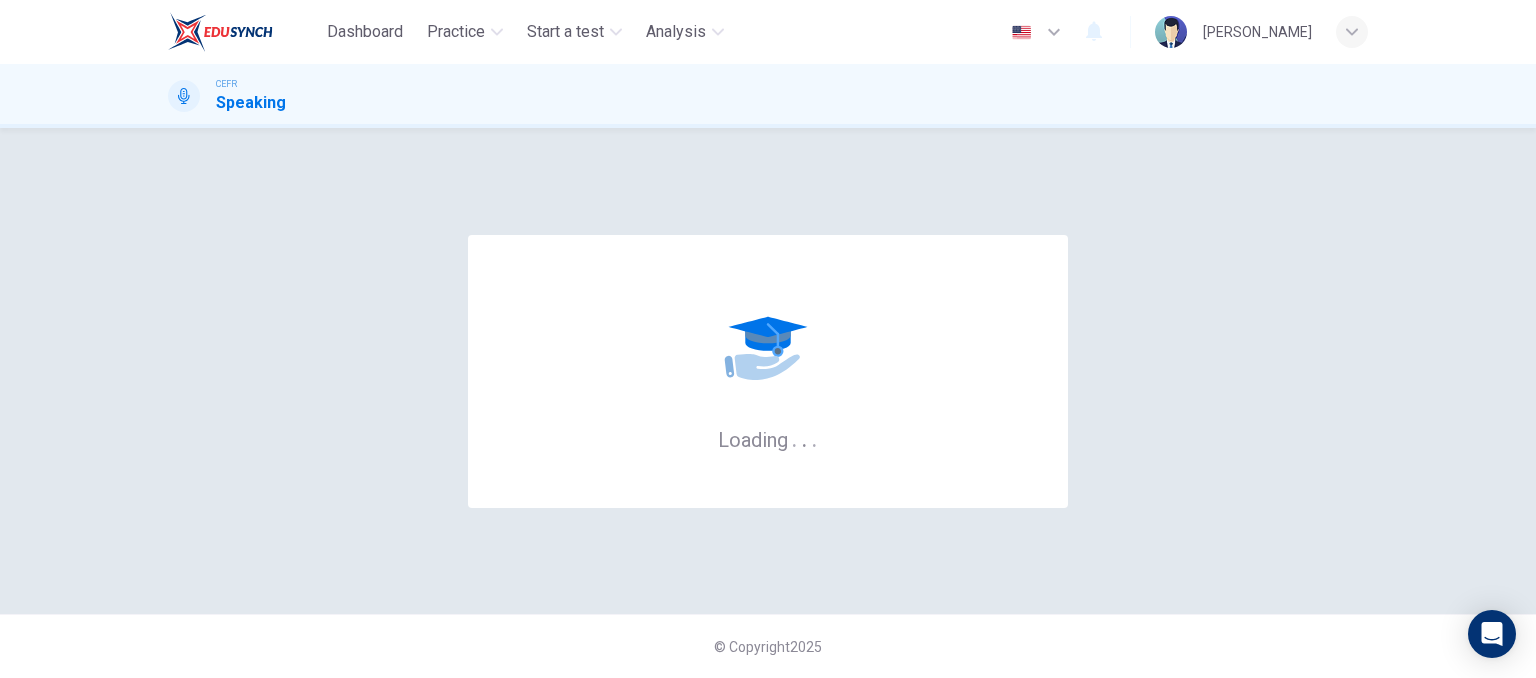 scroll, scrollTop: 0, scrollLeft: 0, axis: both 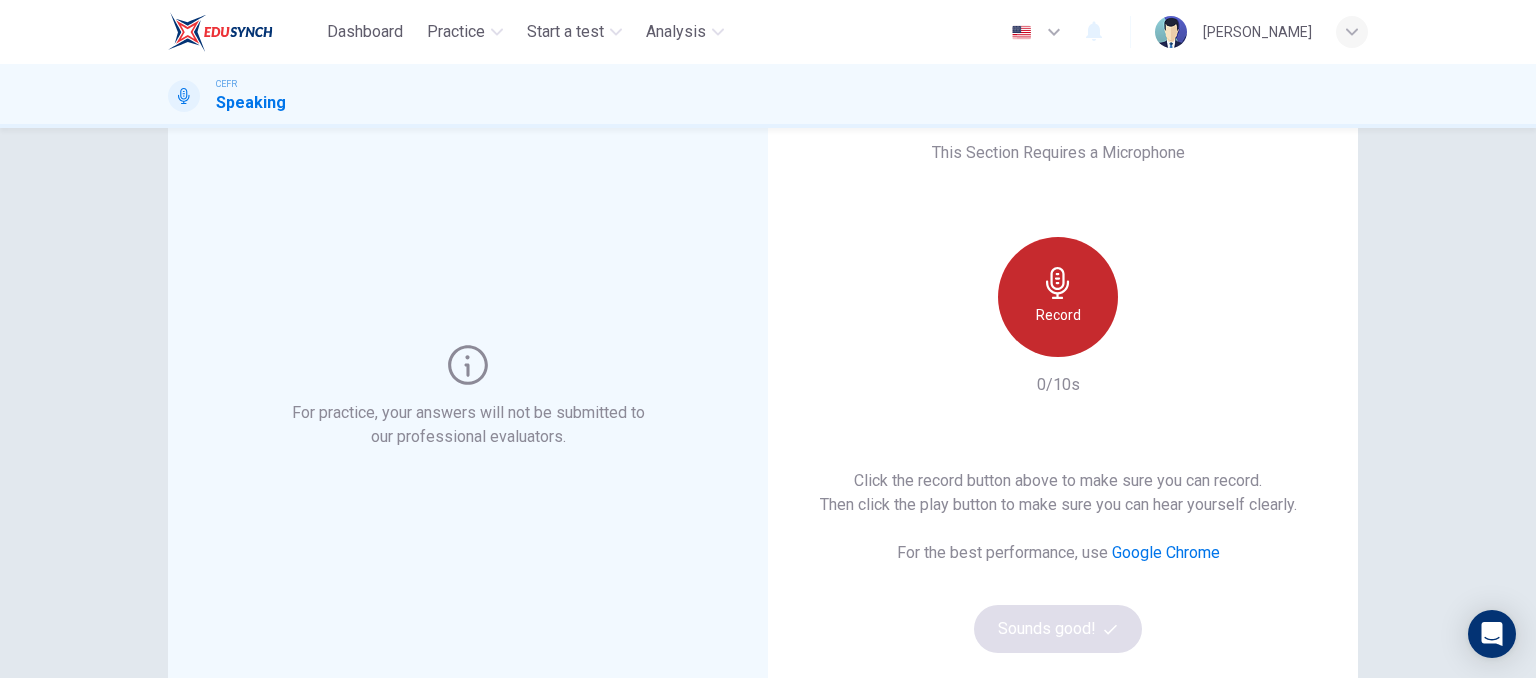 click on "Record" at bounding box center (1058, 297) 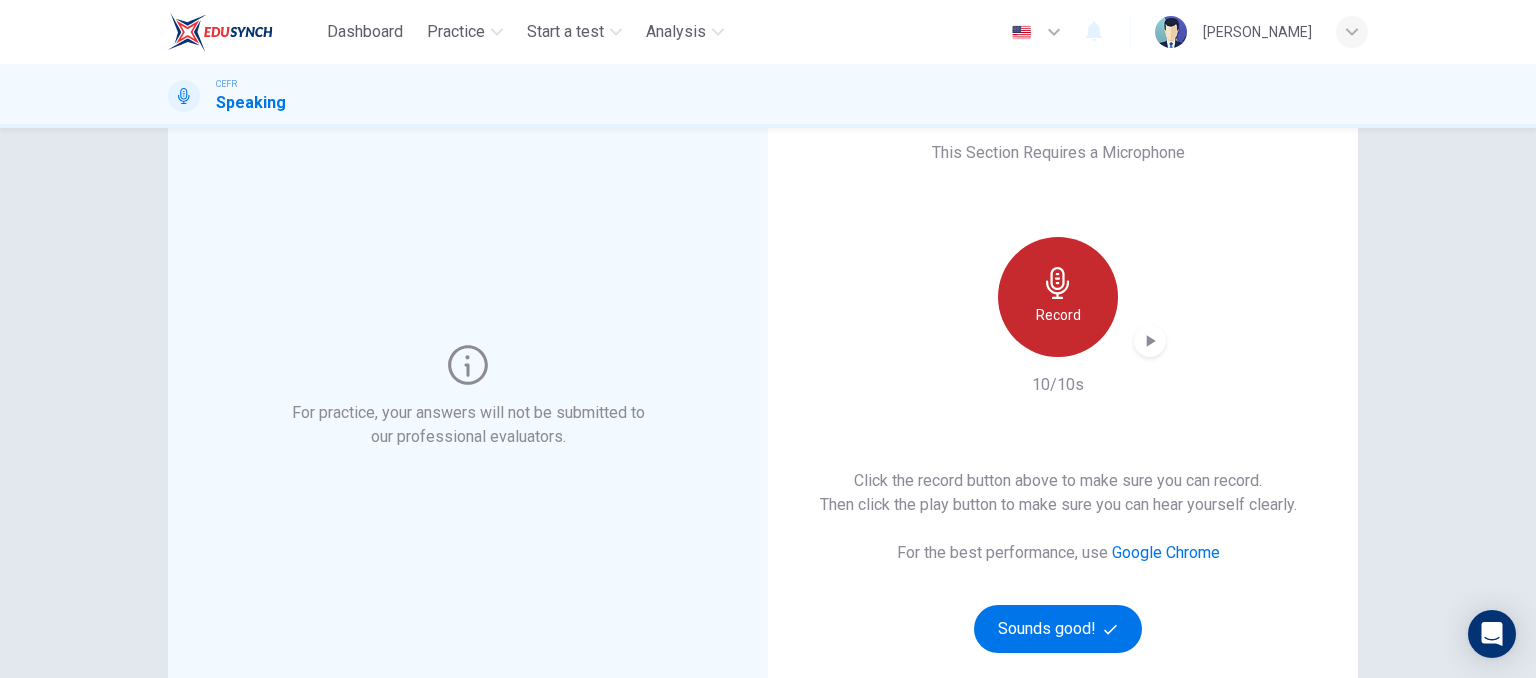 click on "Record" at bounding box center [1058, 297] 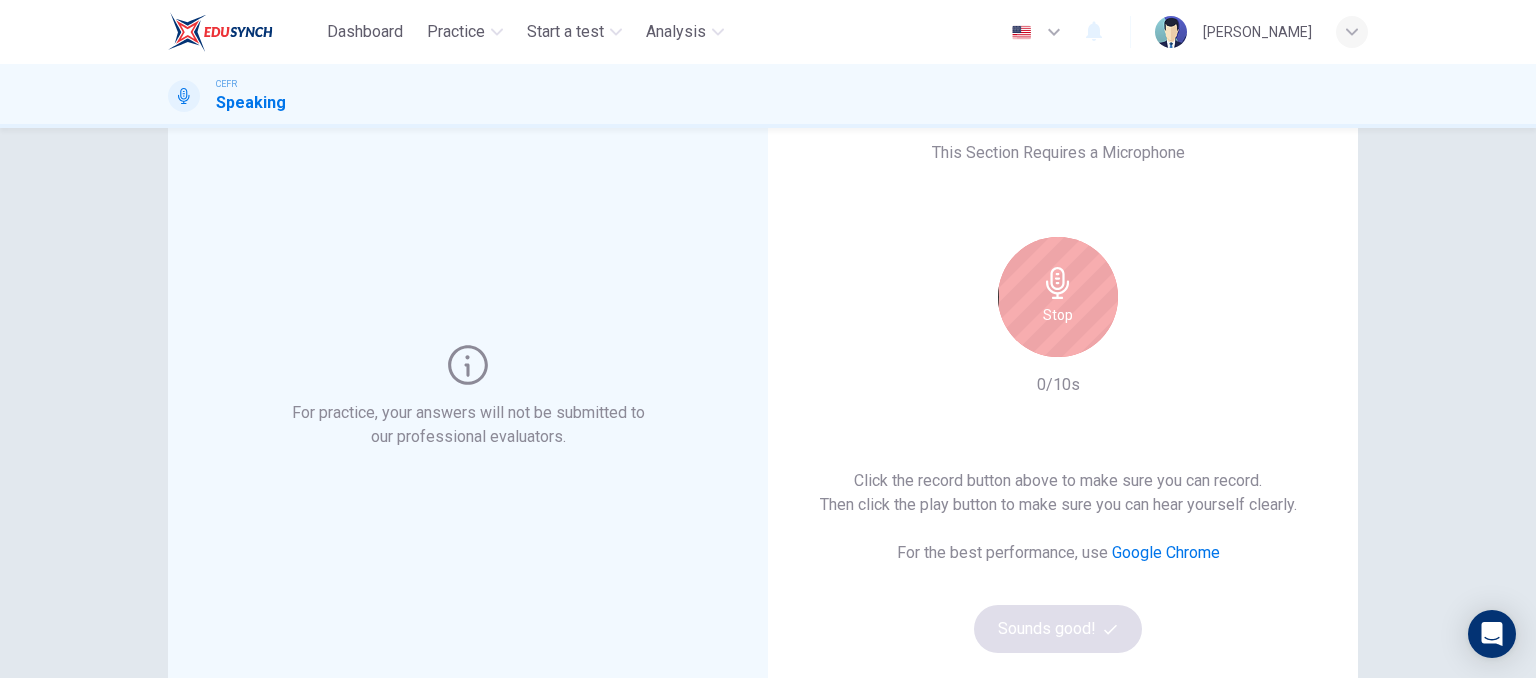 click on "Stop" at bounding box center [1058, 297] 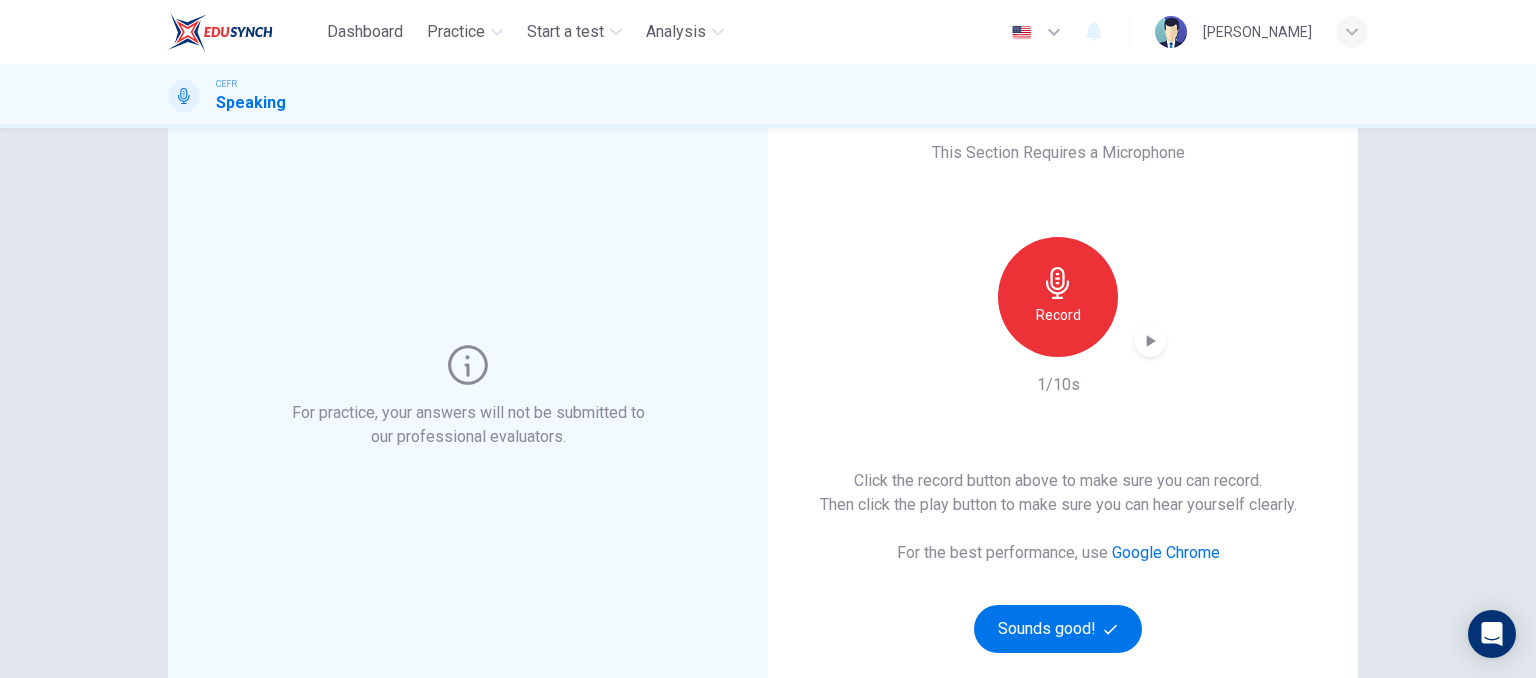 click on "Record" at bounding box center (1058, 297) 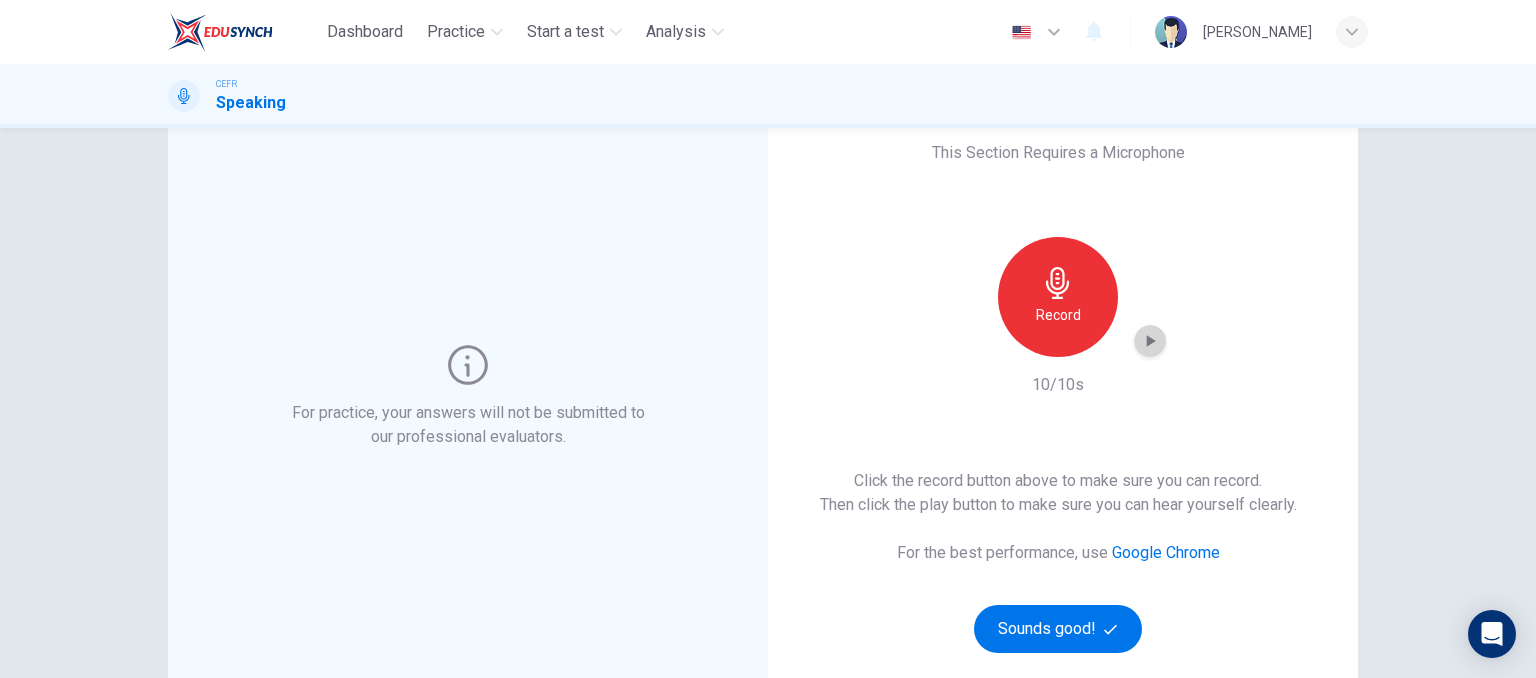 click 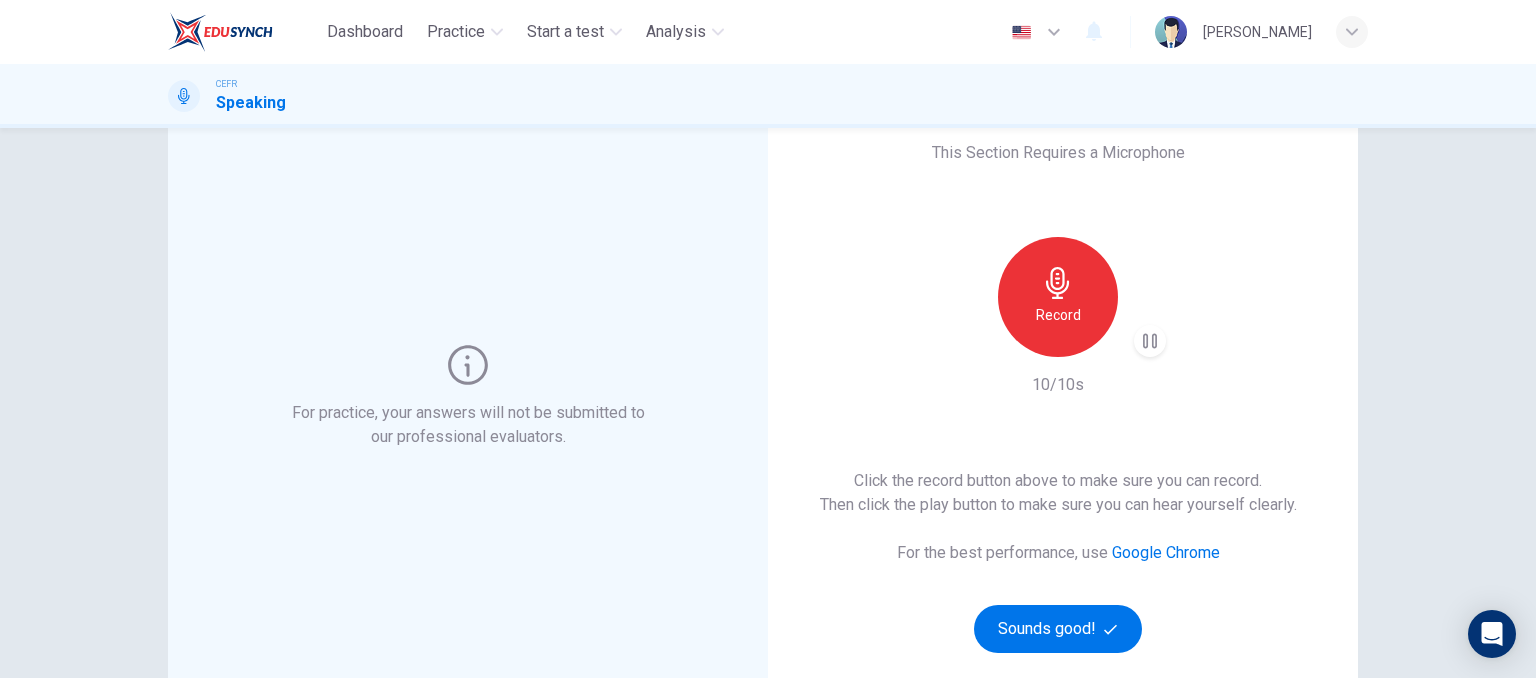type 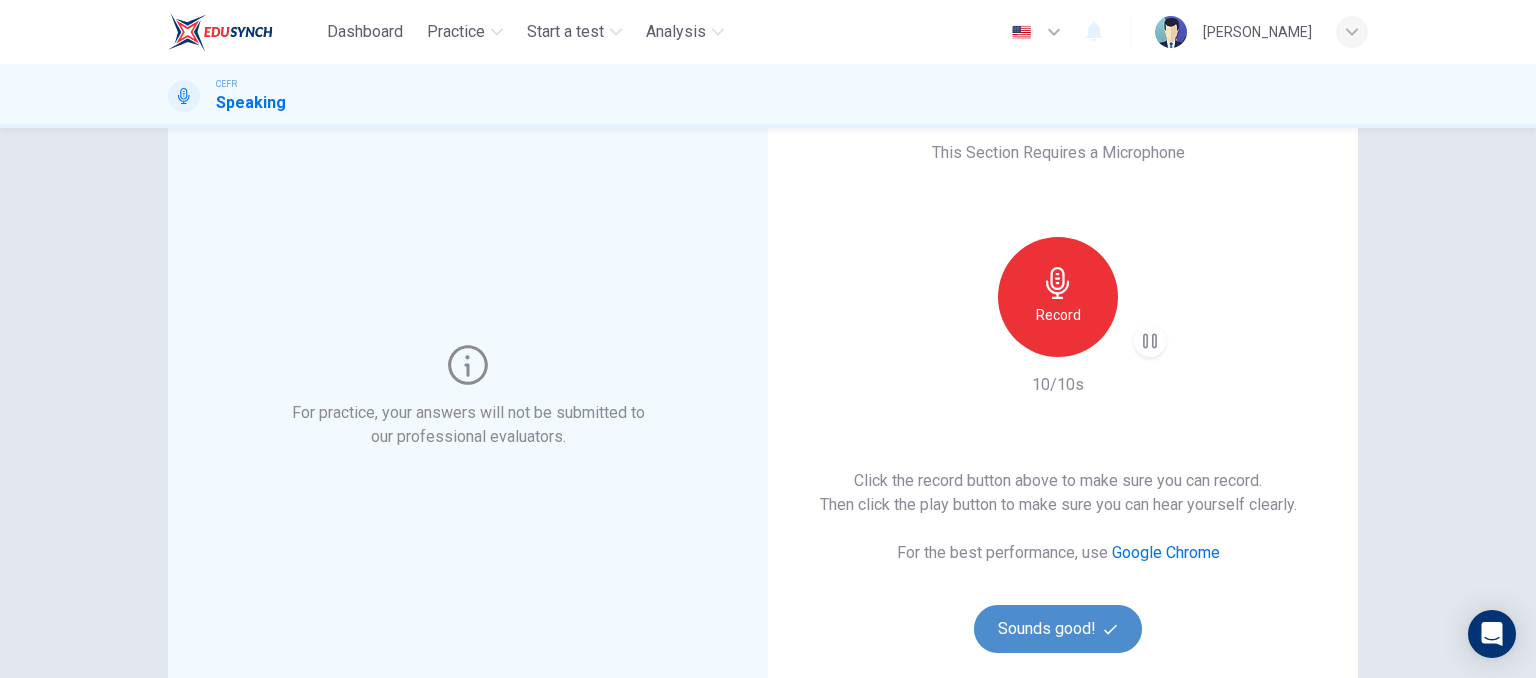 click on "Sounds good!" at bounding box center [1058, 629] 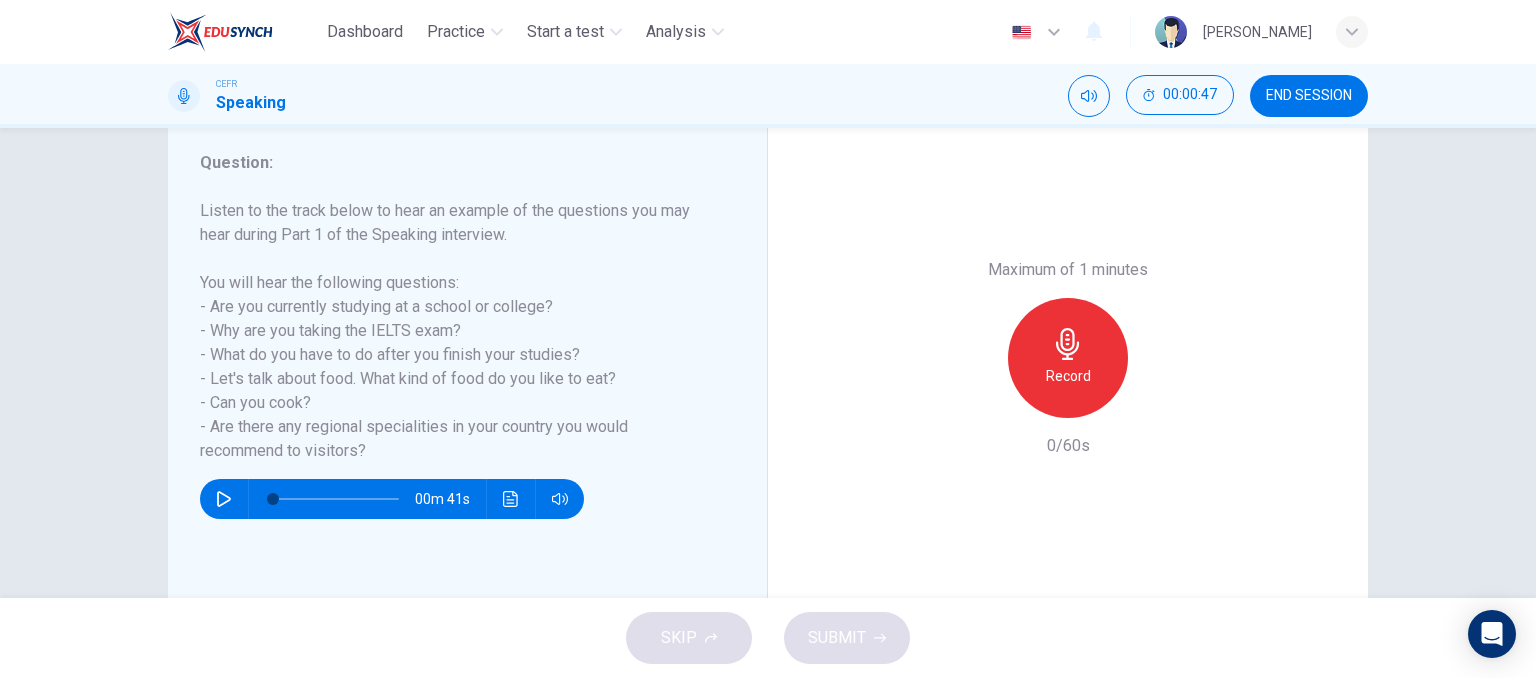 scroll, scrollTop: 260, scrollLeft: 0, axis: vertical 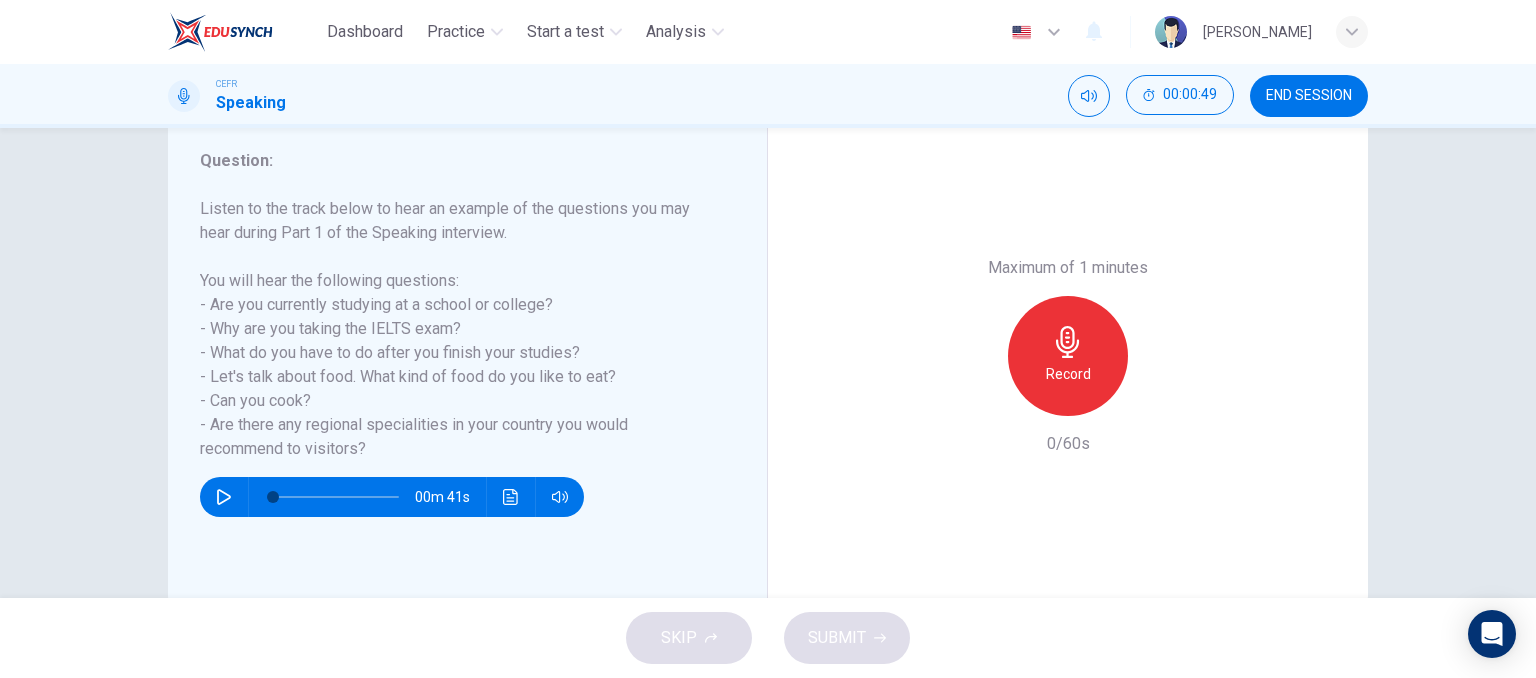 click 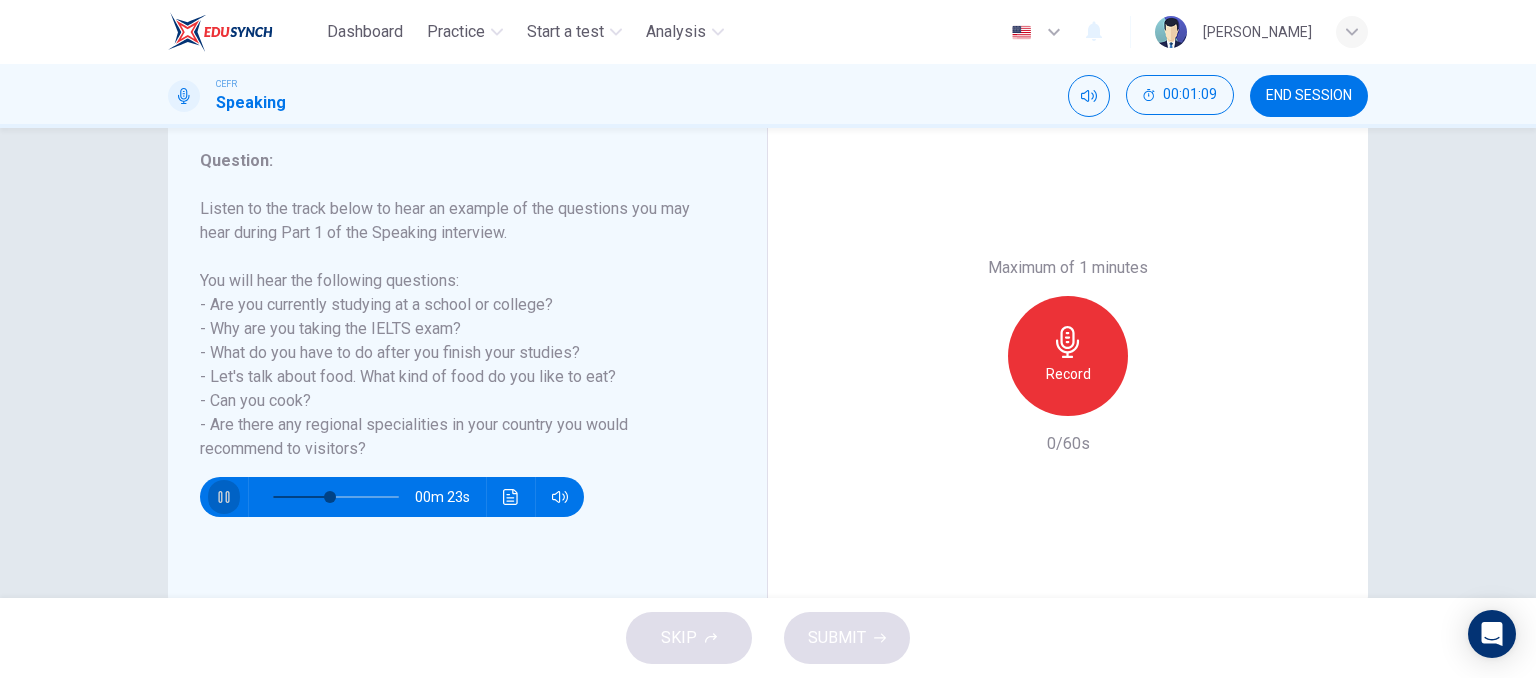 click 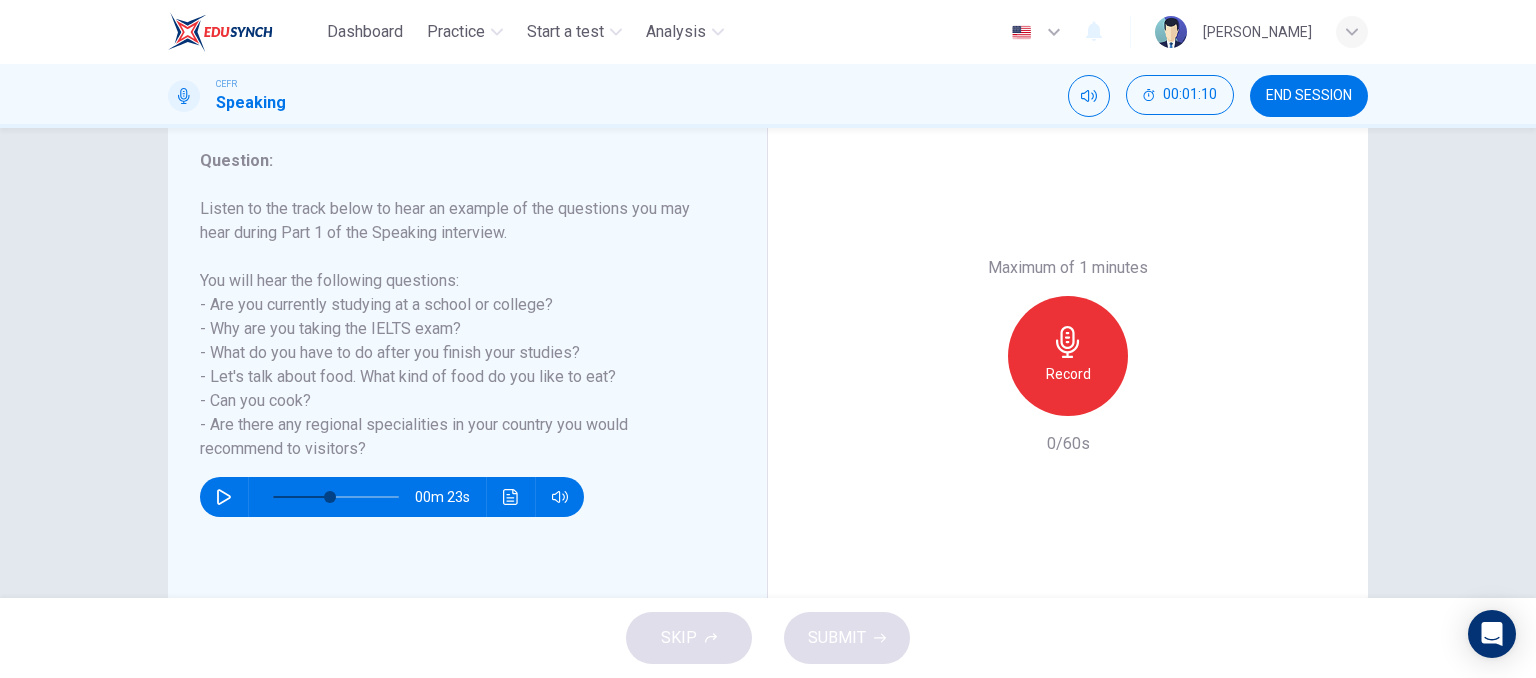 click on "Record" at bounding box center [1068, 356] 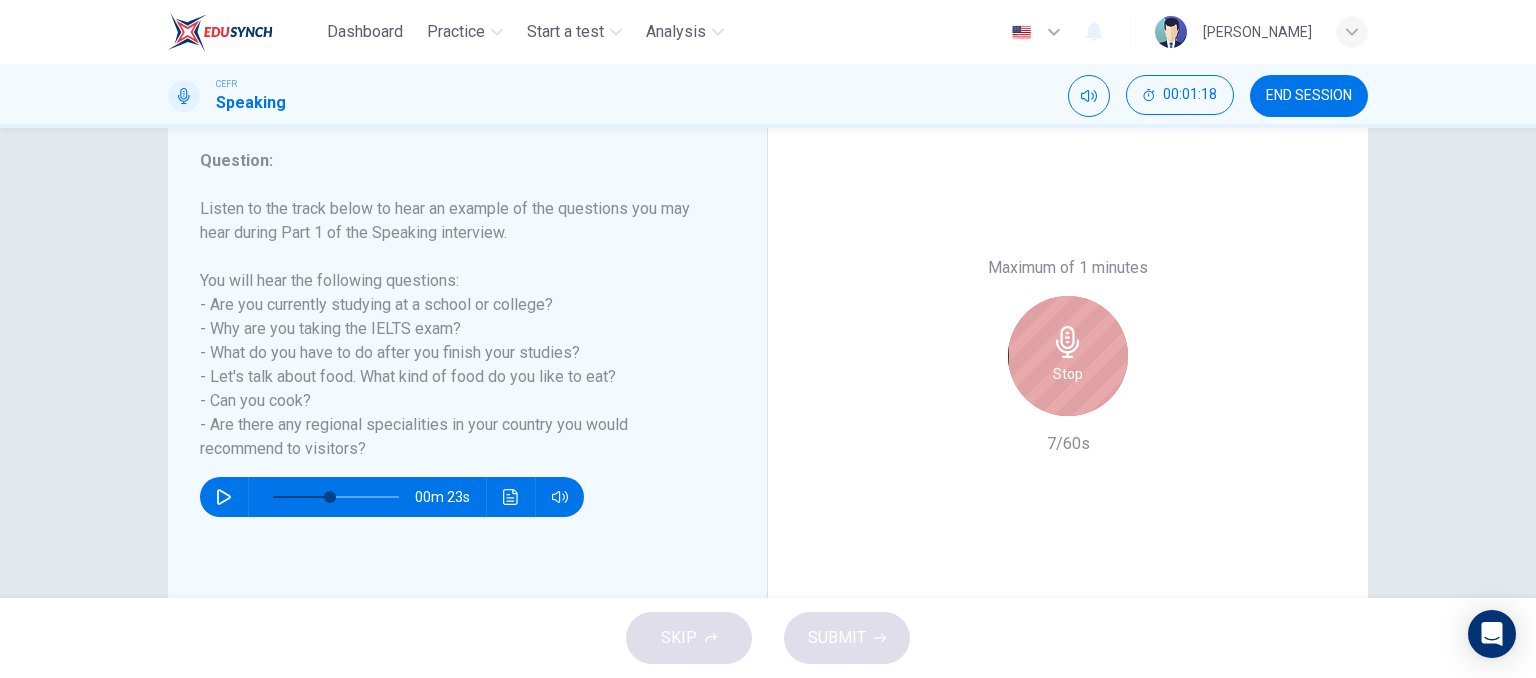 click on "Stop" at bounding box center [1068, 356] 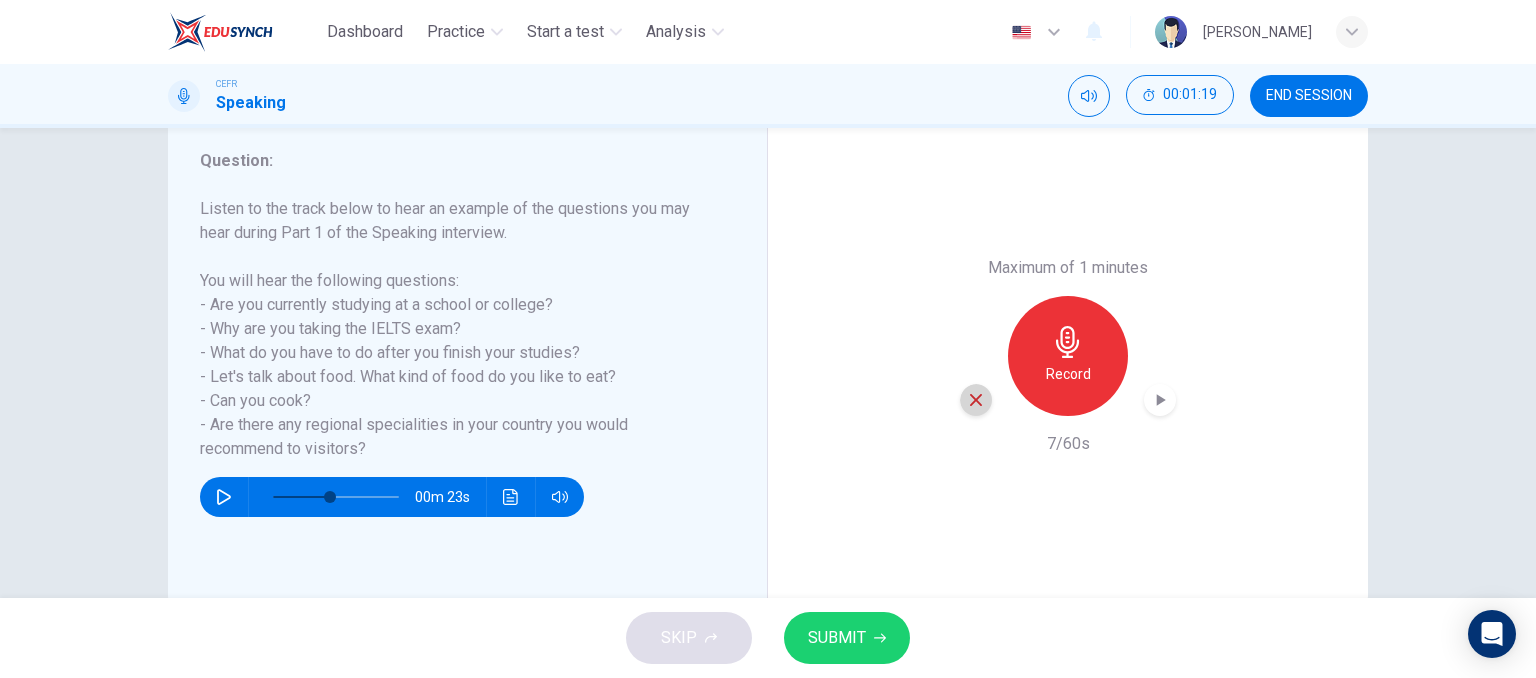 click 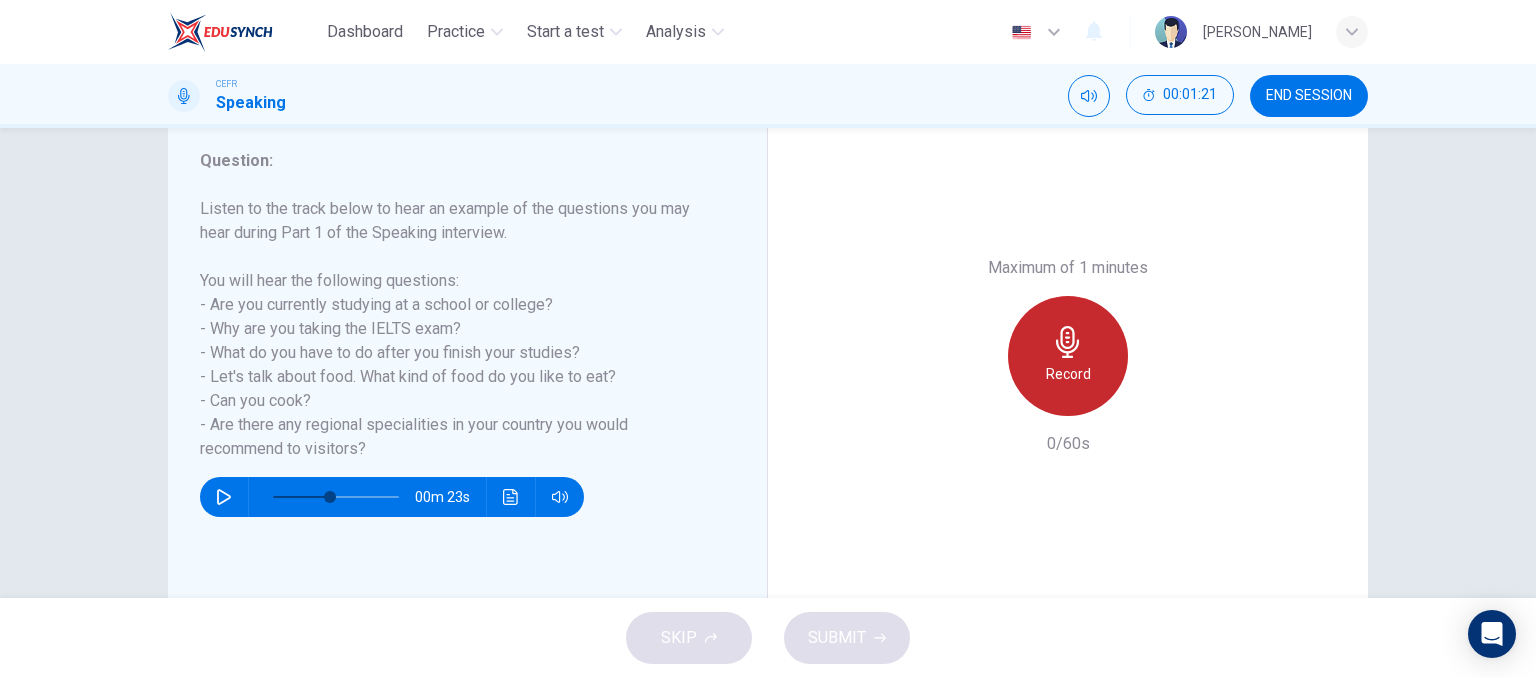 click 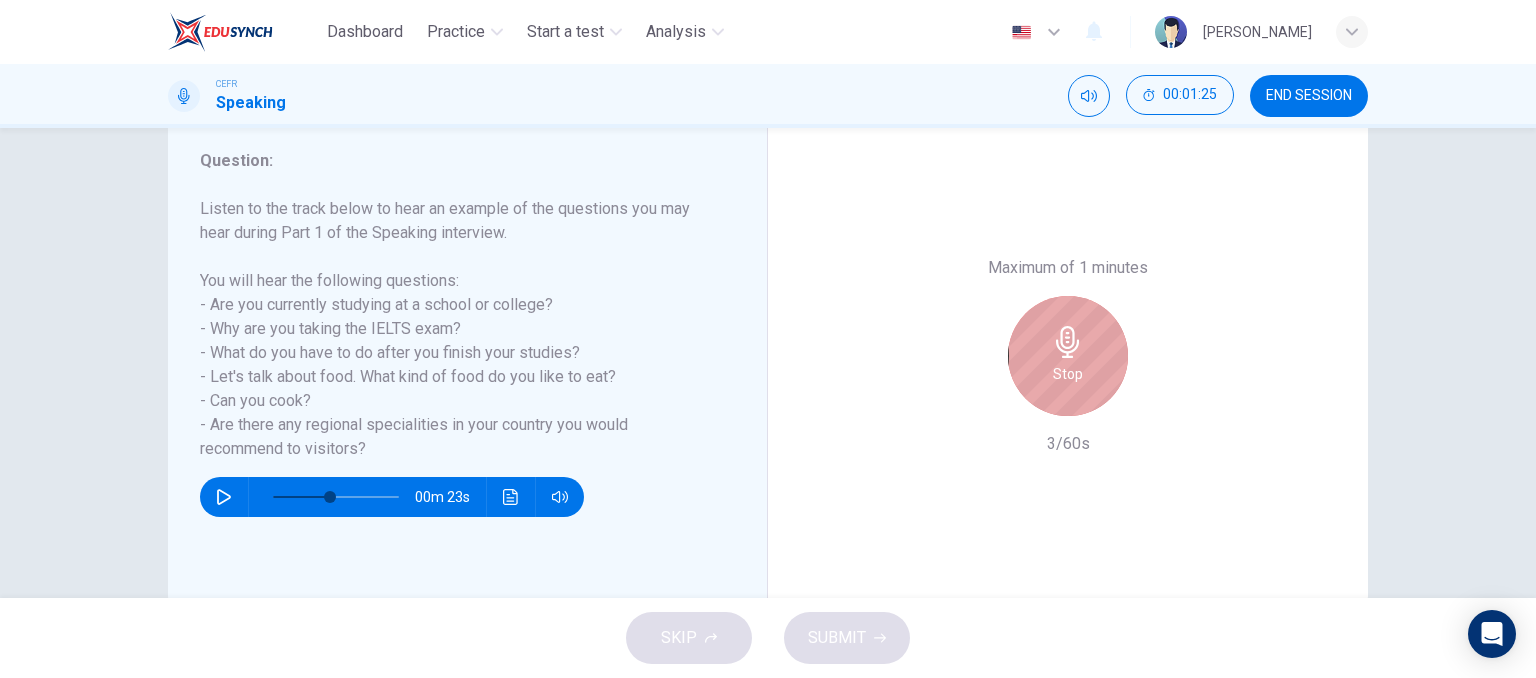 click 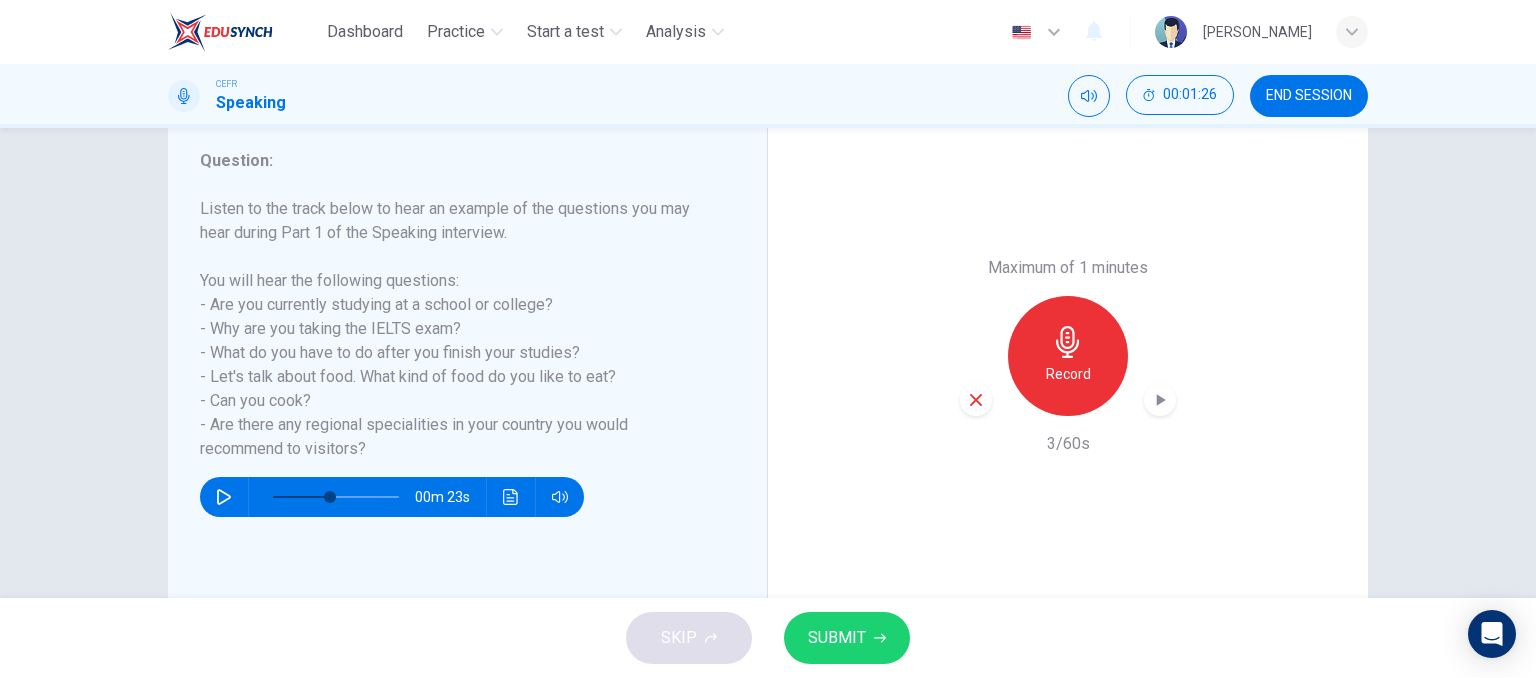 click at bounding box center [976, 400] 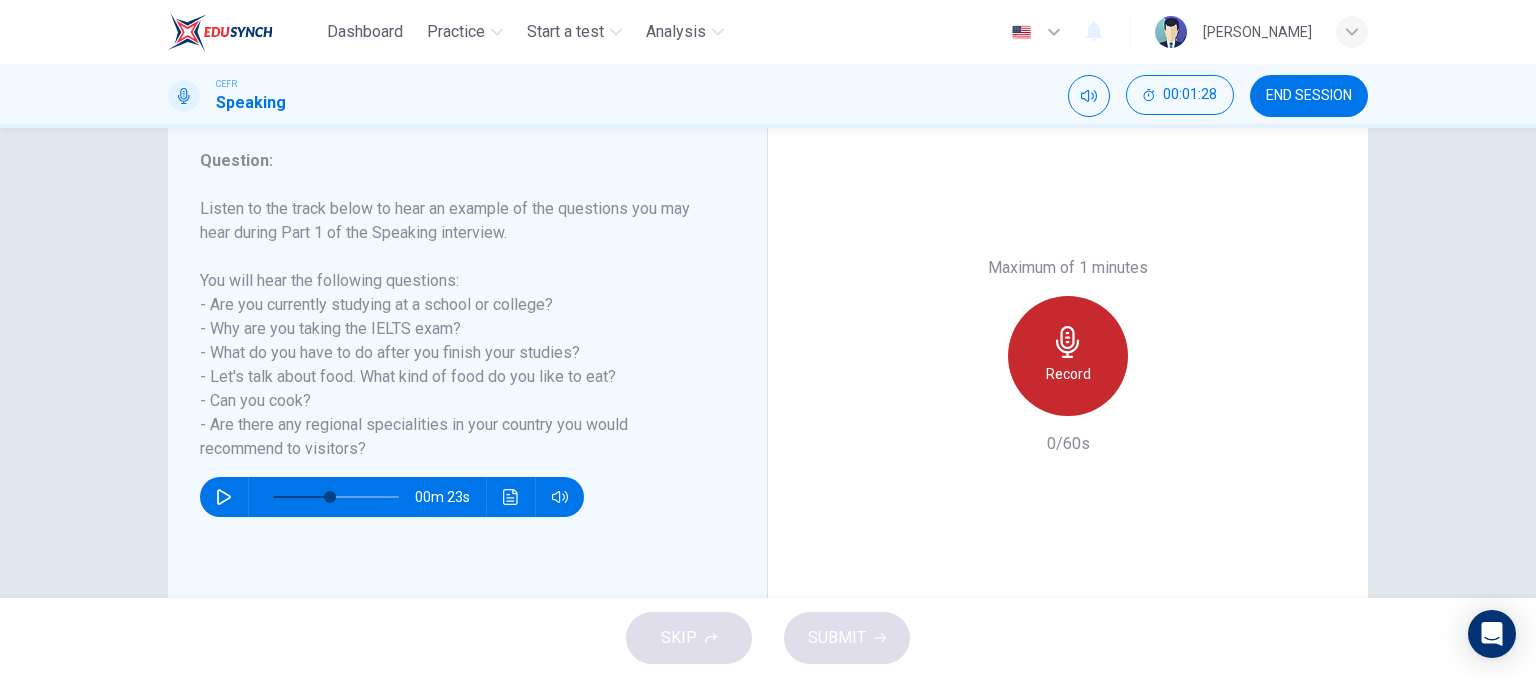 click on "Record" at bounding box center (1068, 374) 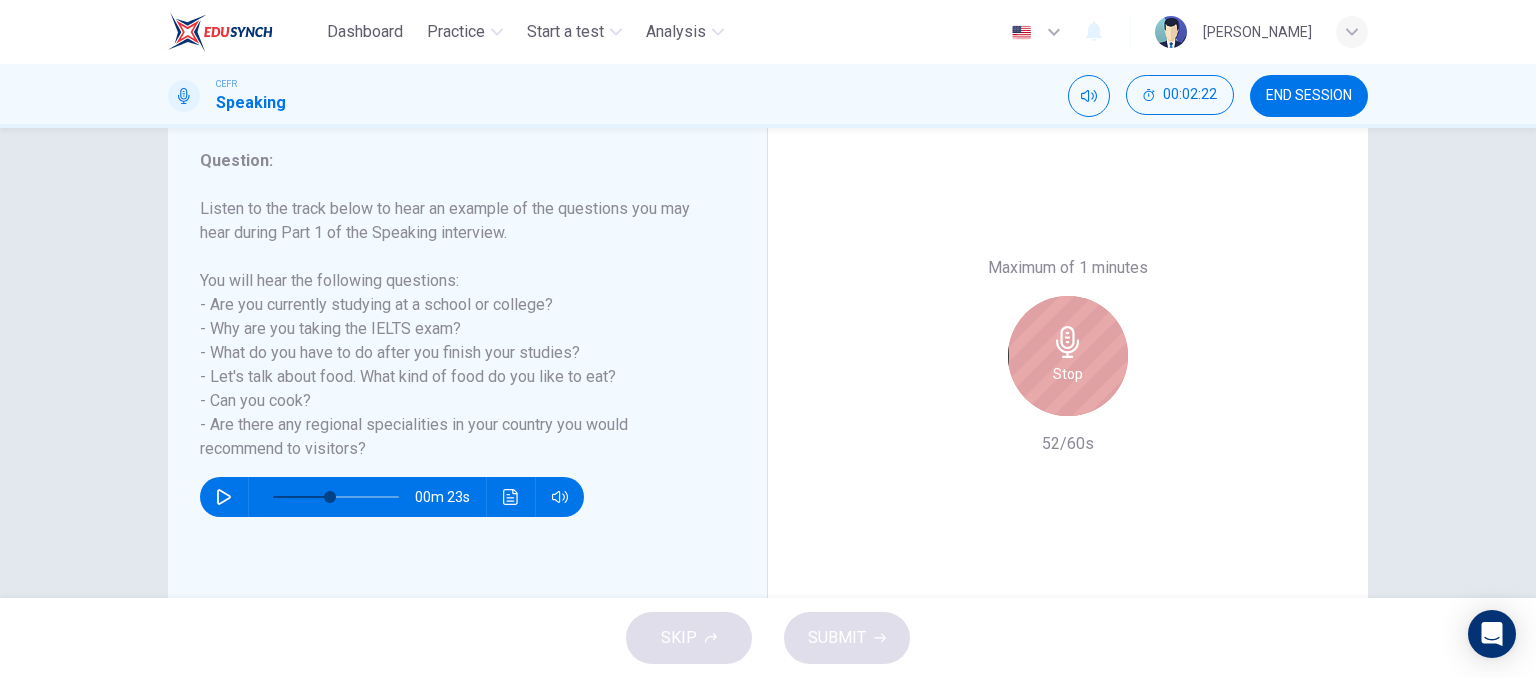 click on "Stop" at bounding box center (1068, 374) 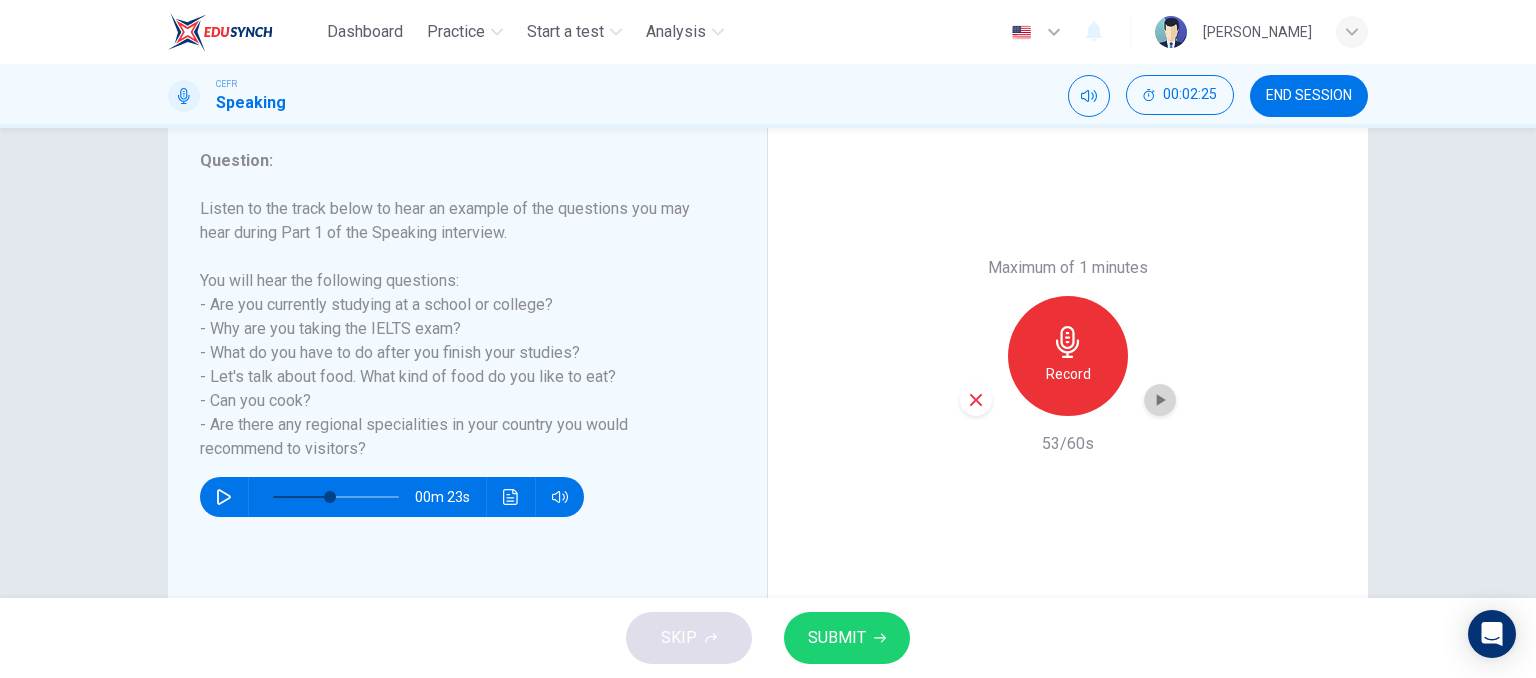 click 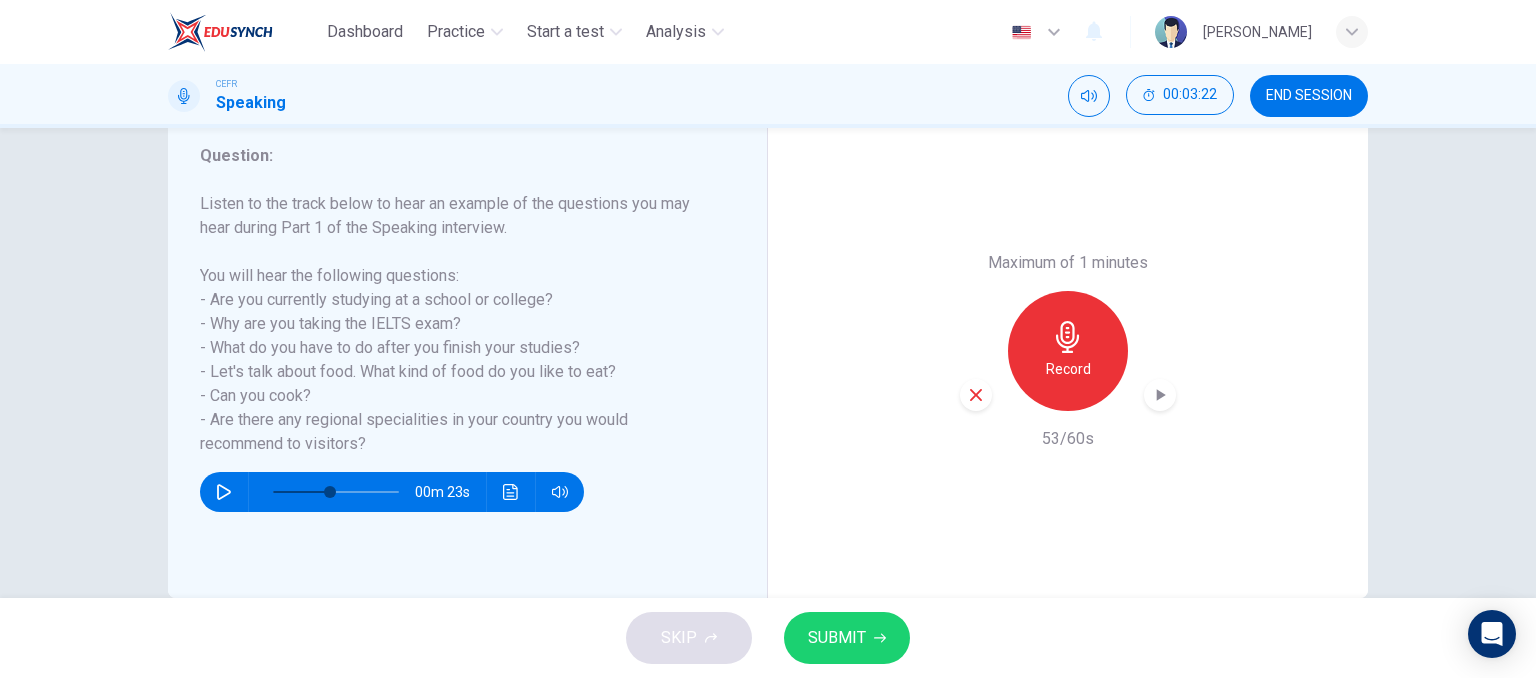 scroll, scrollTop: 258, scrollLeft: 0, axis: vertical 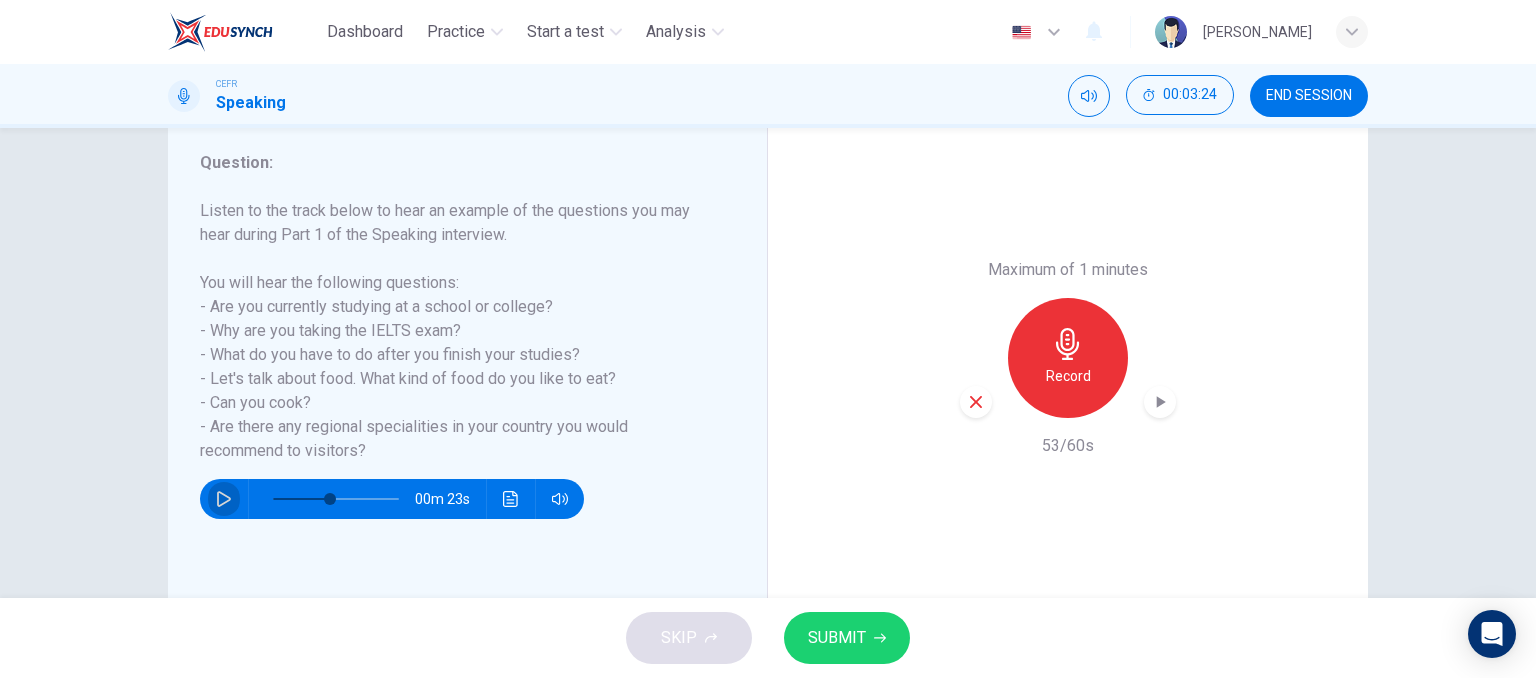 click at bounding box center (224, 499) 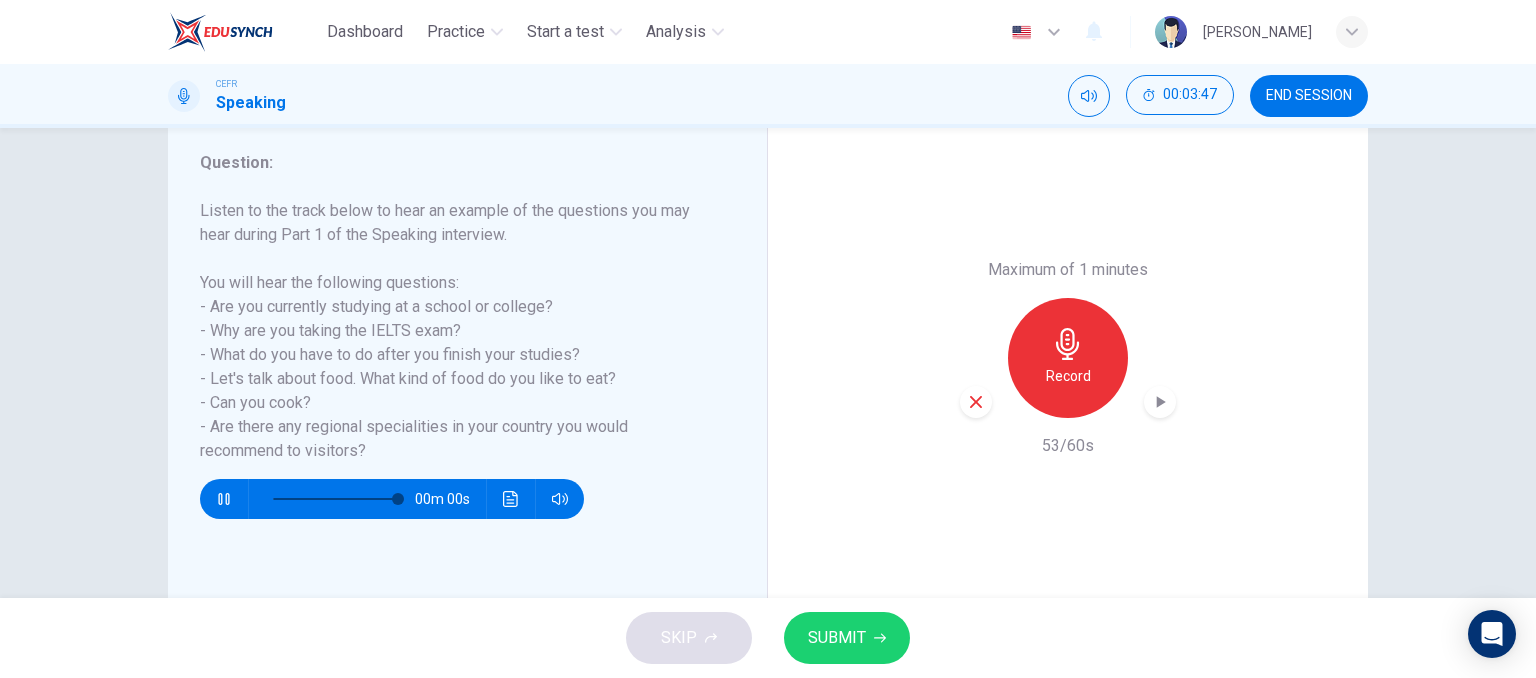 type on "0" 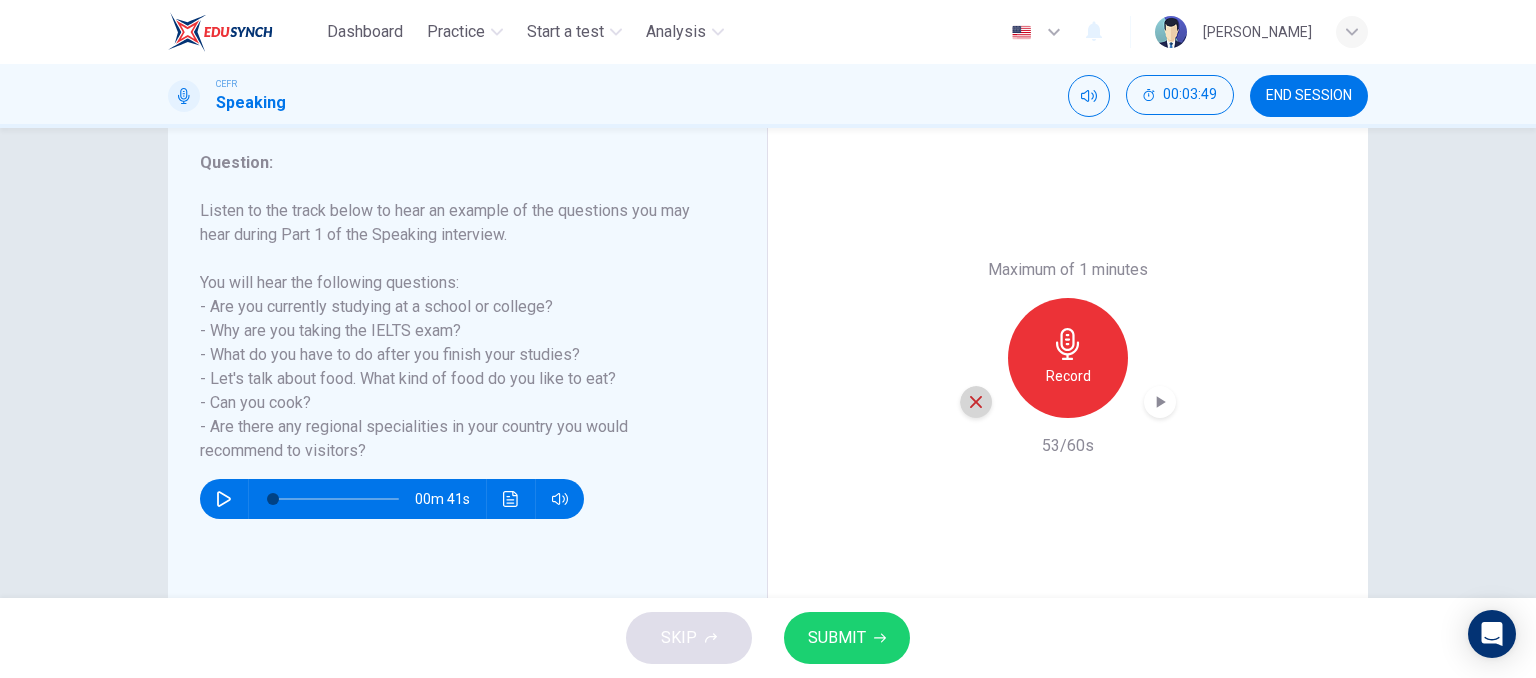 click 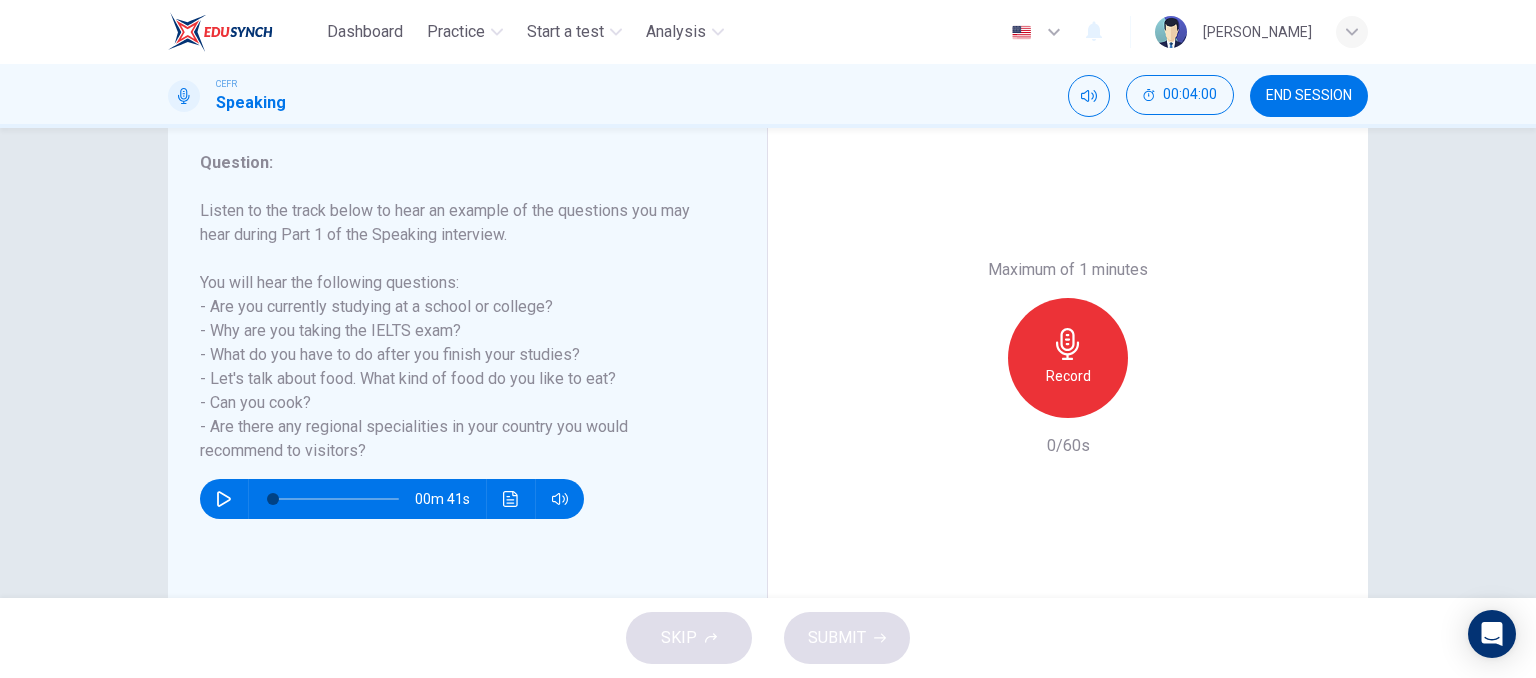 click on "Record" at bounding box center (1068, 358) 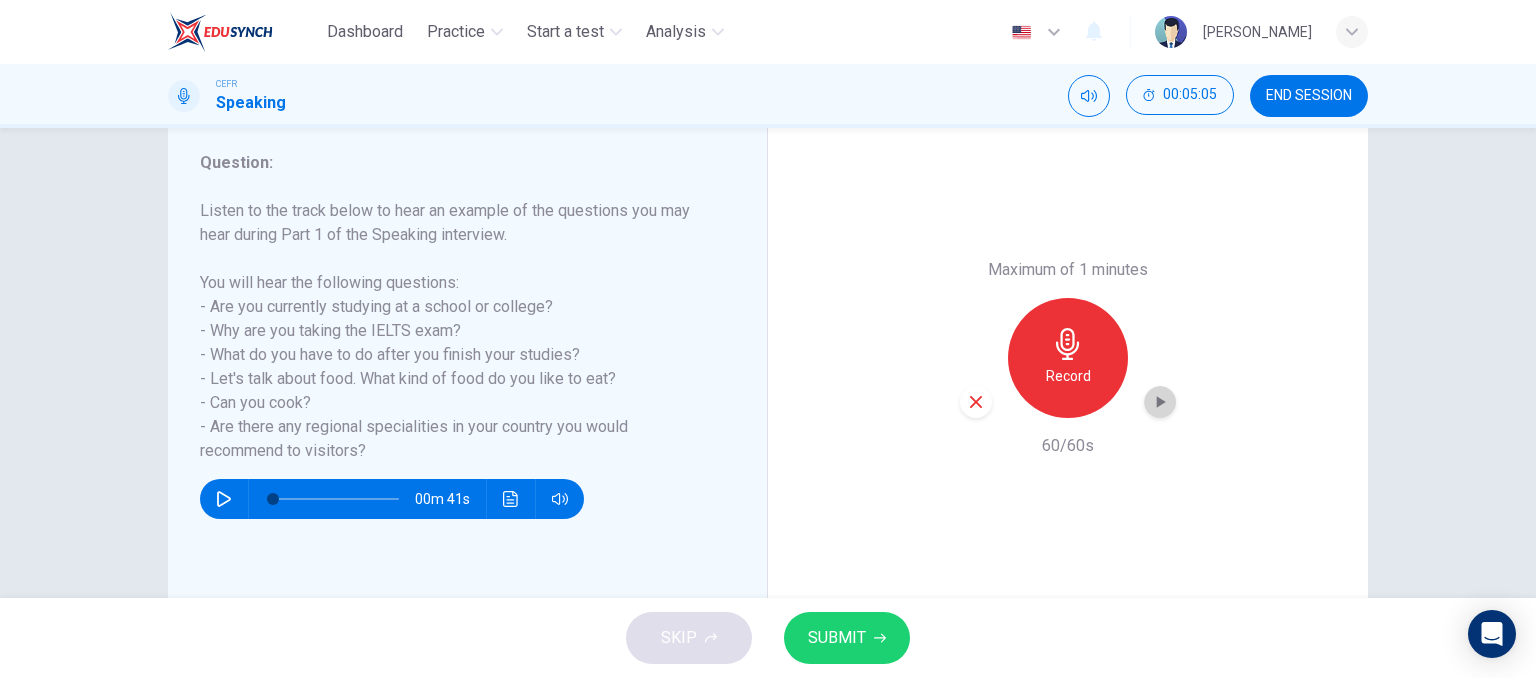click at bounding box center [1160, 402] 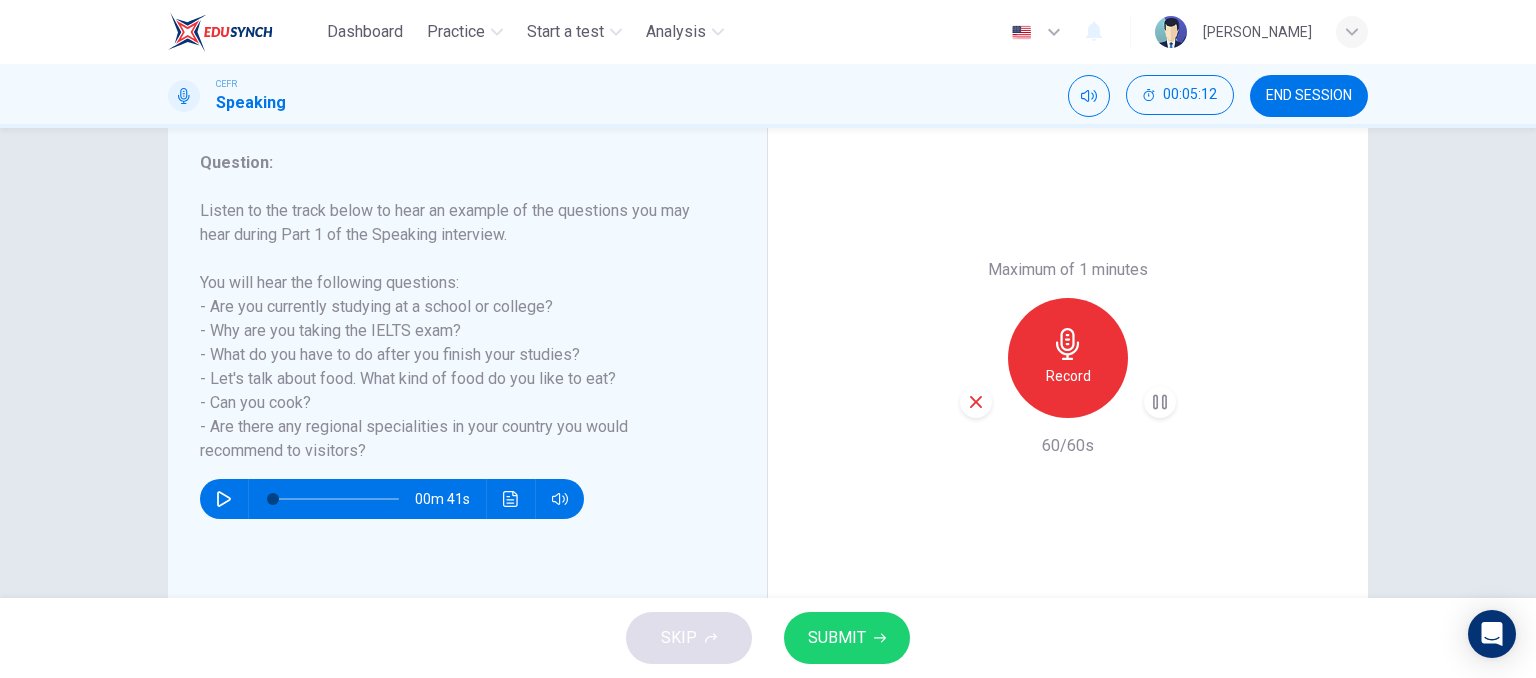 type 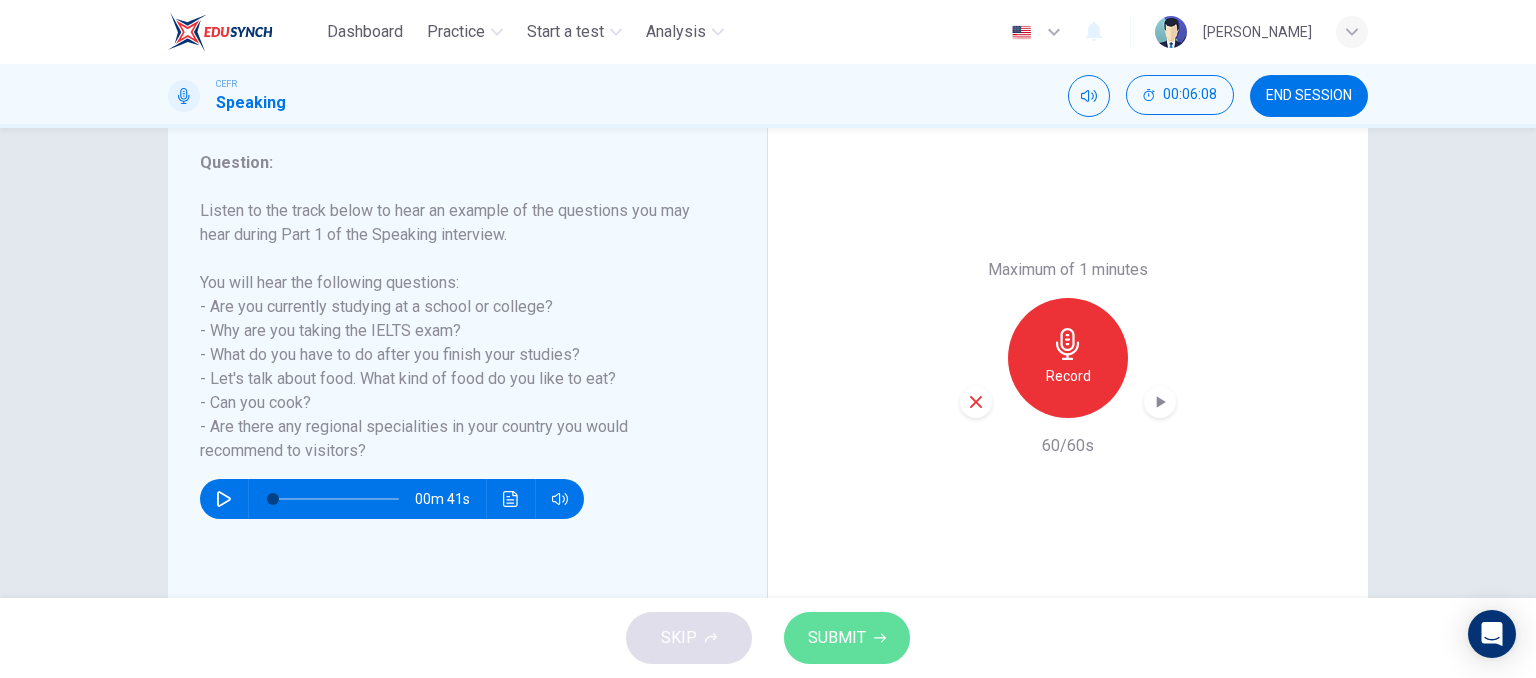 click on "SUBMIT" at bounding box center [837, 638] 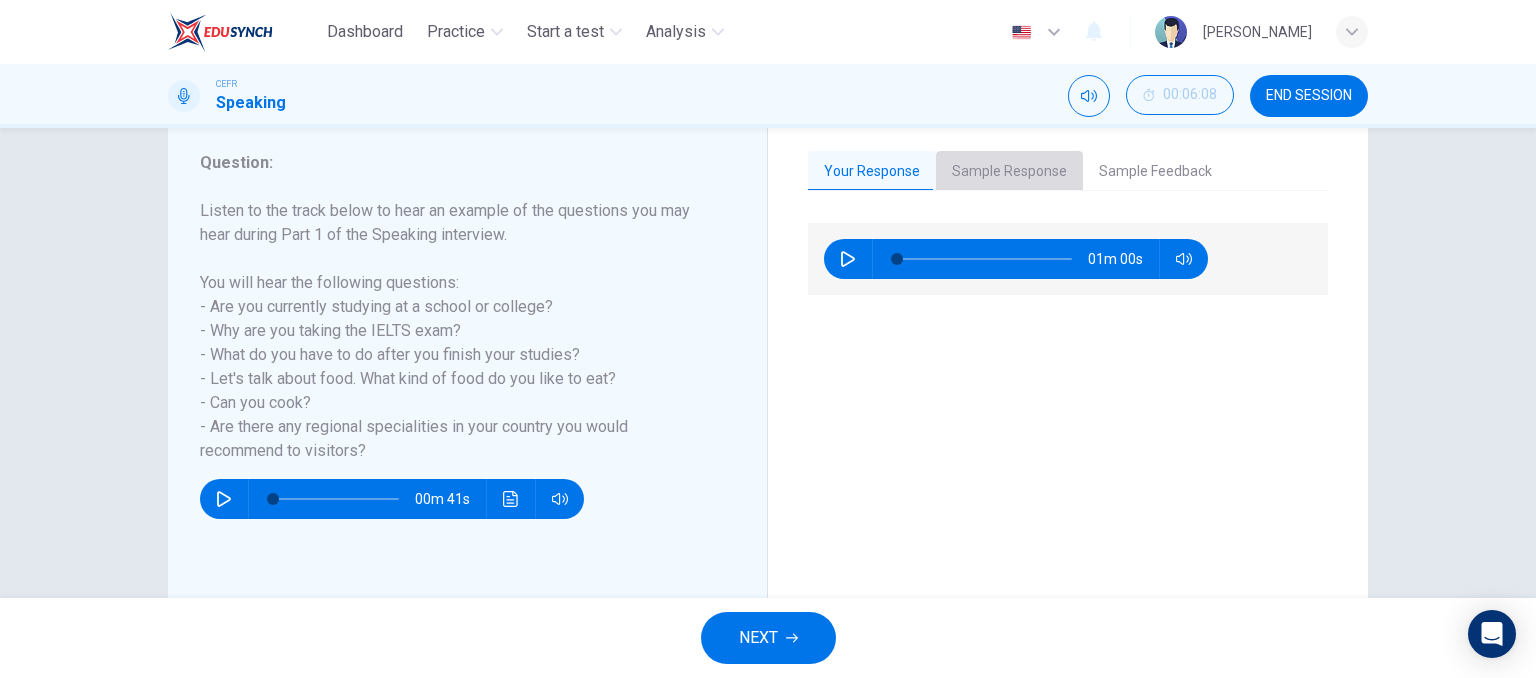 click on "Sample Response" at bounding box center [1009, 172] 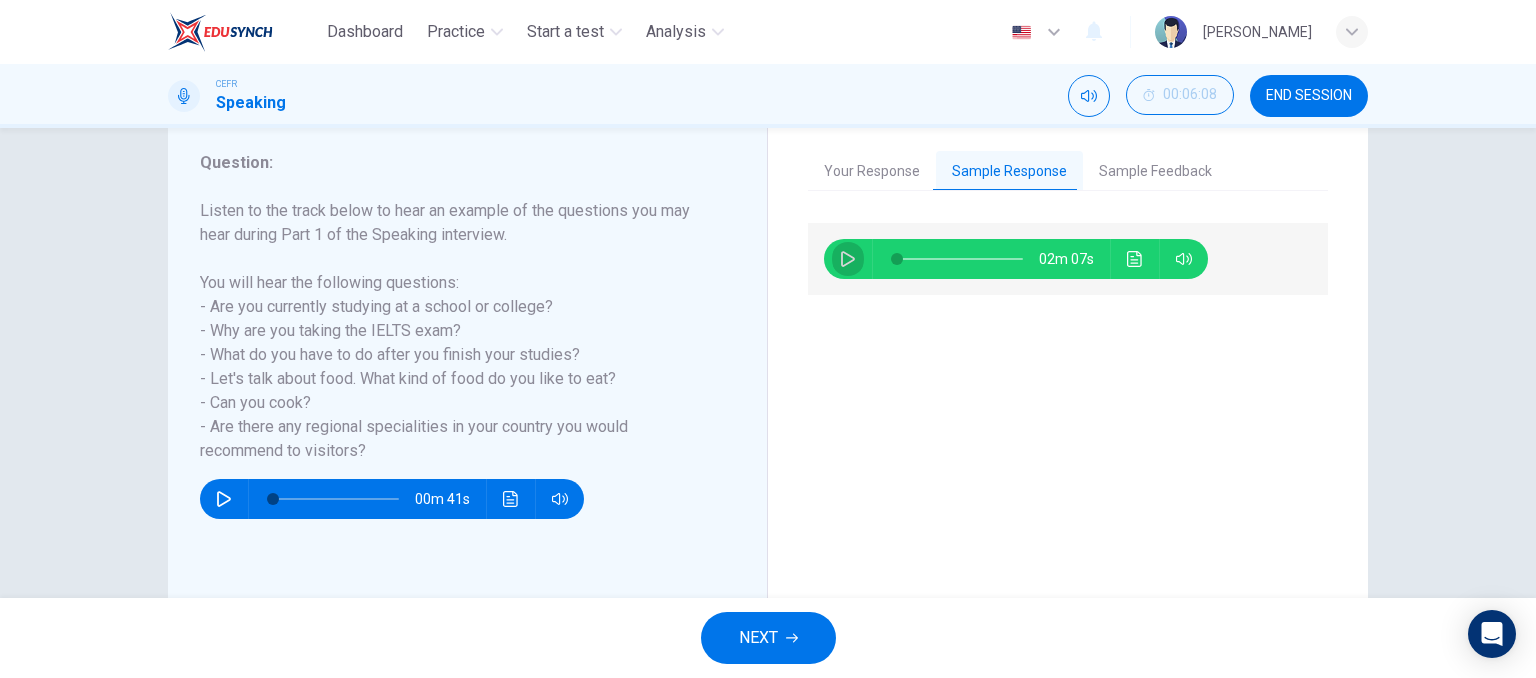 click 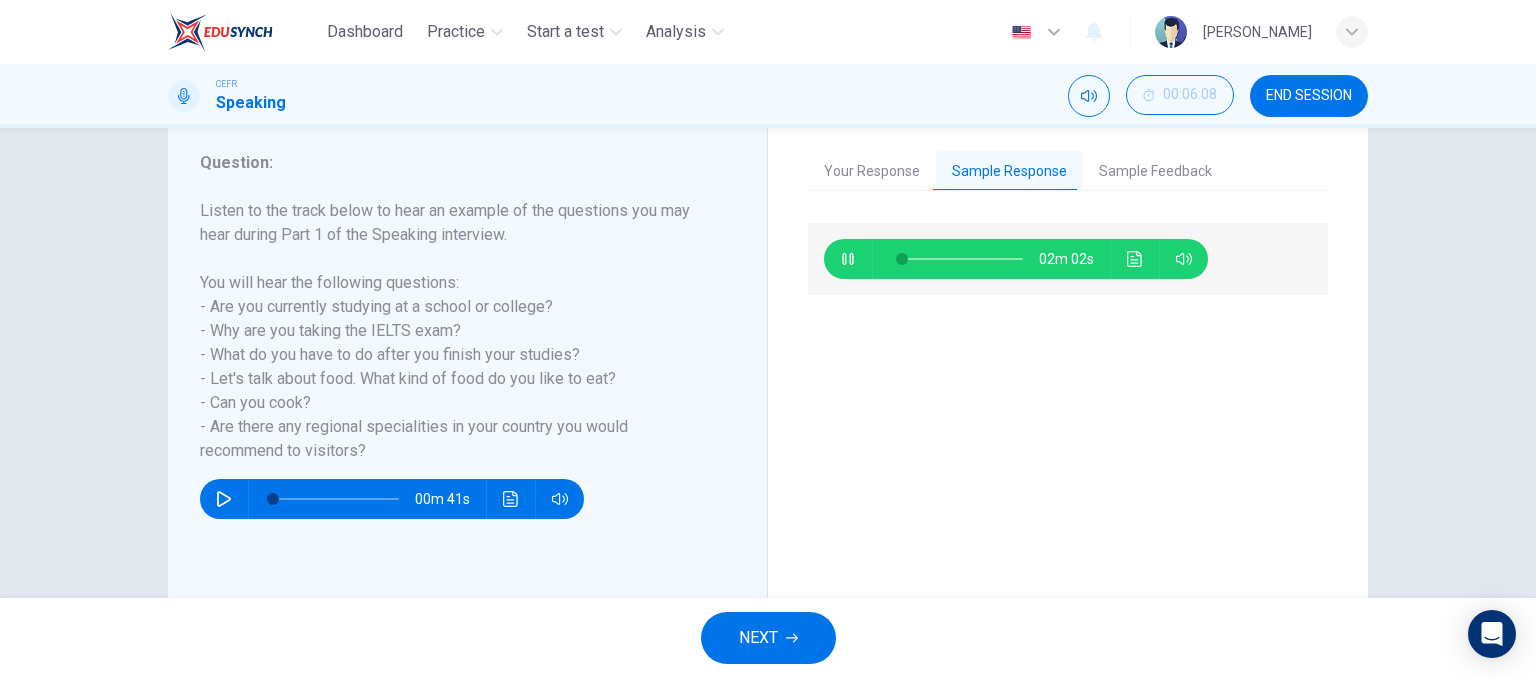 type on "5" 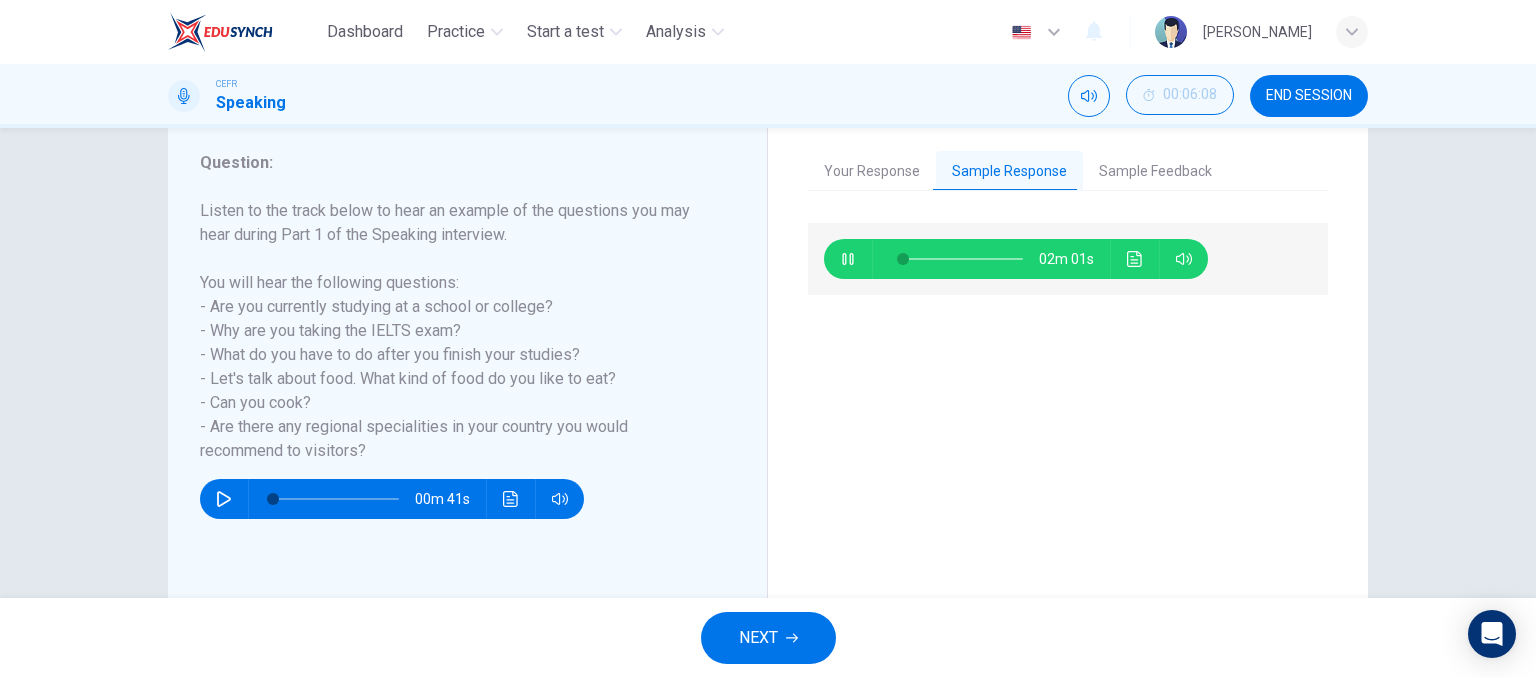 type 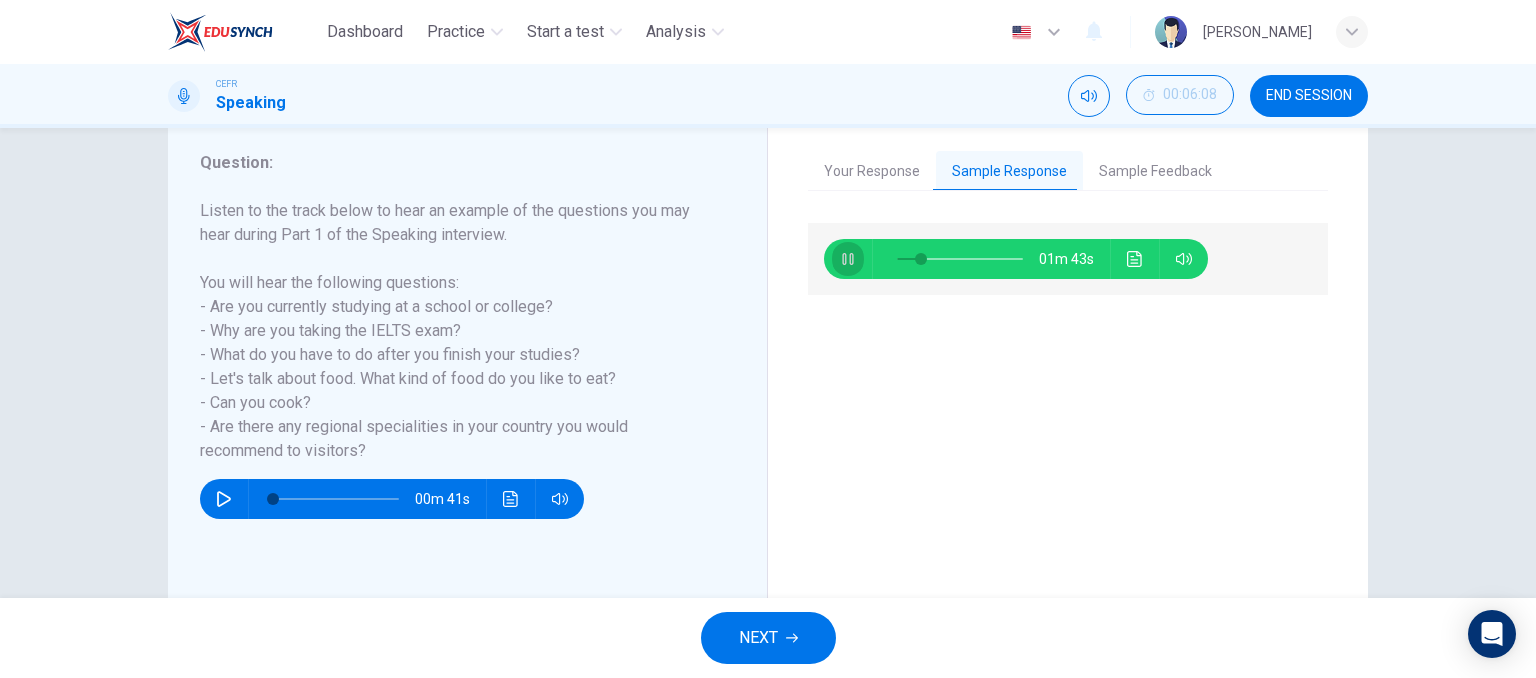 click at bounding box center (848, 259) 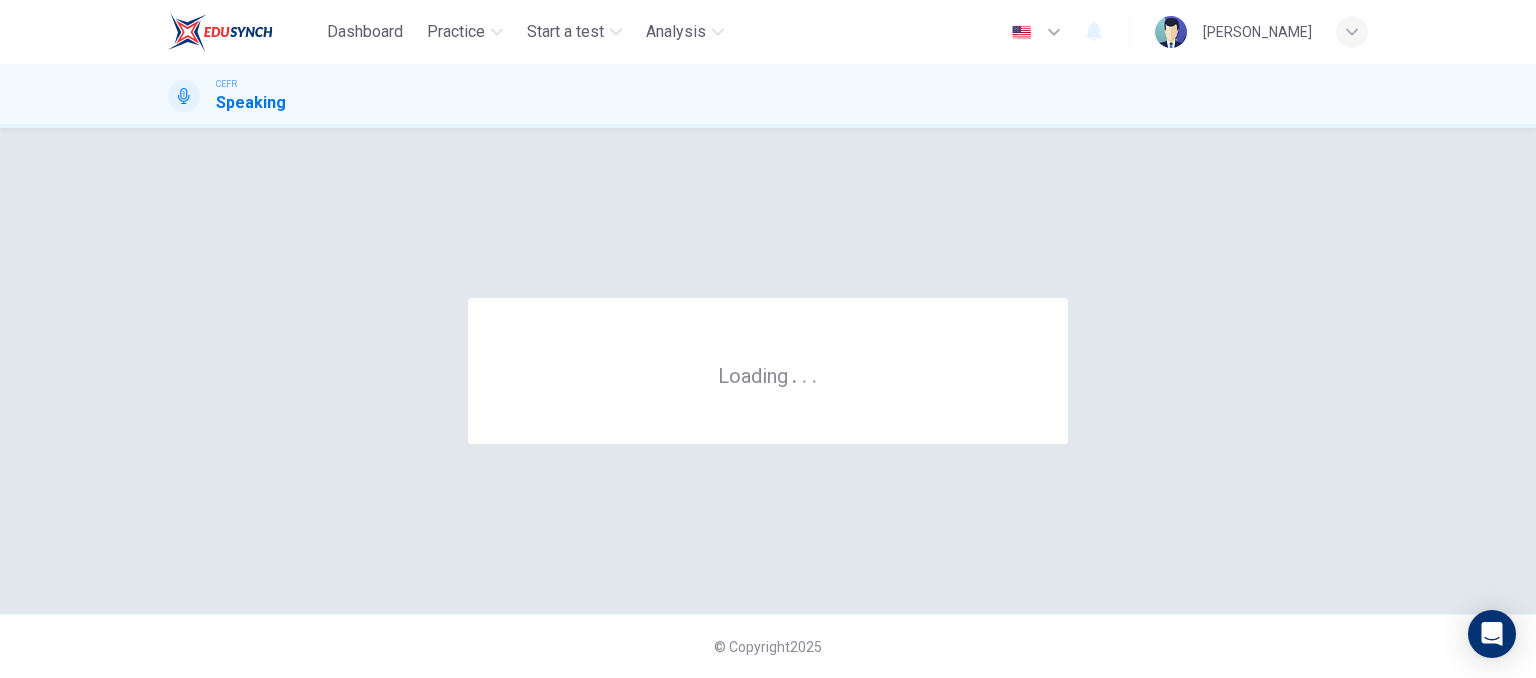 scroll, scrollTop: 0, scrollLeft: 0, axis: both 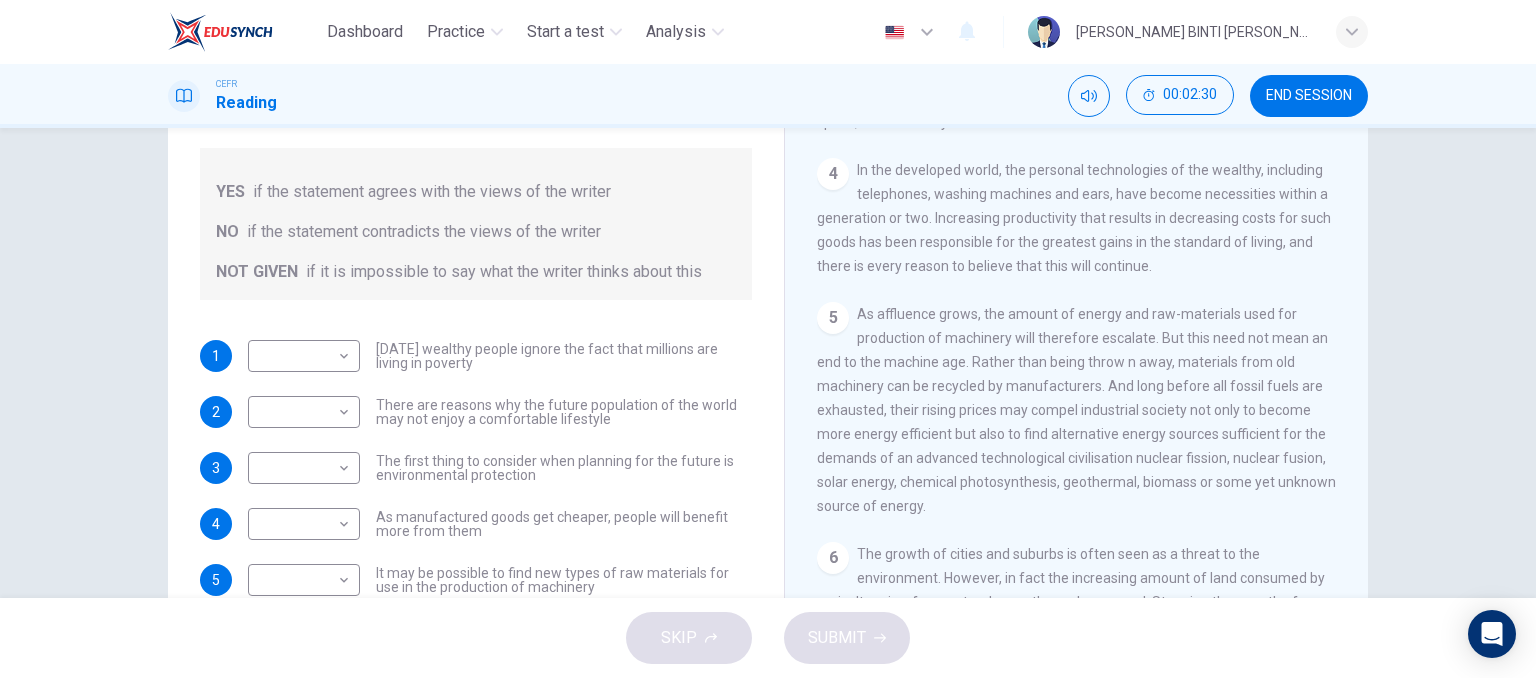 drag, startPoint x: 997, startPoint y: 262, endPoint x: 1131, endPoint y: 262, distance: 134 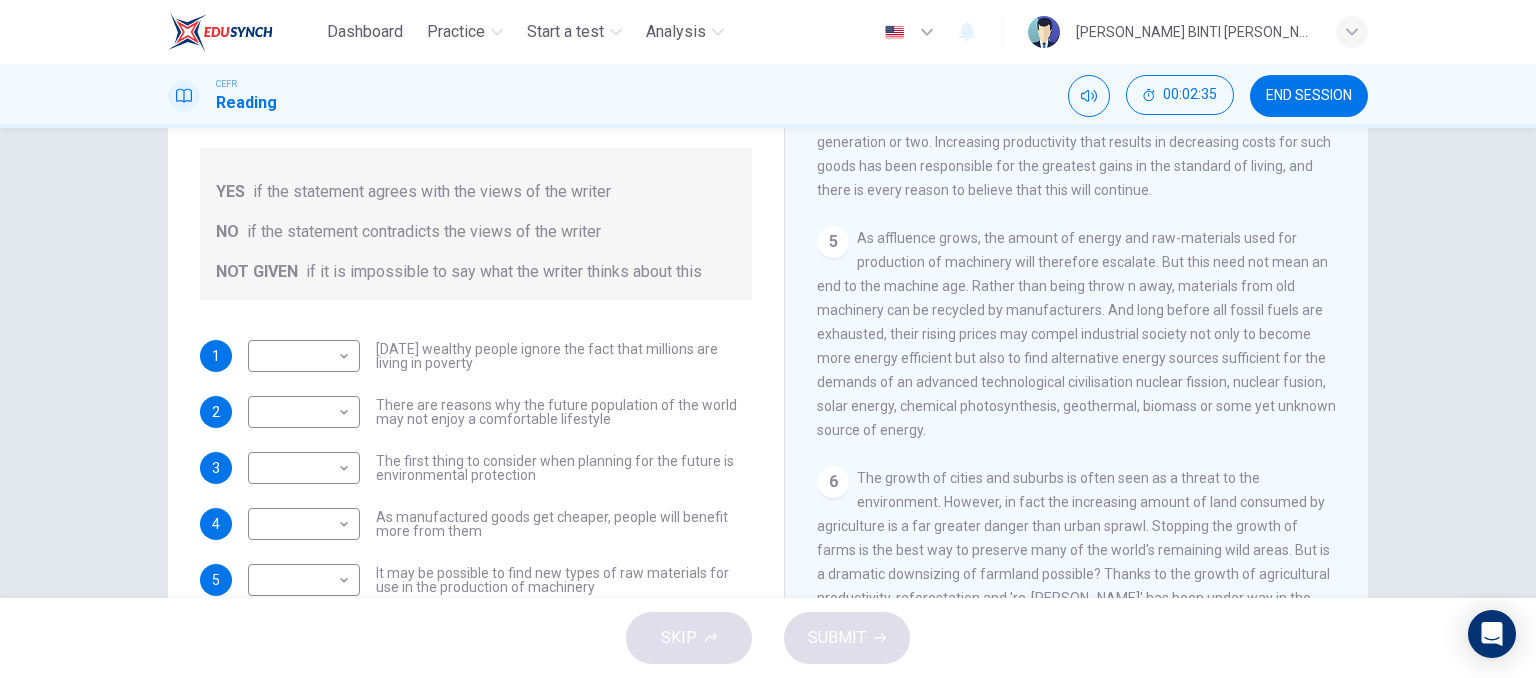 scroll, scrollTop: 880, scrollLeft: 0, axis: vertical 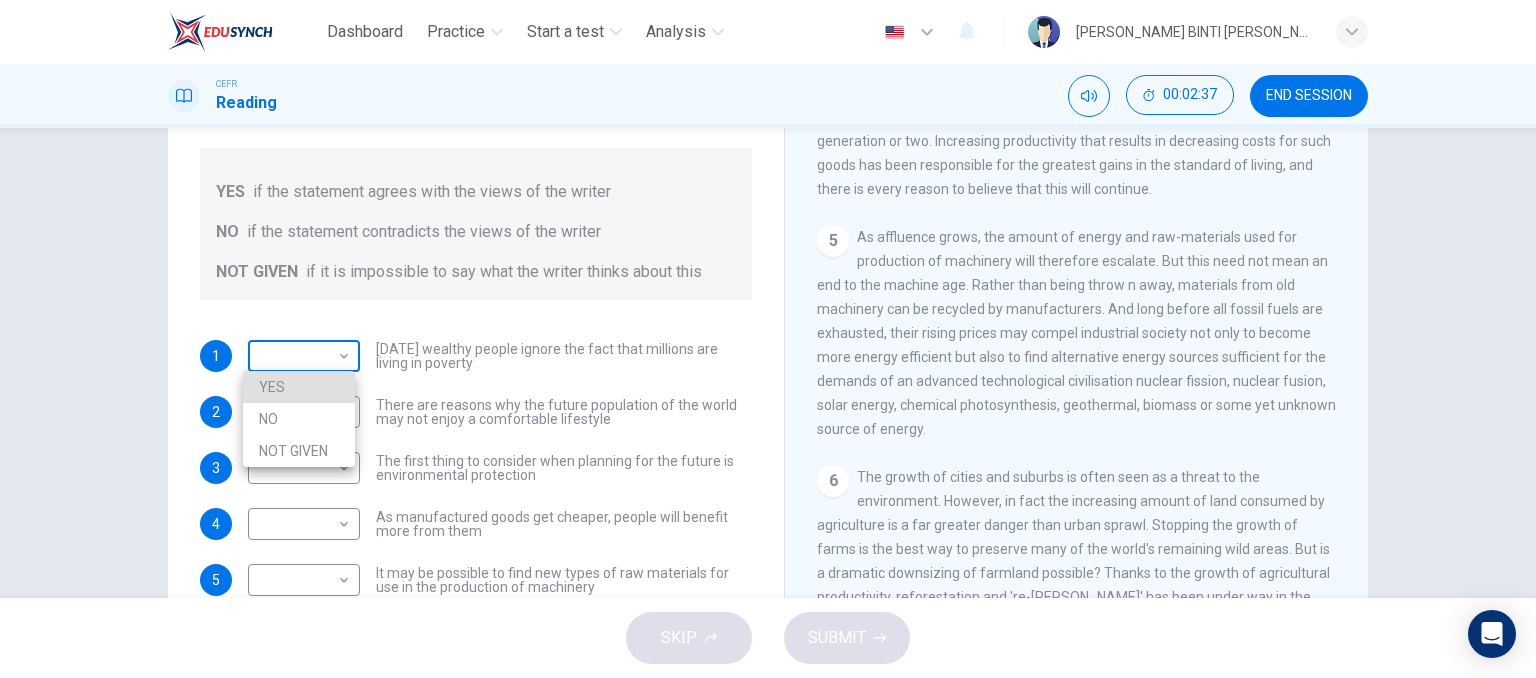 click on "Dashboard Practice Start a test Analysis English en ​ [PERSON_NAME] BINTI [PERSON_NAME] CEFR Reading 00:02:37 END SESSION Questions 1 - 6 Do the following statements reflect the claims of the writer in the Reading Passage?
In the boxes below, write YES if the statement agrees with the views of the writer NO if the statement contradicts the views of the writer NOT GIVEN if it is impossible to say what the writer thinks about this 1 ​ ​ [DATE] wealthy people ignore the fact that millions are living in poverty 2 ​ ​ There are reasons why the future population of the world may not enjoy a comfortable lifestyle 3 ​ ​ The first thing to consider when planning for the future is environmental protection 4 ​ ​ As manufactured goods get cheaper, people will benefit more from them 5 ​ ​ It may be possible to find new types of raw materials for use in the production of machinery 6 ​ ​ The rising prices of fossil fuels may bring some benefits Worldly Wealth CLICK TO ZOOM Click to Zoom 1 2 3 4 5 6 7 8" at bounding box center [768, 339] 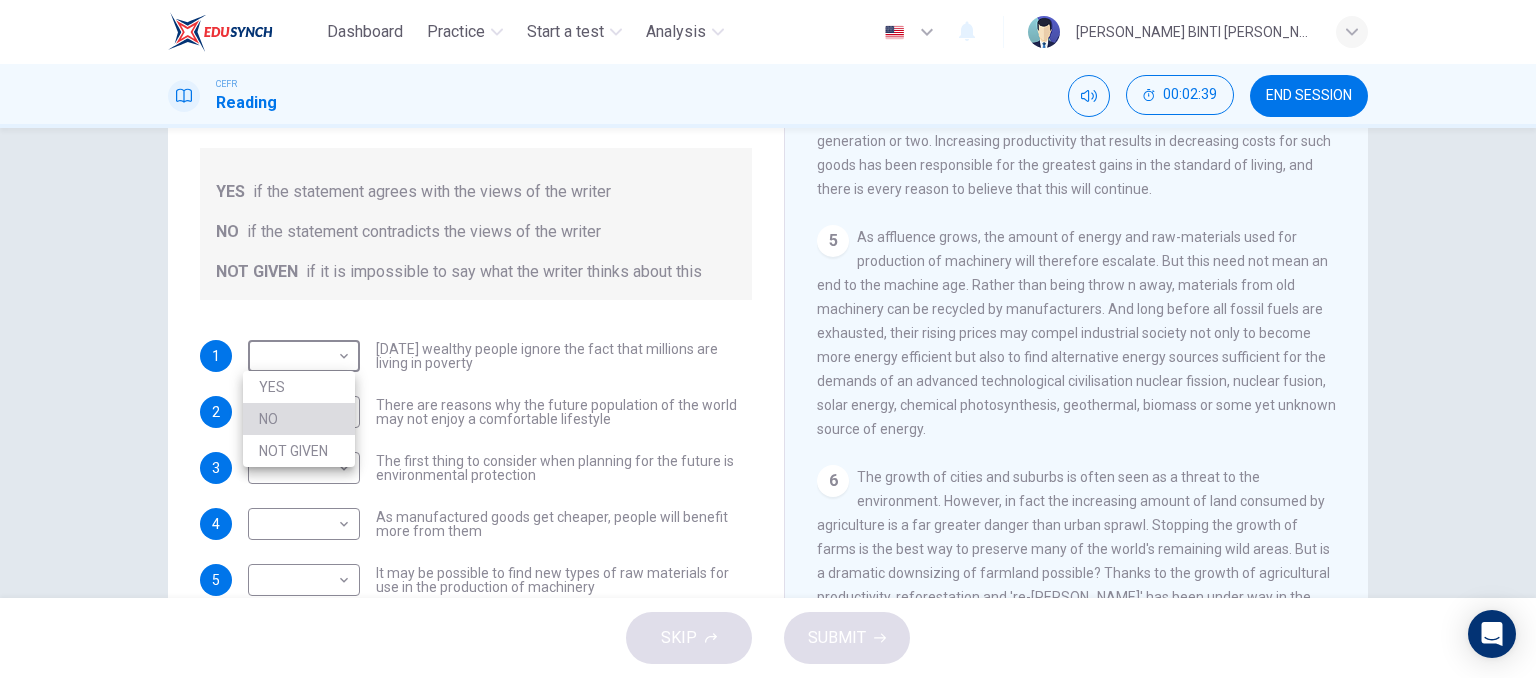 click on "NO" at bounding box center (299, 419) 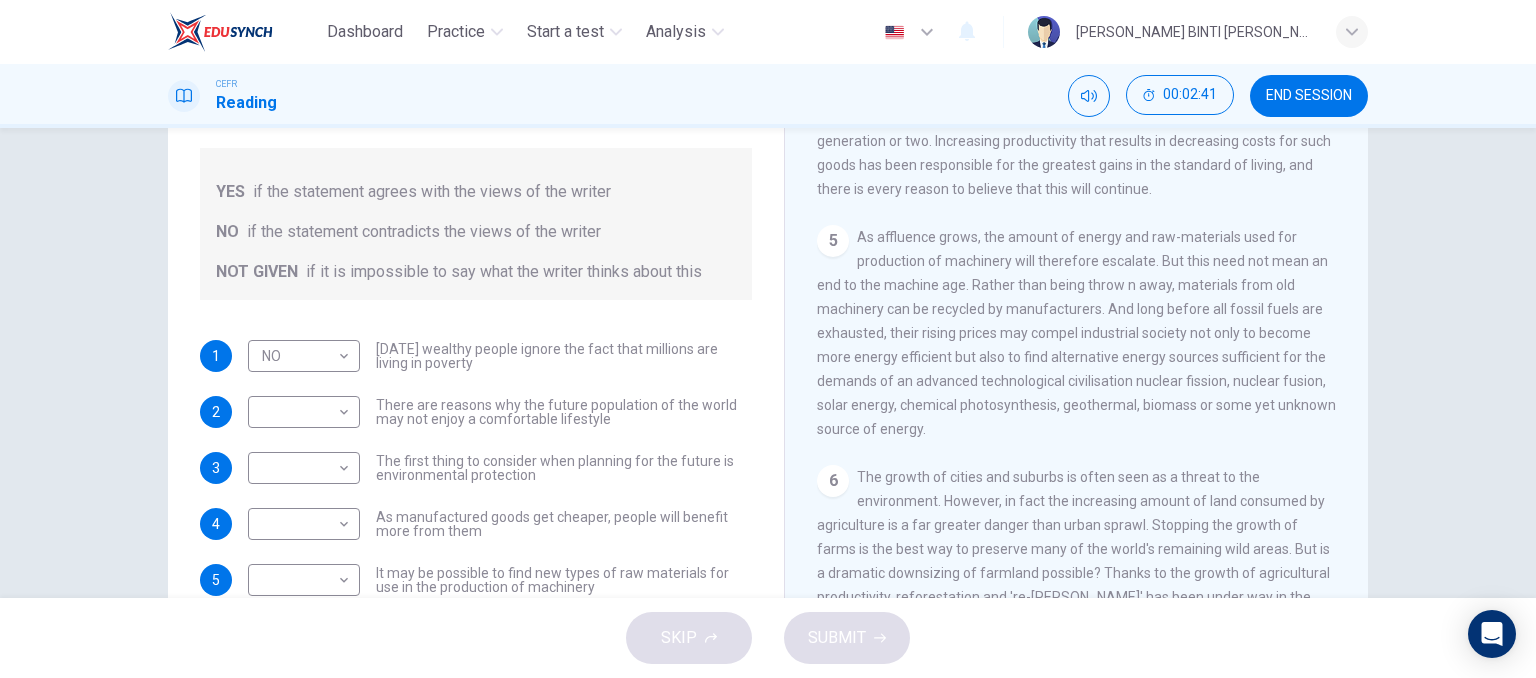 click on "[DATE] wealthy people ignore the fact that millions are living in poverty" at bounding box center [564, 356] 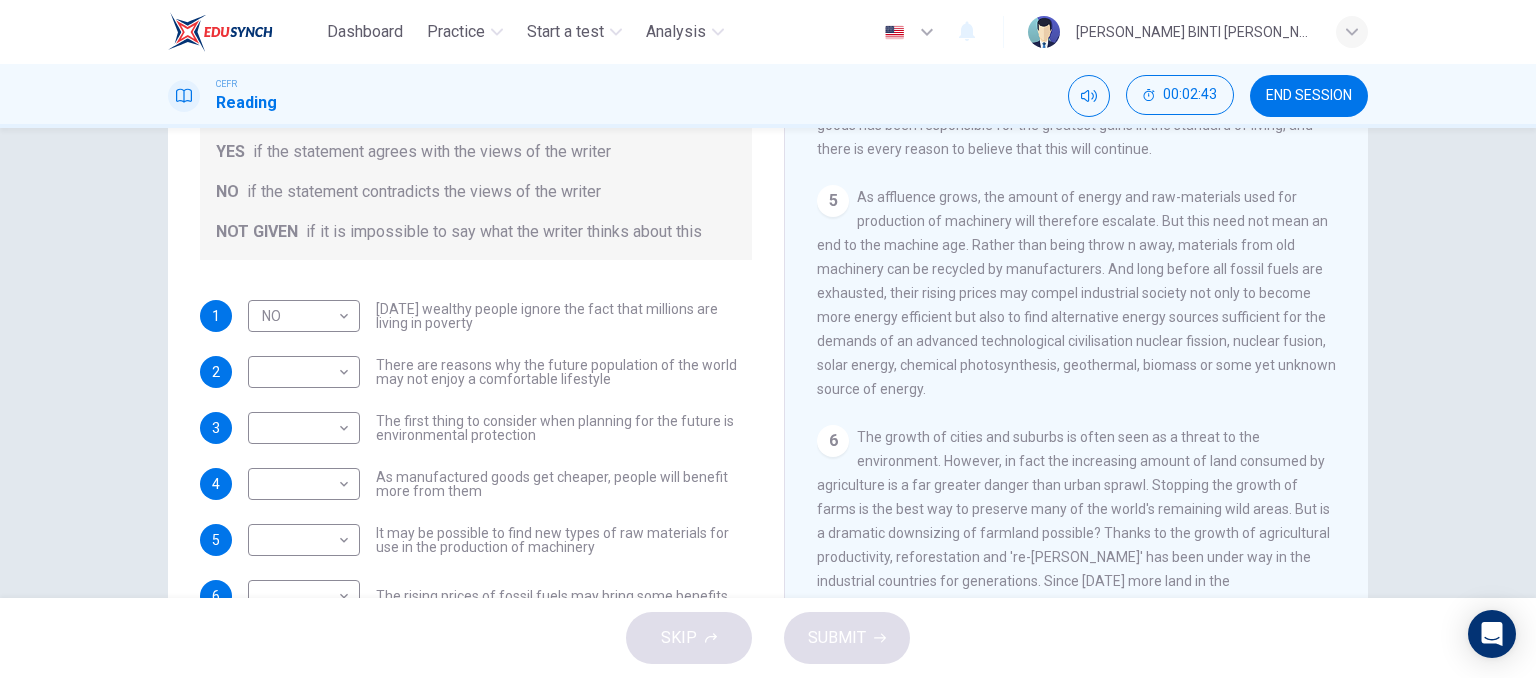 scroll, scrollTop: 212, scrollLeft: 0, axis: vertical 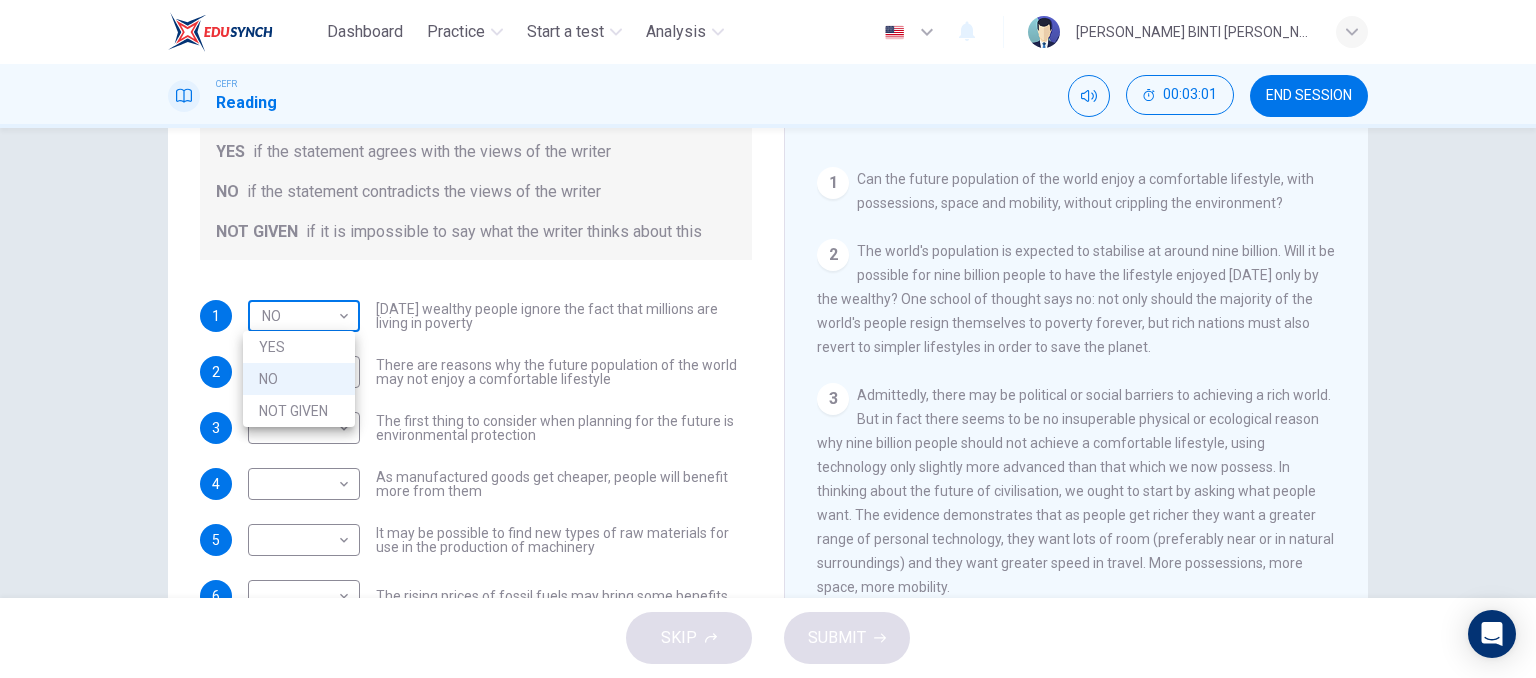 click on "Dashboard Practice Start a test Analysis English en ​ [PERSON_NAME] BINTI [PERSON_NAME] CEFR Reading 00:03:01 END SESSION Questions 1 - 6 Do the following statements reflect the claims of the writer in the Reading Passage?
In the boxes below, write YES if the statement agrees with the views of the writer NO if the statement contradicts the views of the writer NOT GIVEN if it is impossible to say what the writer thinks about this 1 NO NO ​ [DATE] wealthy people ignore the fact that millions are living in poverty 2 ​ ​ There are reasons why the future population of the world may not enjoy a comfortable lifestyle 3 ​ ​ The first thing to consider when planning for the future is environmental protection 4 ​ ​ As manufactured goods get cheaper, people will benefit more from them 5 ​ ​ It may be possible to find new types of raw materials for use in the production of machinery 6 ​ ​ The rising prices of fossil fuels may bring some benefits Worldly Wealth CLICK TO ZOOM Click to Zoom 1 2 3 4 5 6 7" at bounding box center [768, 339] 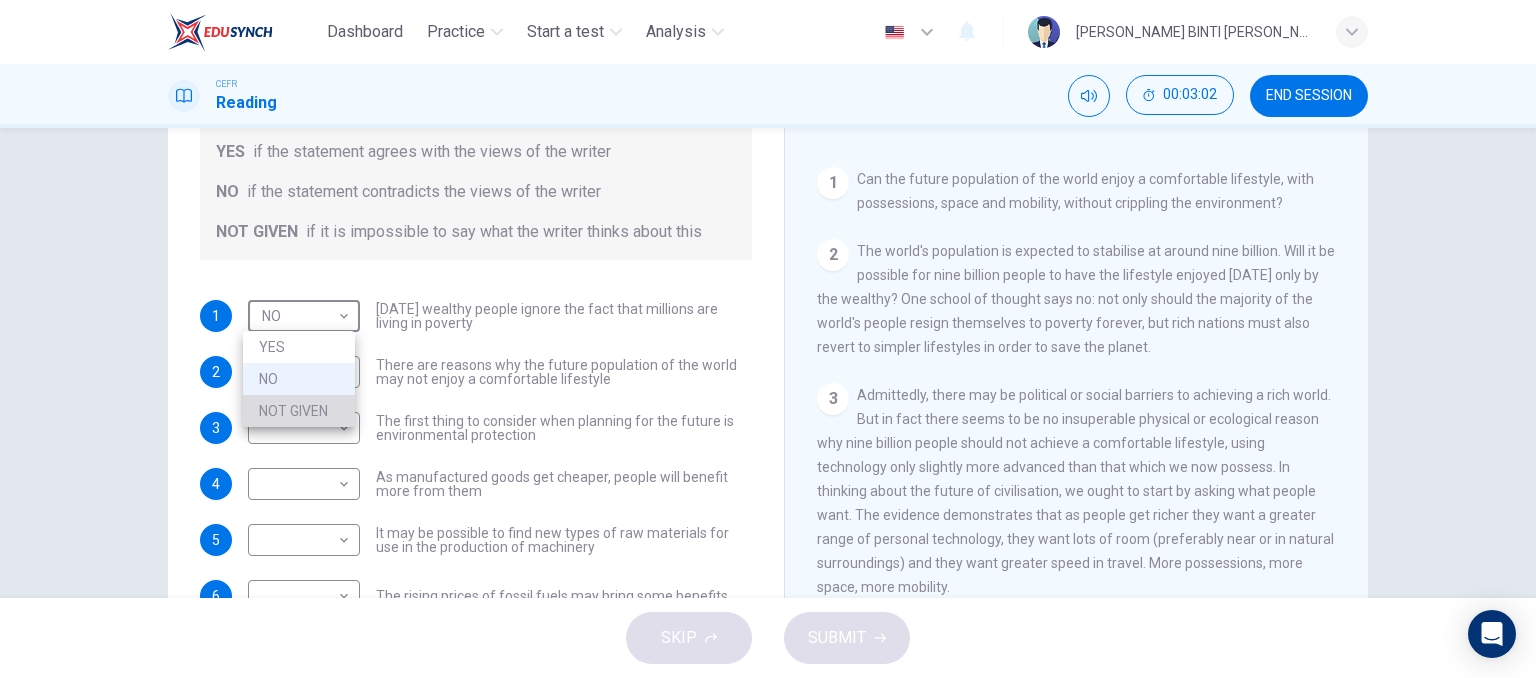 click on "NOT GIVEN" at bounding box center [299, 411] 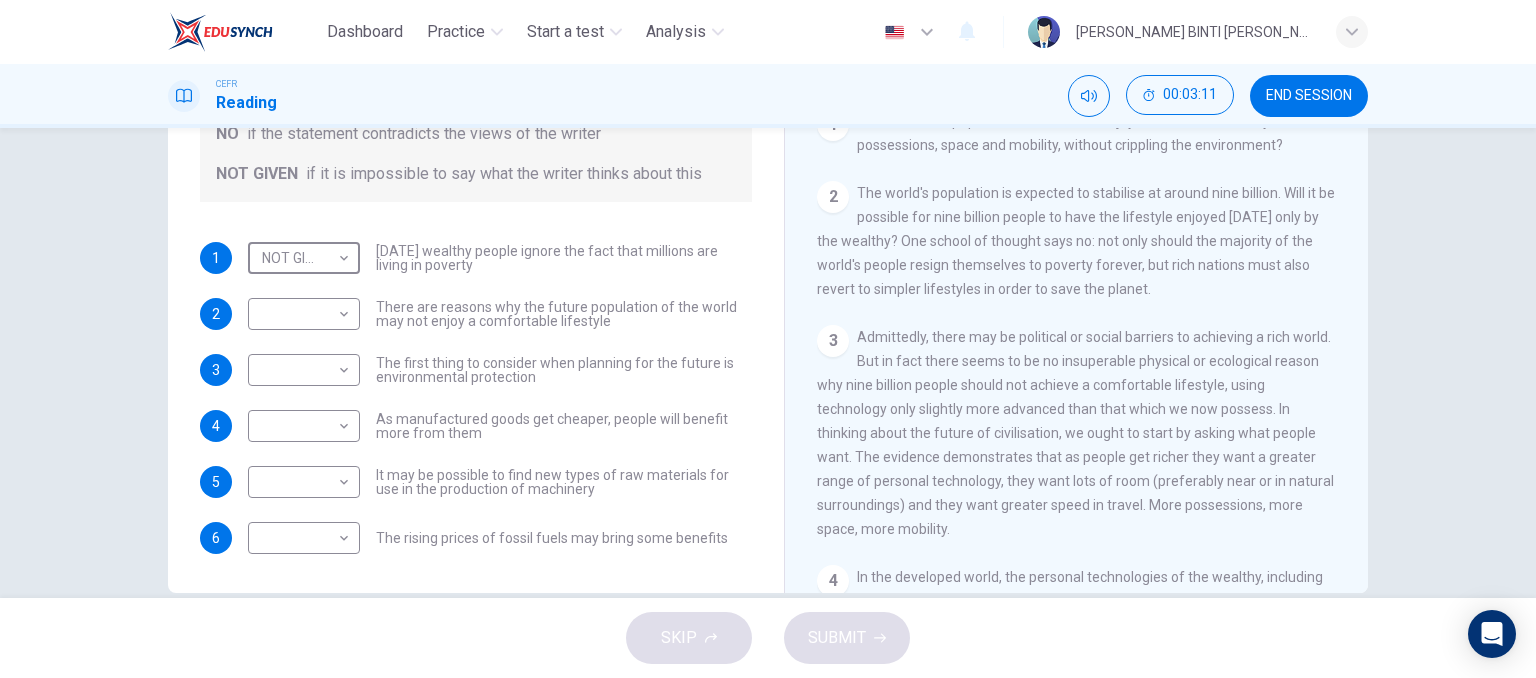 scroll, scrollTop: 275, scrollLeft: 0, axis: vertical 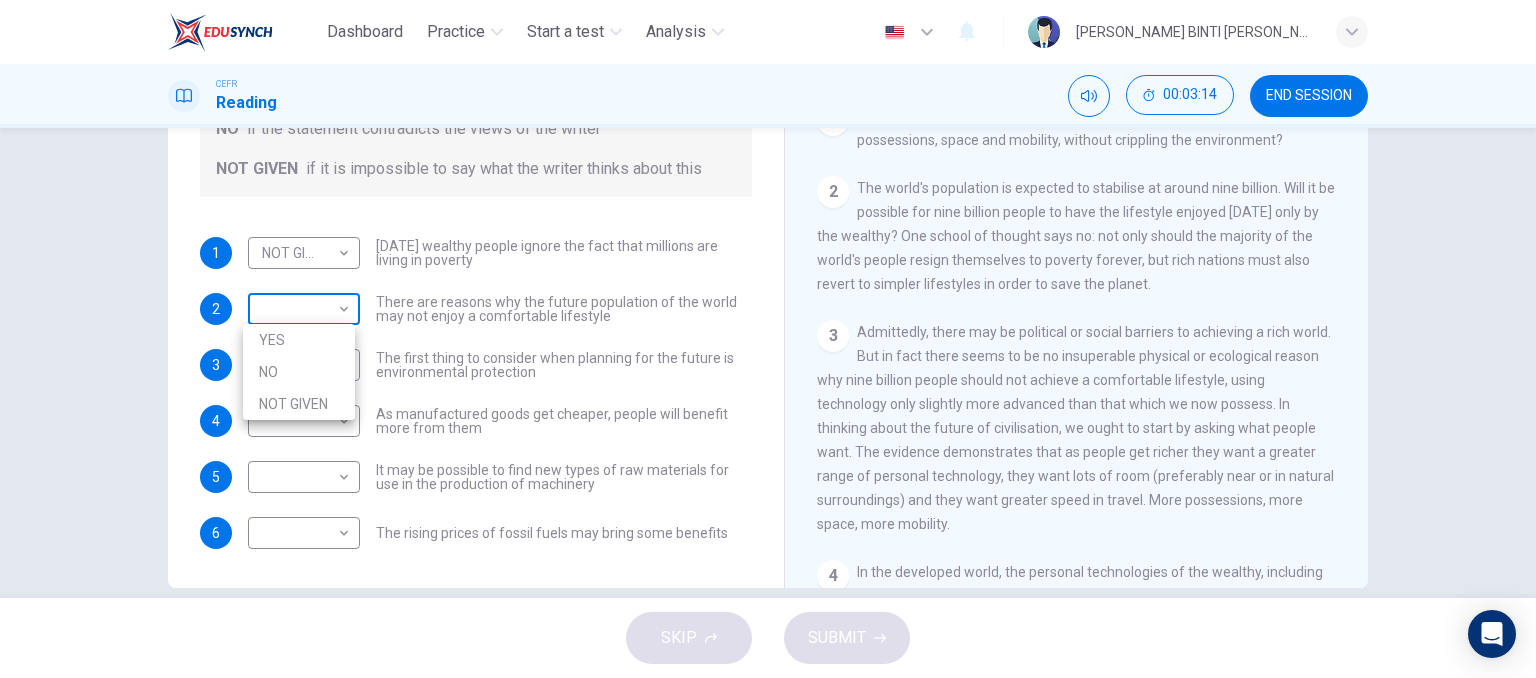 click on "Dashboard Practice Start a test Analysis English en ​ [PERSON_NAME] BINTI [PERSON_NAME] CEFR Reading 00:03:14 END SESSION Questions 1 - 6 Do the following statements reflect the claims of the writer in the Reading Passage?
In the boxes below, write YES if the statement agrees with the views of the writer NO if the statement contradicts the views of the writer NOT GIVEN if it is impossible to say what the writer thinks about this 1 NOT GIVEN NOT GIVEN ​ [DATE] wealthy people ignore the fact that millions are living in poverty 2 ​ ​ There are reasons why the future population of the world may not enjoy a comfortable lifestyle 3 ​ ​ The first thing to consider when planning for the future is environmental protection 4 ​ ​ As manufactured goods get cheaper, people will benefit more from them 5 ​ ​ It may be possible to find new types of raw materials for use in the production of machinery 6 ​ ​ The rising prices of fossil fuels may bring some benefits Worldly Wealth CLICK TO ZOOM Click to Zoom" at bounding box center (768, 339) 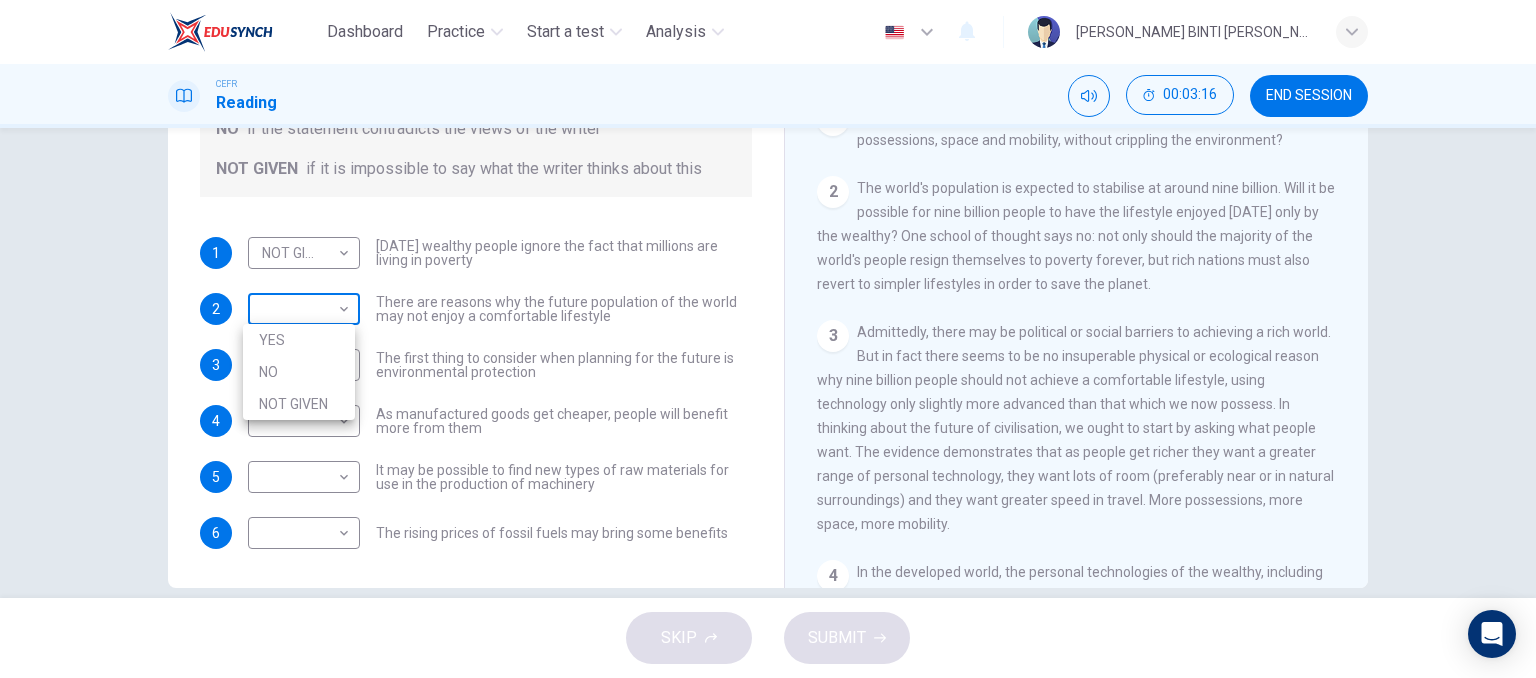 click at bounding box center [768, 339] 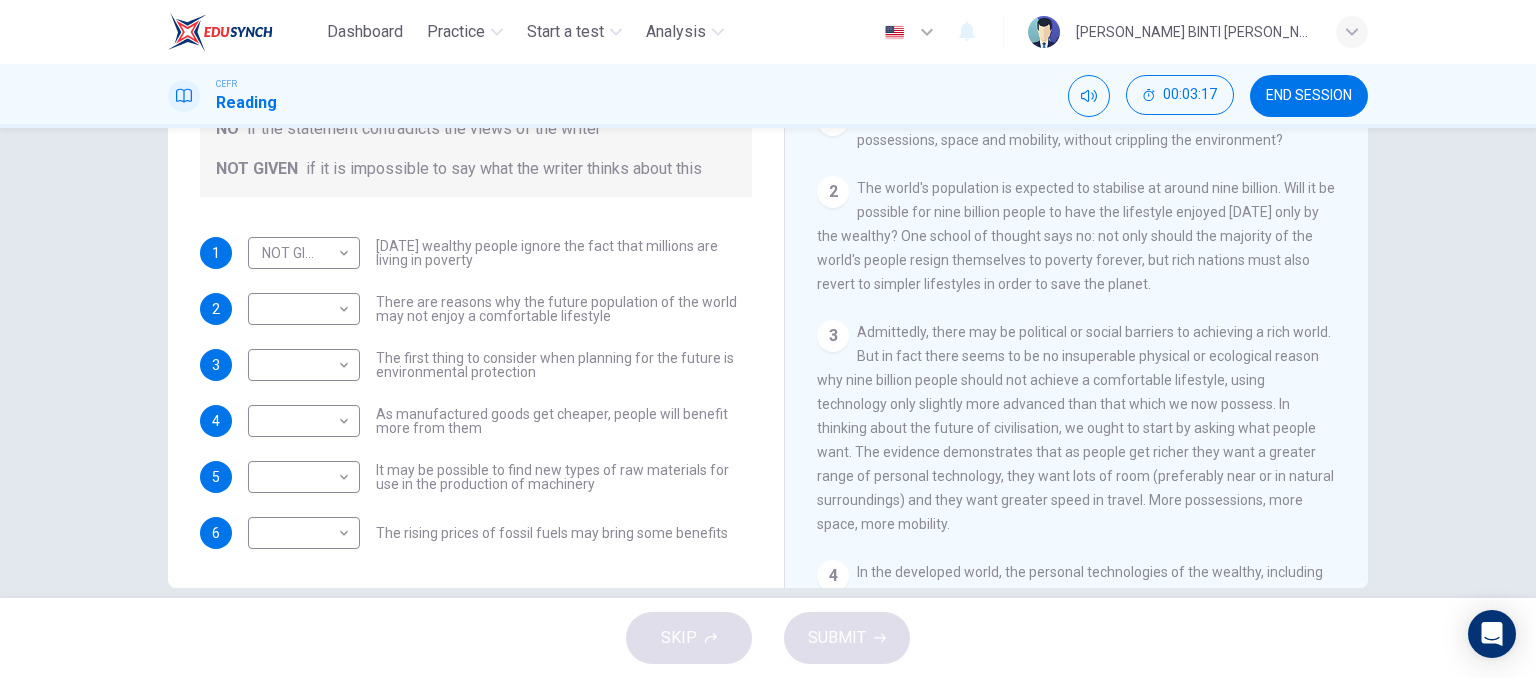 click on "There are reasons why the future population of the world may not enjoy a comfortable lifestyle" at bounding box center (564, 309) 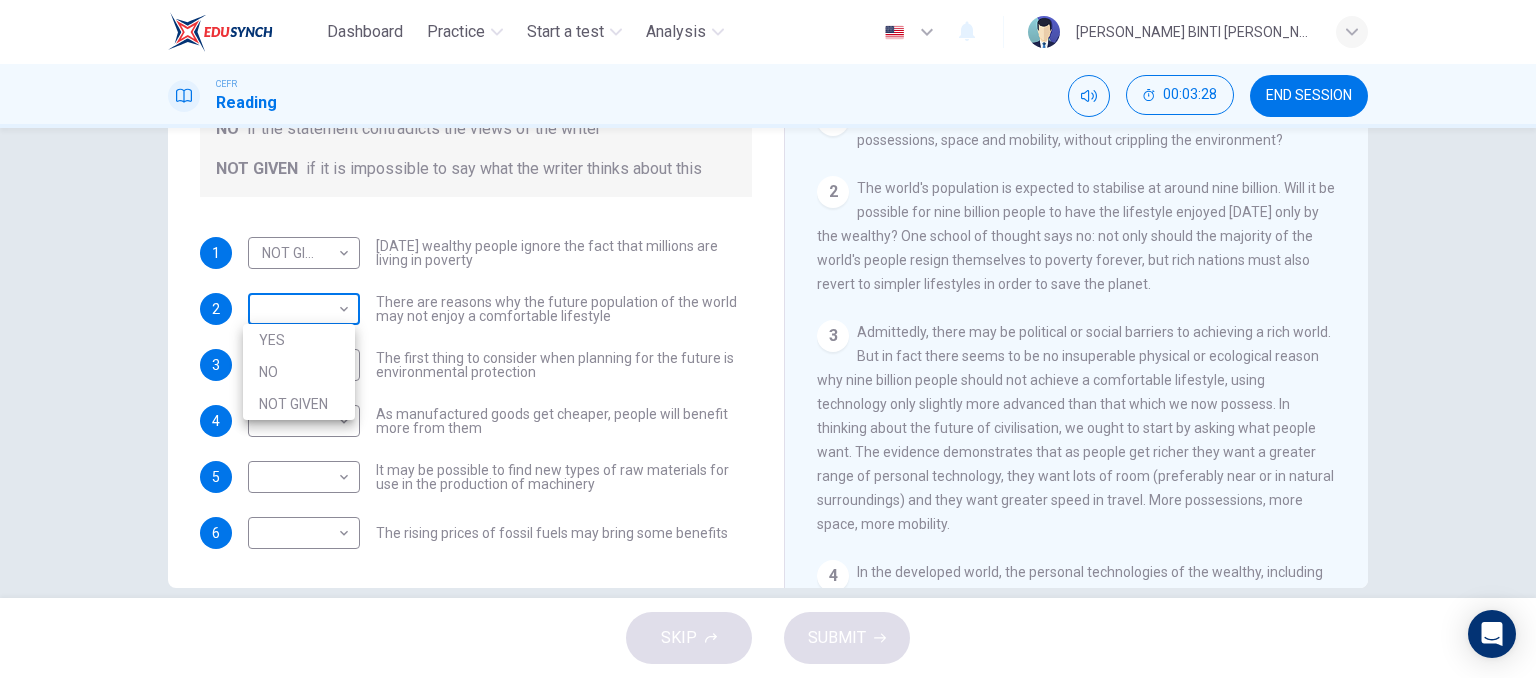 click on "Dashboard Practice Start a test Analysis English en ​ [PERSON_NAME] BINTI [PERSON_NAME] CEFR Reading 00:03:28 END SESSION Questions 1 - 6 Do the following statements reflect the claims of the writer in the Reading Passage?
In the boxes below, write YES if the statement agrees with the views of the writer NO if the statement contradicts the views of the writer NOT GIVEN if it is impossible to say what the writer thinks about this 1 NOT GIVEN NOT GIVEN ​ [DATE] wealthy people ignore the fact that millions are living in poverty 2 ​ ​ There are reasons why the future population of the world may not enjoy a comfortable lifestyle 3 ​ ​ The first thing to consider when planning for the future is environmental protection 4 ​ ​ As manufactured goods get cheaper, people will benefit more from them 5 ​ ​ It may be possible to find new types of raw materials for use in the production of machinery 6 ​ ​ The rising prices of fossil fuels may bring some benefits Worldly Wealth CLICK TO ZOOM Click to Zoom" at bounding box center (768, 339) 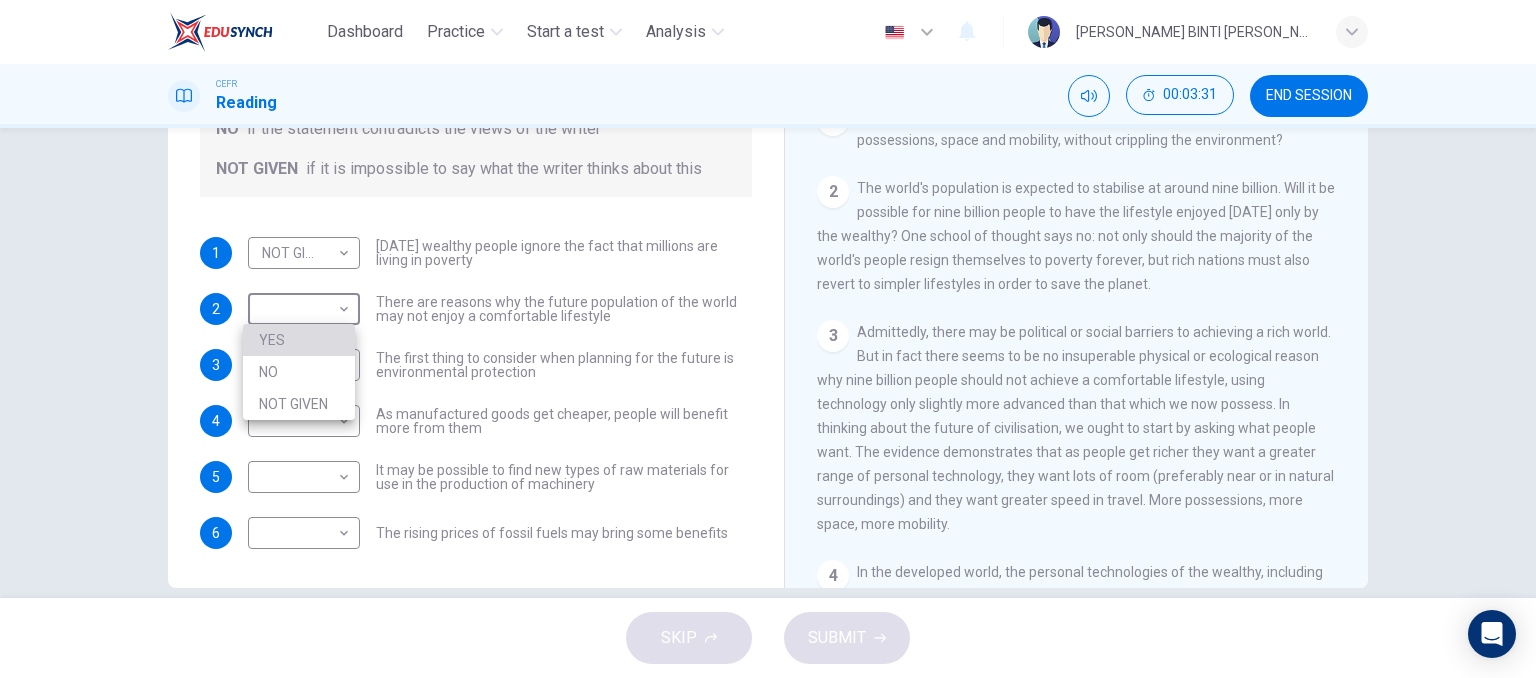 click on "YES" at bounding box center [299, 340] 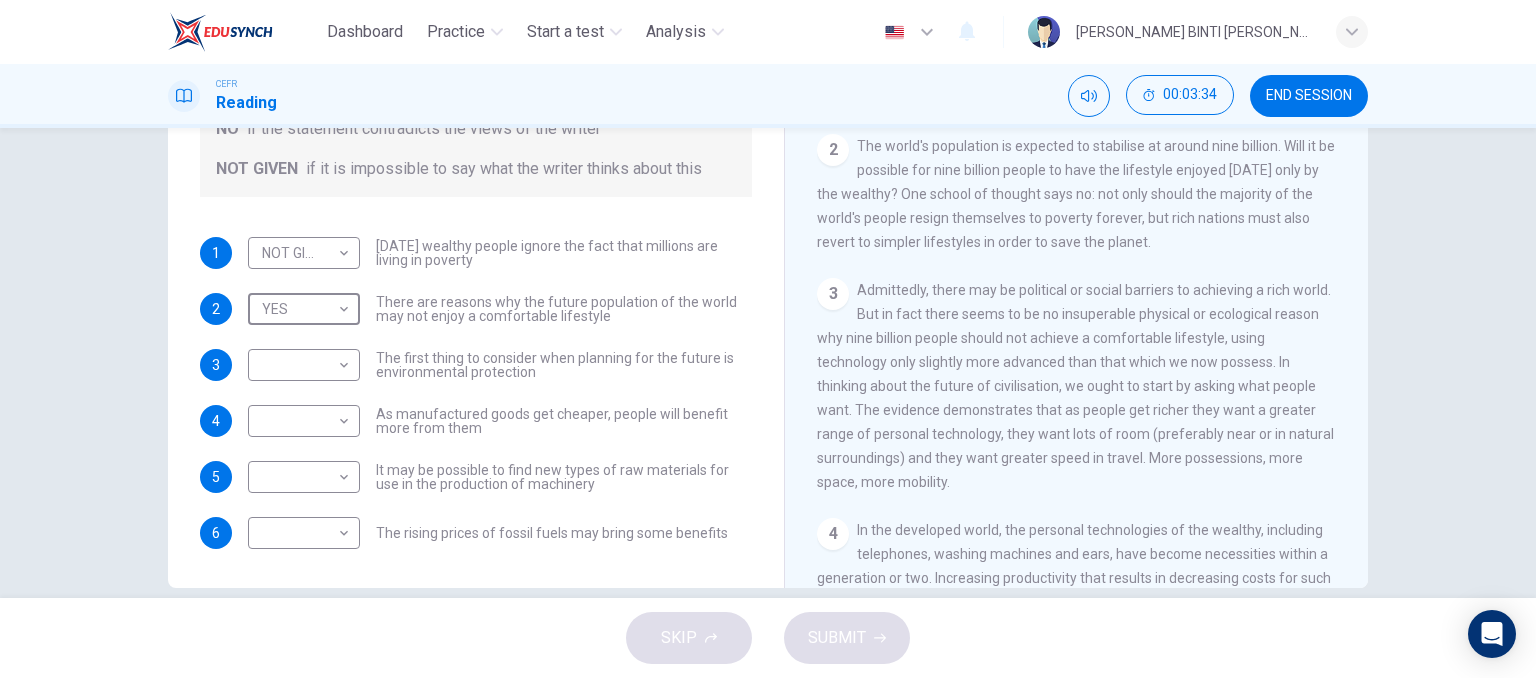 scroll, scrollTop: 347, scrollLeft: 0, axis: vertical 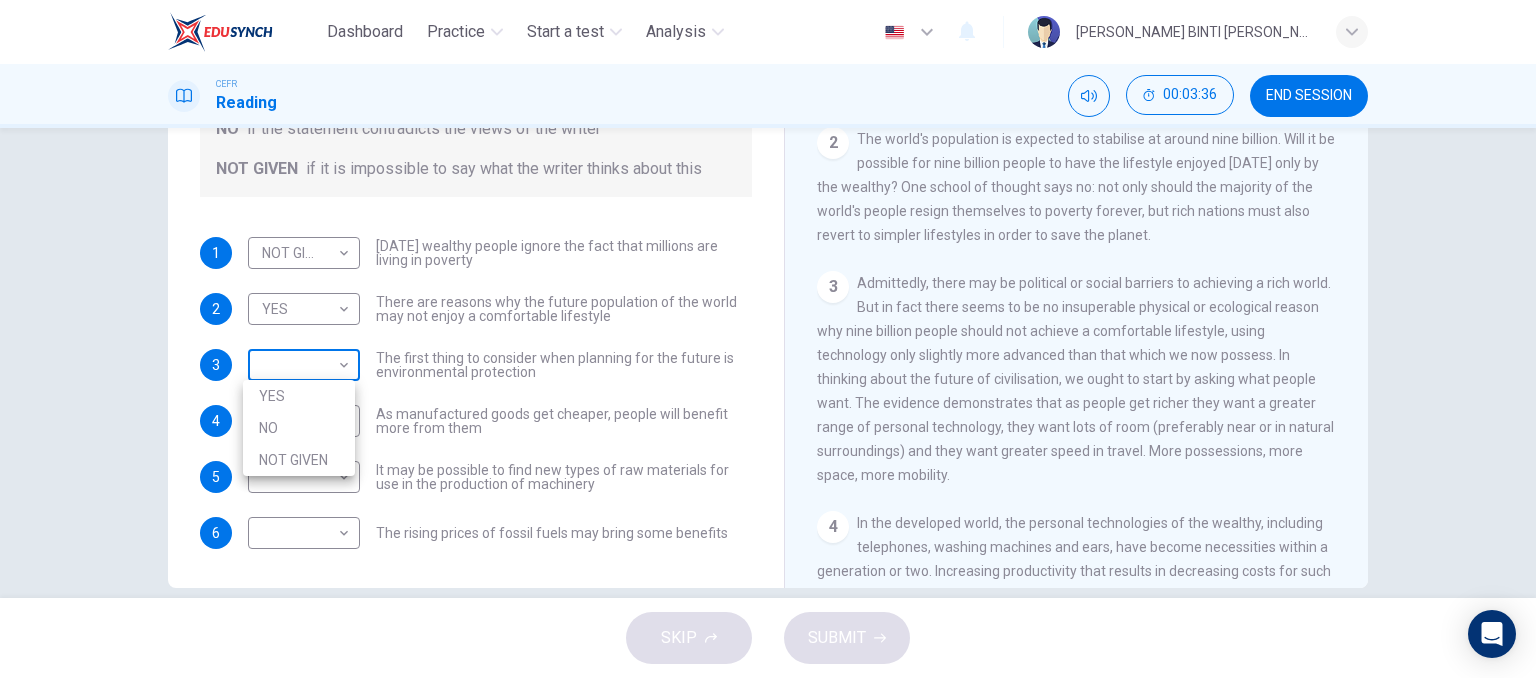 click on "Dashboard Practice Start a test Analysis English en ​ [PERSON_NAME] BINTI [PERSON_NAME] CEFR Reading 00:03:36 END SESSION Questions 1 - 6 Do the following statements reflect the claims of the writer in the Reading Passage?
In the boxes below, write YES if the statement agrees with the views of the writer NO if the statement contradicts the views of the writer NOT GIVEN if it is impossible to say what the writer thinks about this 1 NOT GIVEN NOT GIVEN ​ [DATE] wealthy people ignore the fact that millions are living in poverty 2 YES YES ​ There are reasons why the future population of the world may not enjoy a comfortable lifestyle 3 ​ ​ The first thing to consider when planning for the future is environmental protection 4 ​ ​ As manufactured goods get cheaper, people will benefit more from them 5 ​ ​ It may be possible to find new types of raw materials for use in the production of machinery 6 ​ ​ The rising prices of fossil fuels may bring some benefits Worldly Wealth CLICK TO ZOOM 1 2 3 4 5" at bounding box center (768, 339) 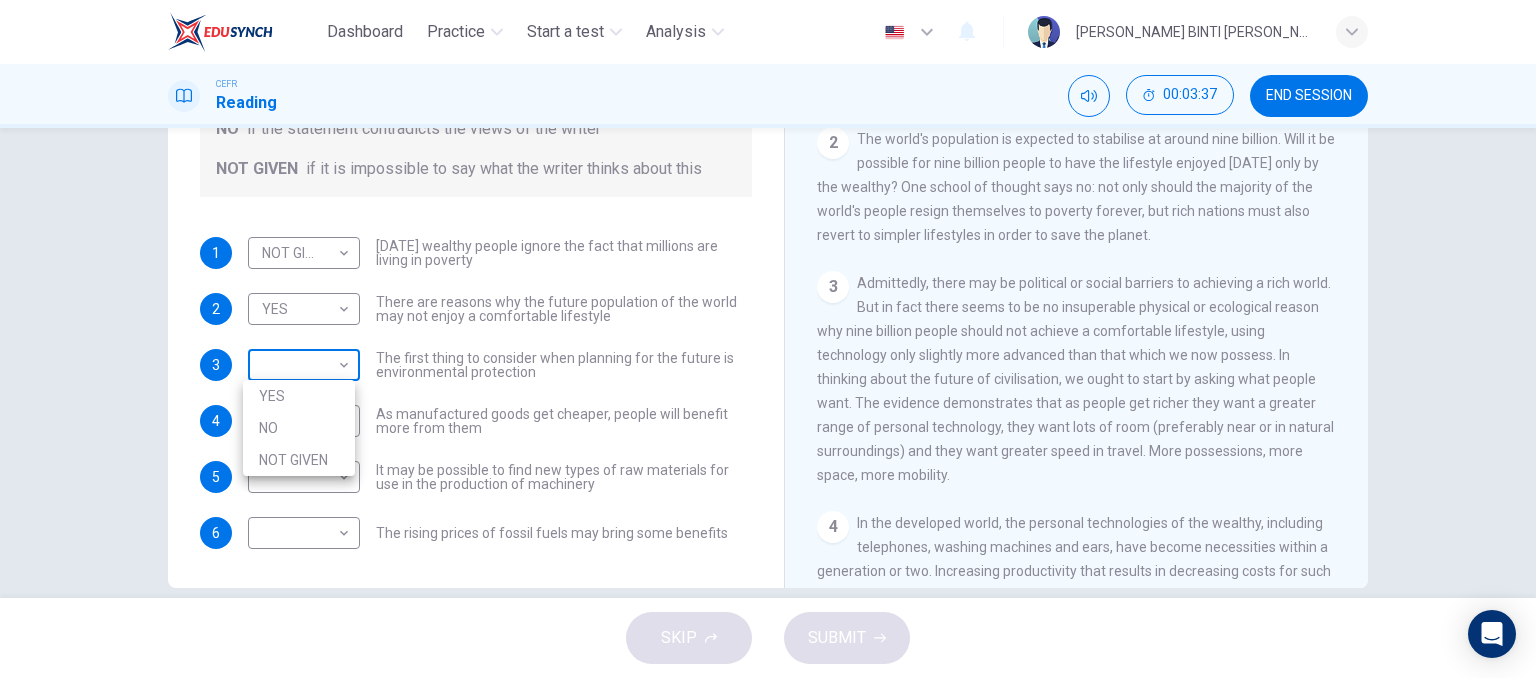 click at bounding box center [768, 339] 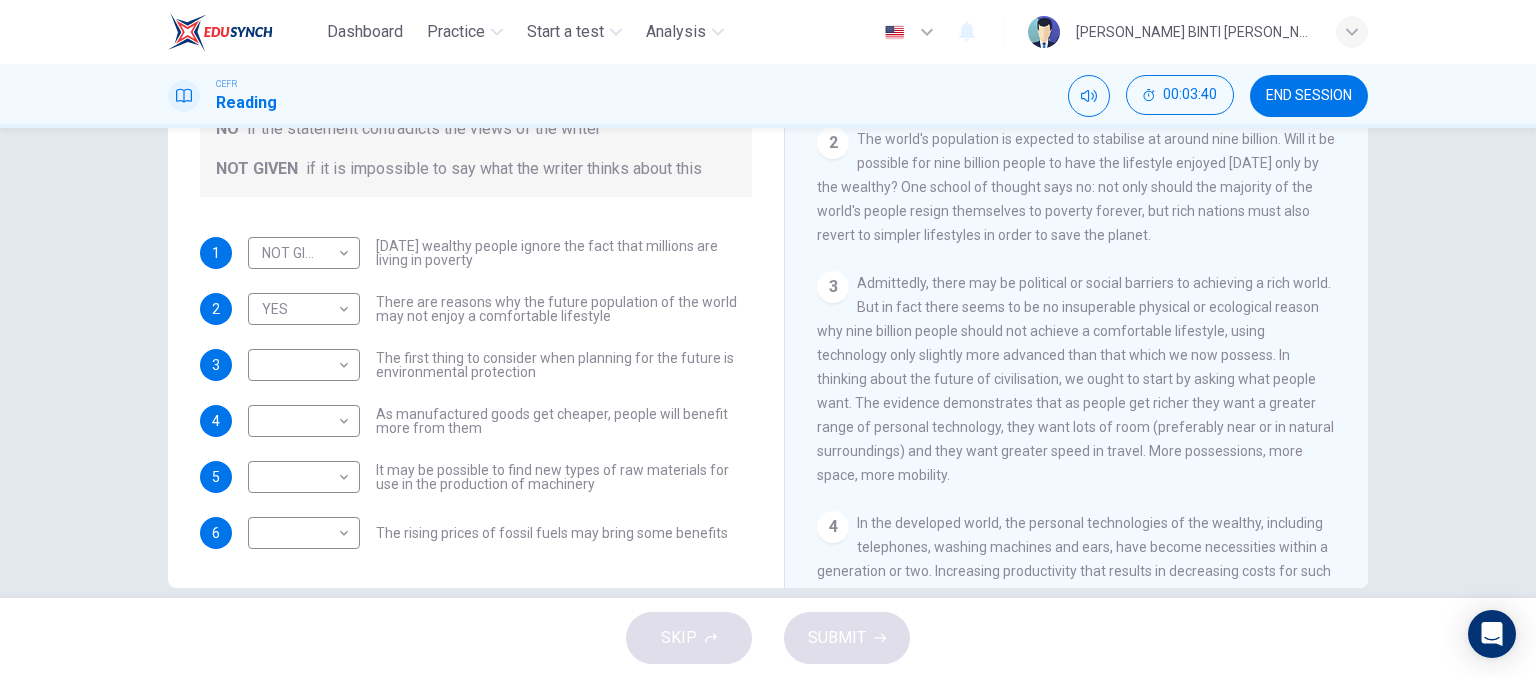 click on "Admittedly, there may be political or social barriers to achieving a rich world. But in fact there seems to be no insuperable physical or ecological reason why nine billion people should not achieve a comfortable lifestyle, using technology only slightly more advanced than that which we now possess. In thinking about the future of civilisation, we ought to start by asking what people want. The evidence demonstrates that as people get richer they want a greater range of personal technology, they want lots of room (preferably near or in natural surroundings) and they want greater speed in travel. More possessions, more space, more mobility." at bounding box center (1075, 379) 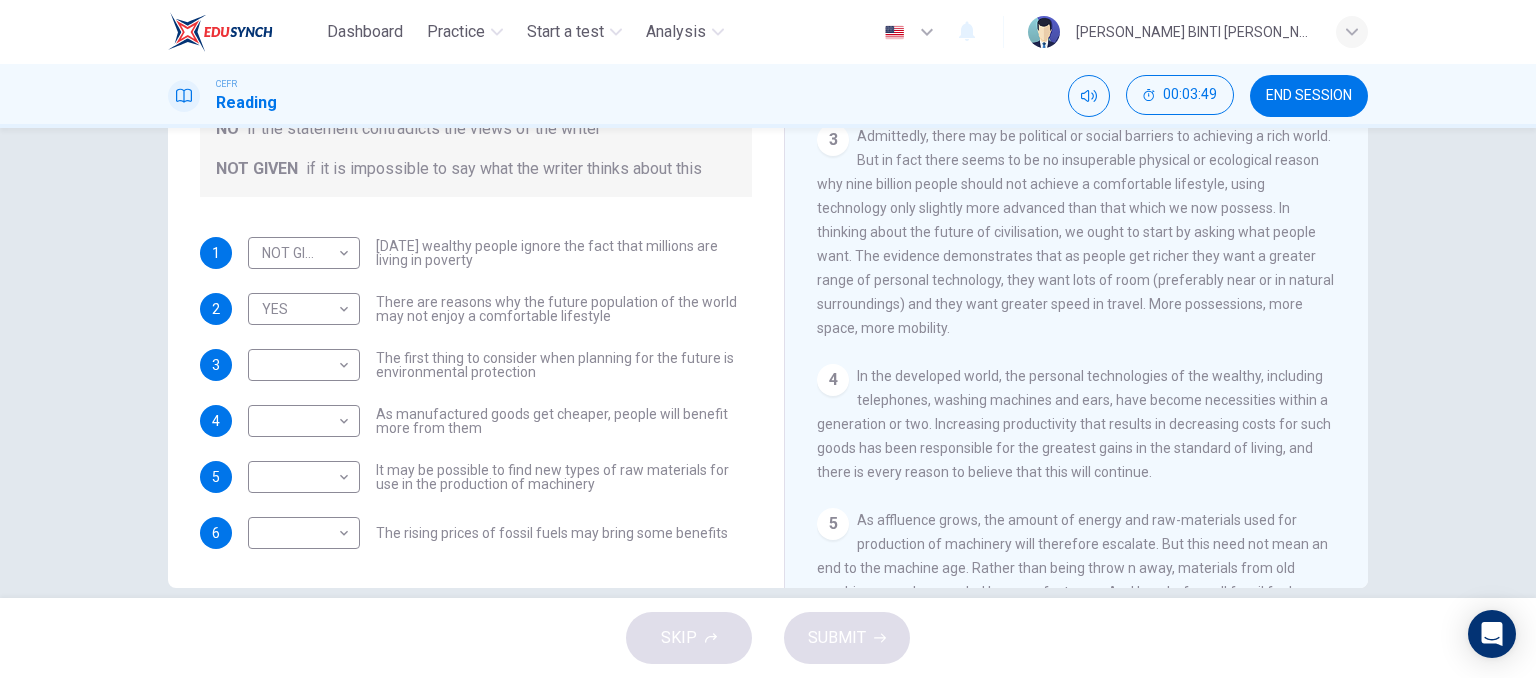 scroll, scrollTop: 638, scrollLeft: 0, axis: vertical 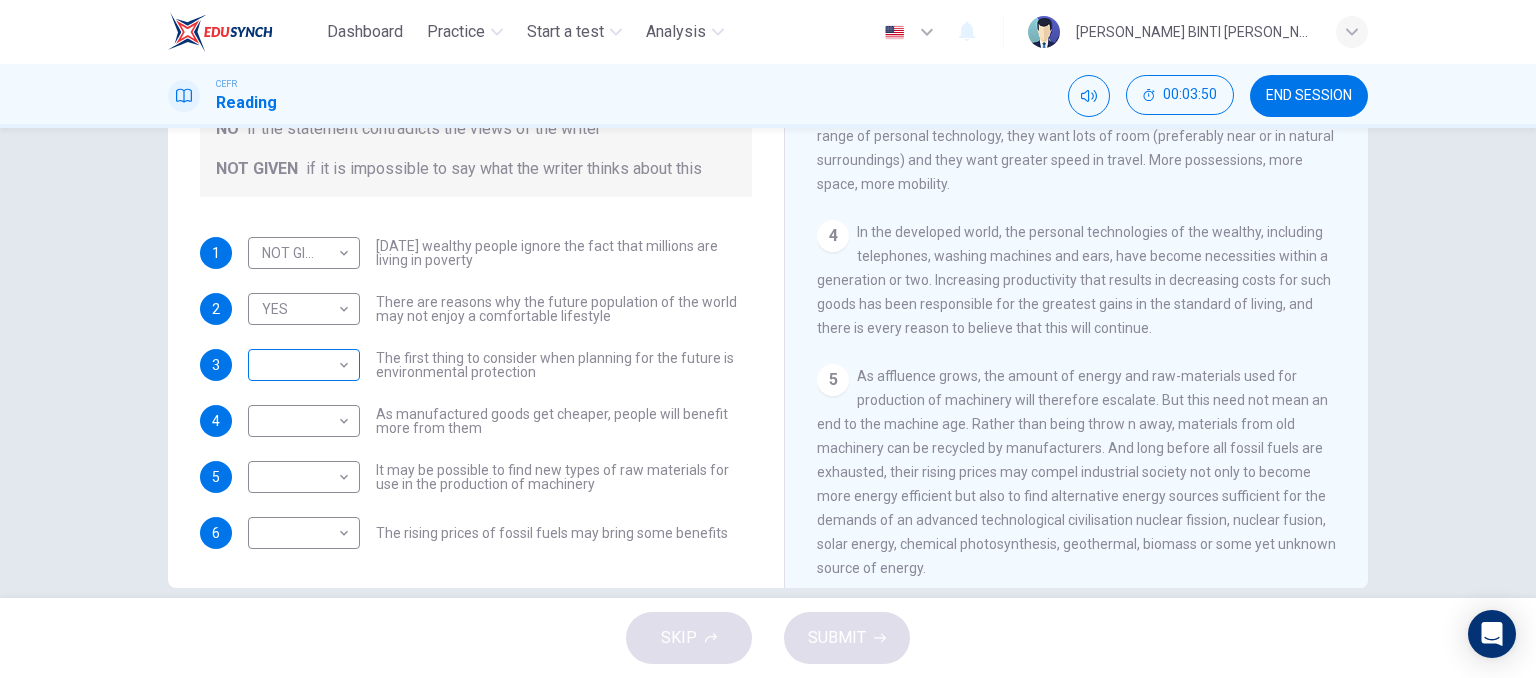 click on "Dashboard Practice Start a test Analysis English en ​ [PERSON_NAME] BINTI [PERSON_NAME] CEFR Reading 00:03:50 END SESSION Questions 1 - 6 Do the following statements reflect the claims of the writer in the Reading Passage?
In the boxes below, write YES if the statement agrees with the views of the writer NO if the statement contradicts the views of the writer NOT GIVEN if it is impossible to say what the writer thinks about this 1 NOT GIVEN NOT GIVEN ​ [DATE] wealthy people ignore the fact that millions are living in poverty 2 YES YES ​ There are reasons why the future population of the world may not enjoy a comfortable lifestyle 3 ​ ​ The first thing to consider when planning for the future is environmental protection 4 ​ ​ As manufactured goods get cheaper, people will benefit more from them 5 ​ ​ It may be possible to find new types of raw materials for use in the production of machinery 6 ​ ​ The rising prices of fossil fuels may bring some benefits Worldly Wealth CLICK TO ZOOM 1 2 3 4 5" at bounding box center [768, 339] 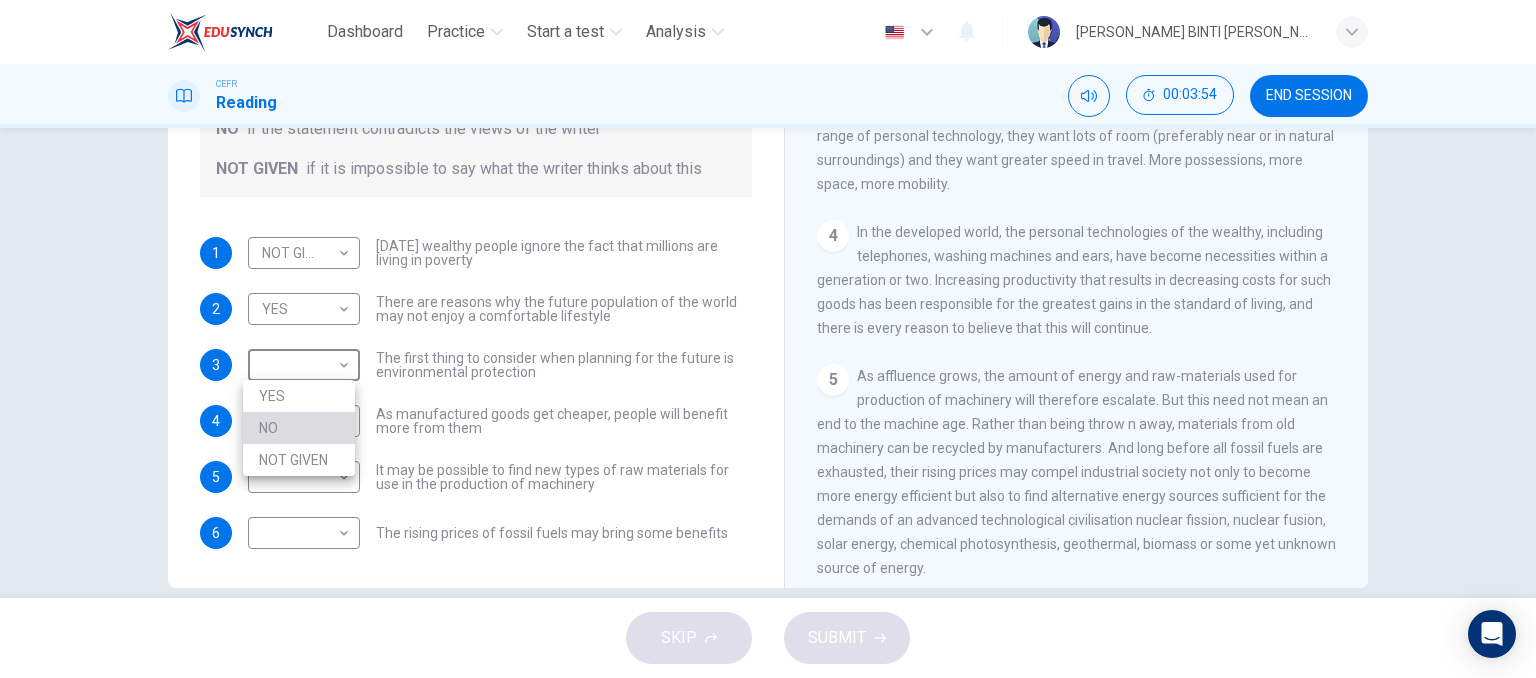 click on "NO" at bounding box center (299, 428) 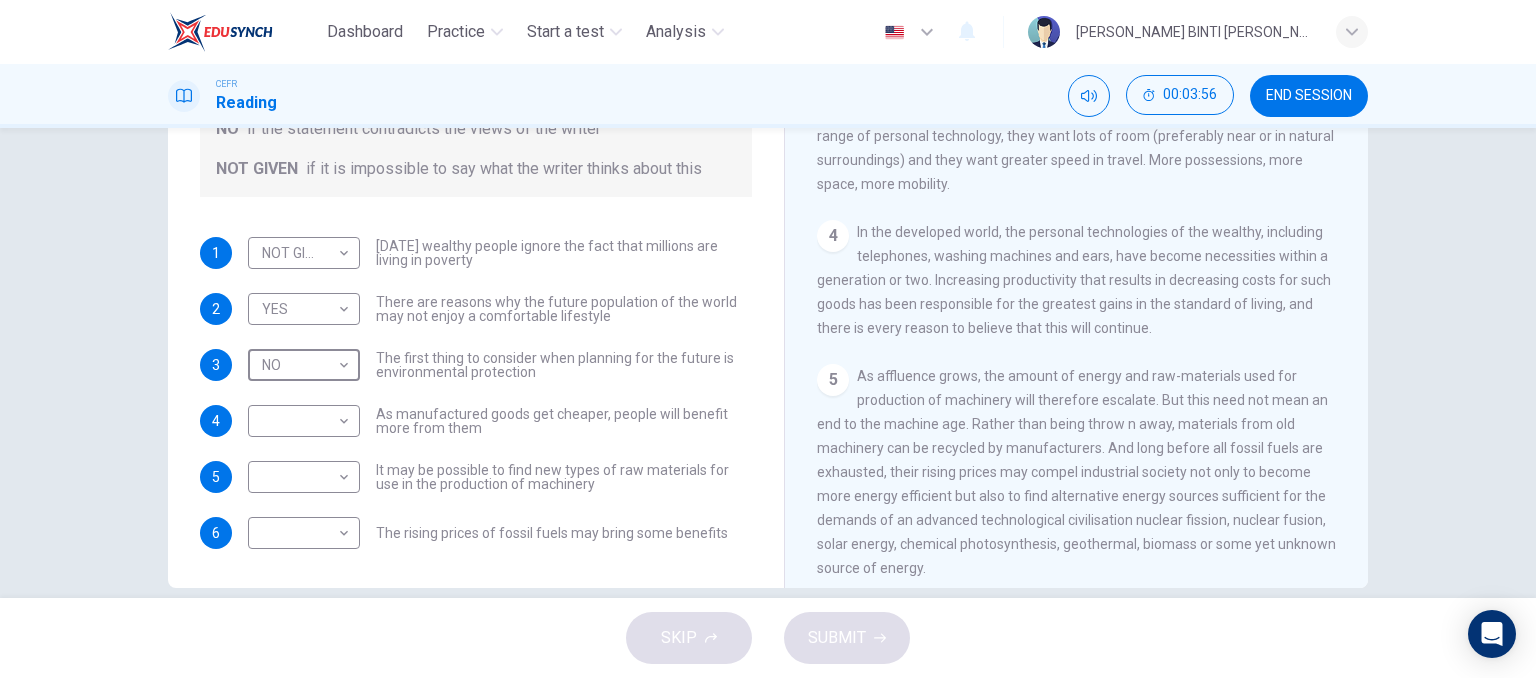 scroll, scrollTop: 305, scrollLeft: 0, axis: vertical 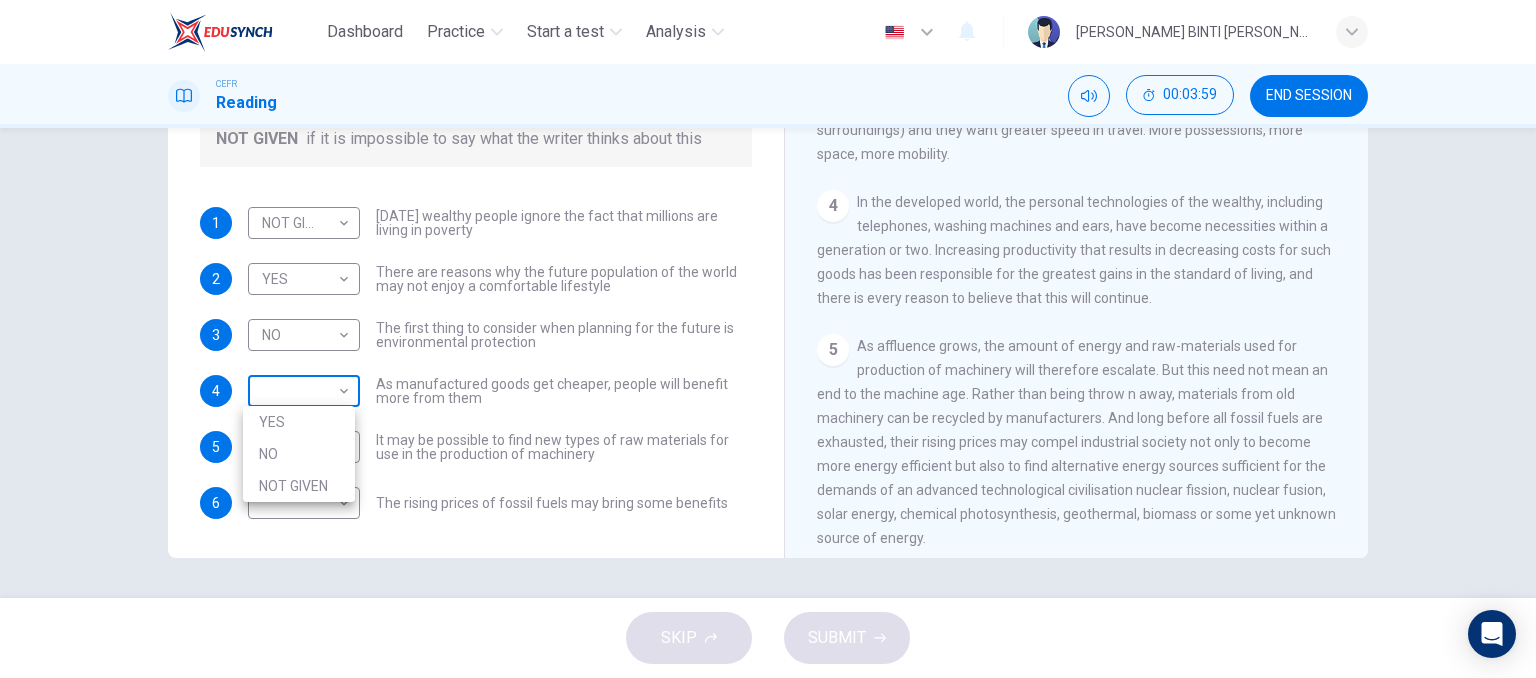 click on "Dashboard Practice Start a test Analysis English en ​ [PERSON_NAME] BINTI [PERSON_NAME] CEFR Reading 00:03:59 END SESSION Questions 1 - 6 Do the following statements reflect the claims of the writer in the Reading Passage?
In the boxes below, write YES if the statement agrees with the views of the writer NO if the statement contradicts the views of the writer NOT GIVEN if it is impossible to say what the writer thinks about this 1 NOT GIVEN NOT GIVEN ​ [DATE] wealthy people ignore the fact that millions are living in poverty 2 YES YES ​ There are reasons why the future population of the world may not enjoy a comfortable lifestyle 3 NO NO ​ The first thing to consider when planning for the future is environmental protection 4 ​ ​ As manufactured goods get cheaper, people will benefit more from them 5 ​ ​ It may be possible to find new types of raw materials for use in the production of machinery 6 ​ ​ The rising prices of fossil fuels may bring some benefits Worldly Wealth CLICK TO ZOOM 1 2 3 4" at bounding box center [768, 339] 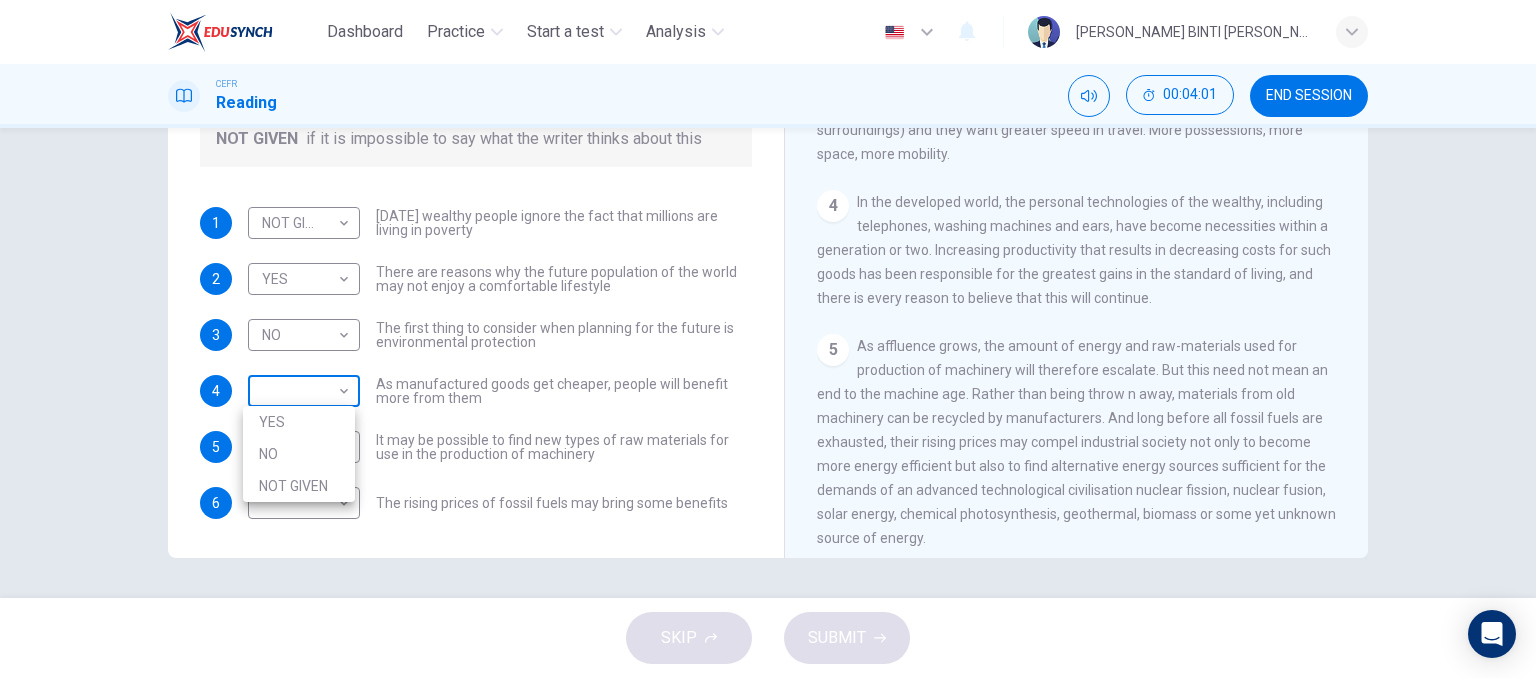 click at bounding box center (768, 339) 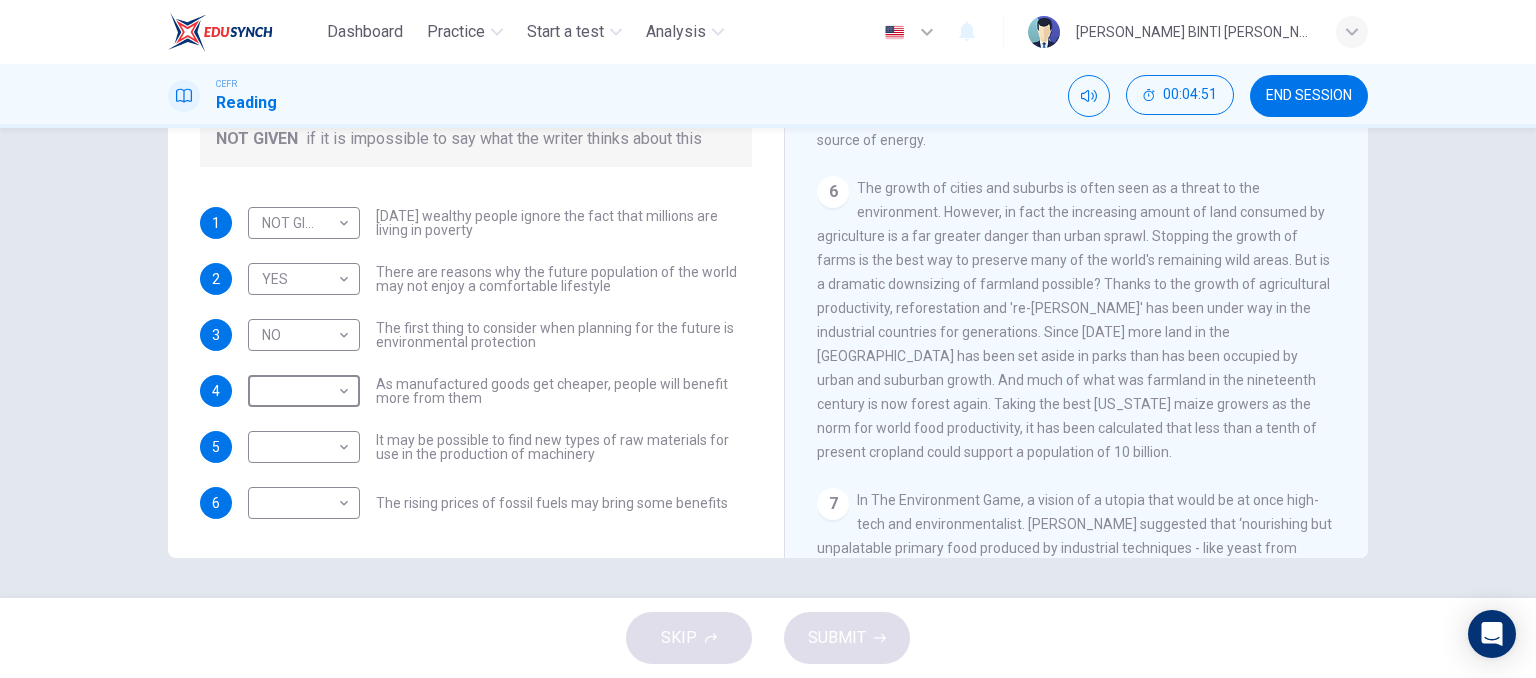 scroll, scrollTop: 1036, scrollLeft: 0, axis: vertical 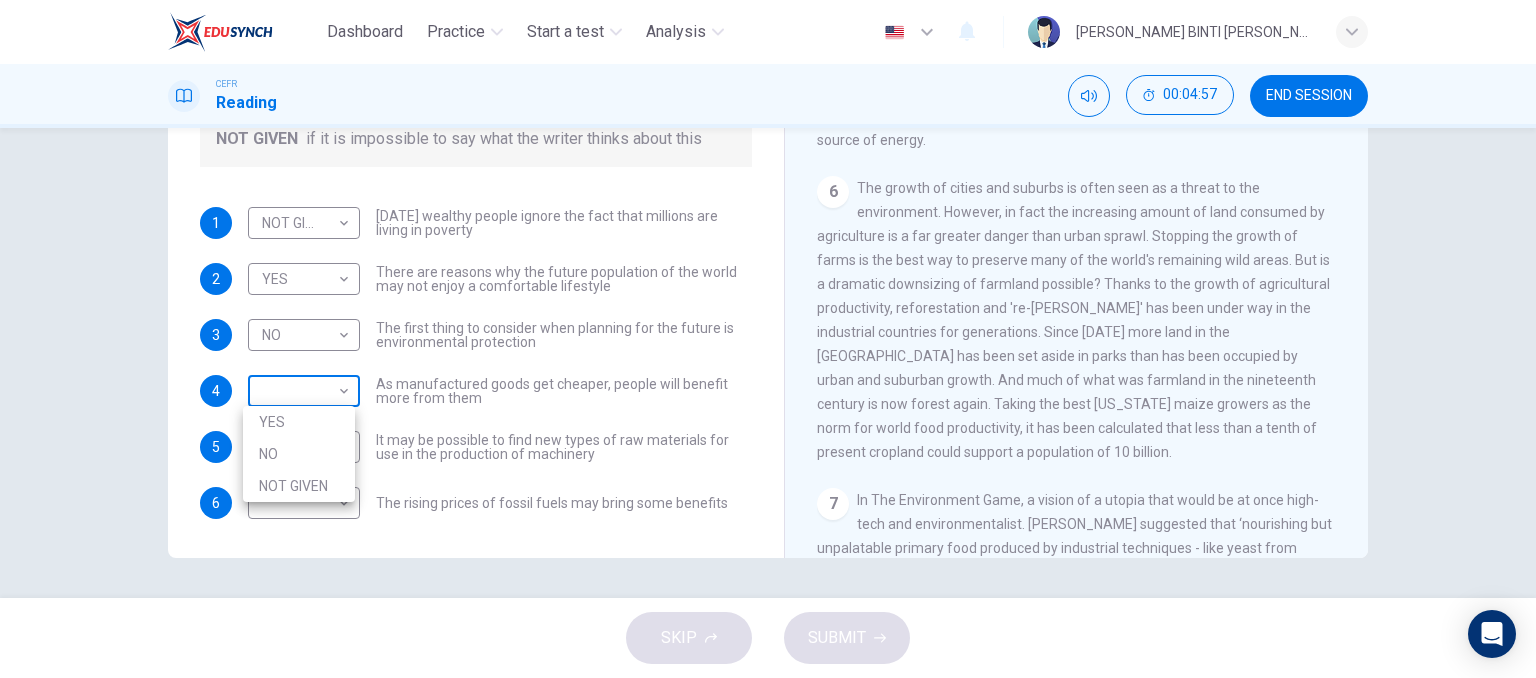 click on "Dashboard Practice Start a test Analysis English en ​ [PERSON_NAME] BINTI [PERSON_NAME] CEFR Reading 00:04:57 END SESSION Questions 1 - 6 Do the following statements reflect the claims of the writer in the Reading Passage?
In the boxes below, write YES if the statement agrees with the views of the writer NO if the statement contradicts the views of the writer NOT GIVEN if it is impossible to say what the writer thinks about this 1 NOT GIVEN NOT GIVEN ​ [DATE] wealthy people ignore the fact that millions are living in poverty 2 YES YES ​ There are reasons why the future population of the world may not enjoy a comfortable lifestyle 3 NO NO ​ The first thing to consider when planning for the future is environmental protection 4 ​ ​ As manufactured goods get cheaper, people will benefit more from them 5 ​ ​ It may be possible to find new types of raw materials for use in the production of machinery 6 ​ ​ The rising prices of fossil fuels may bring some benefits Worldly Wealth CLICK TO ZOOM 1 2 3 4" at bounding box center (768, 339) 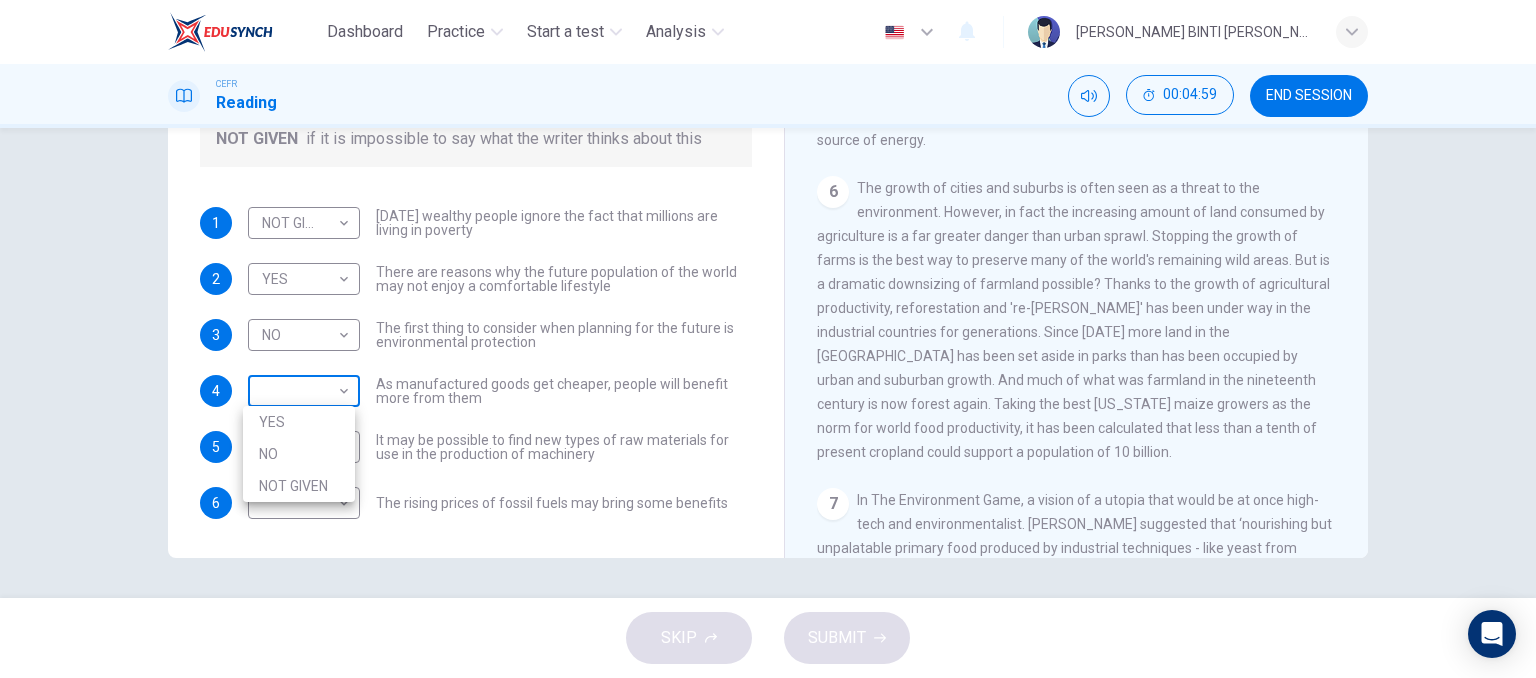 click at bounding box center (768, 339) 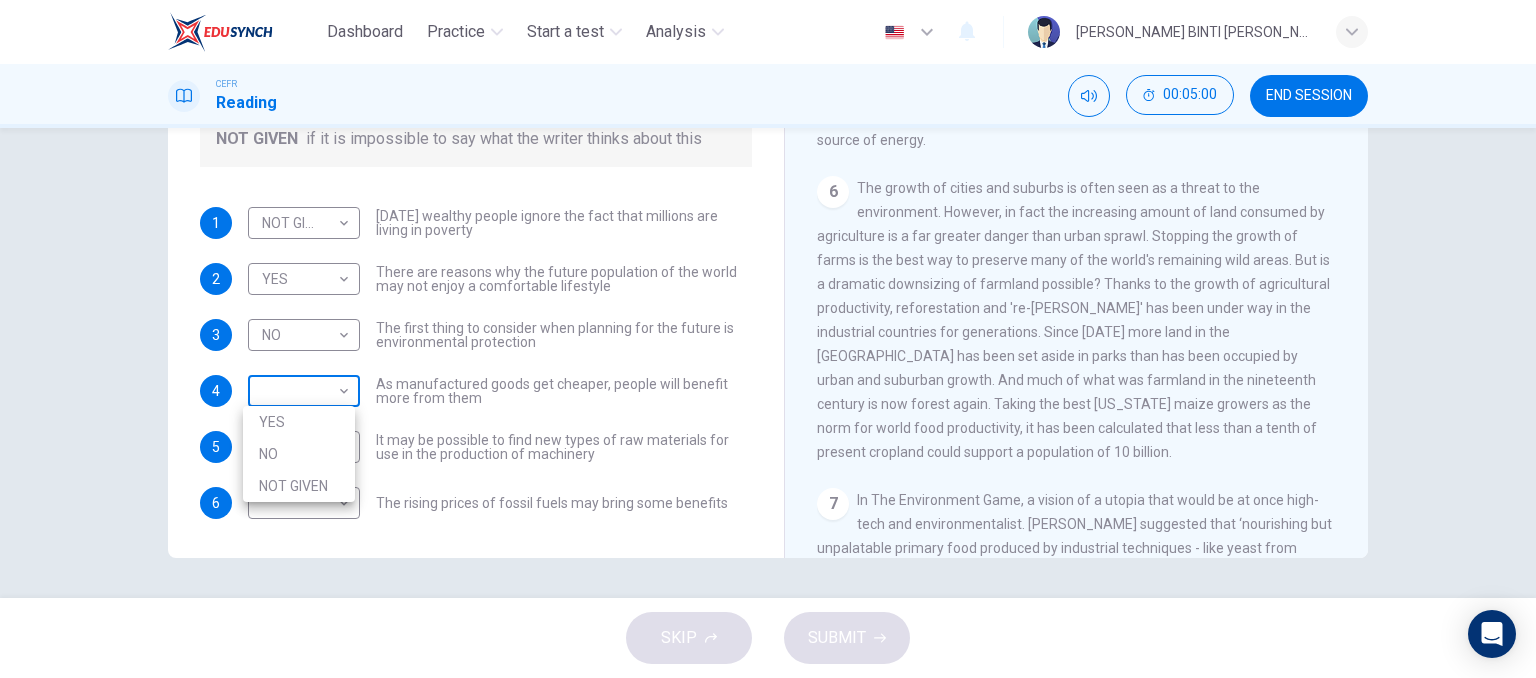 click on "Dashboard Practice Start a test Analysis English en ​ [PERSON_NAME] BINTI [PERSON_NAME] CEFR Reading 00:05:00 END SESSION Questions 1 - 6 Do the following statements reflect the claims of the writer in the Reading Passage?
In the boxes below, write YES if the statement agrees with the views of the writer NO if the statement contradicts the views of the writer NOT GIVEN if it is impossible to say what the writer thinks about this 1 NOT GIVEN NOT GIVEN ​ [DATE] wealthy people ignore the fact that millions are living in poverty 2 YES YES ​ There are reasons why the future population of the world may not enjoy a comfortable lifestyle 3 NO NO ​ The first thing to consider when planning for the future is environmental protection 4 ​ ​ As manufactured goods get cheaper, people will benefit more from them 5 ​ ​ It may be possible to find new types of raw materials for use in the production of machinery 6 ​ ​ The rising prices of fossil fuels may bring some benefits Worldly Wealth CLICK TO ZOOM 1 2 3 4" at bounding box center [768, 339] 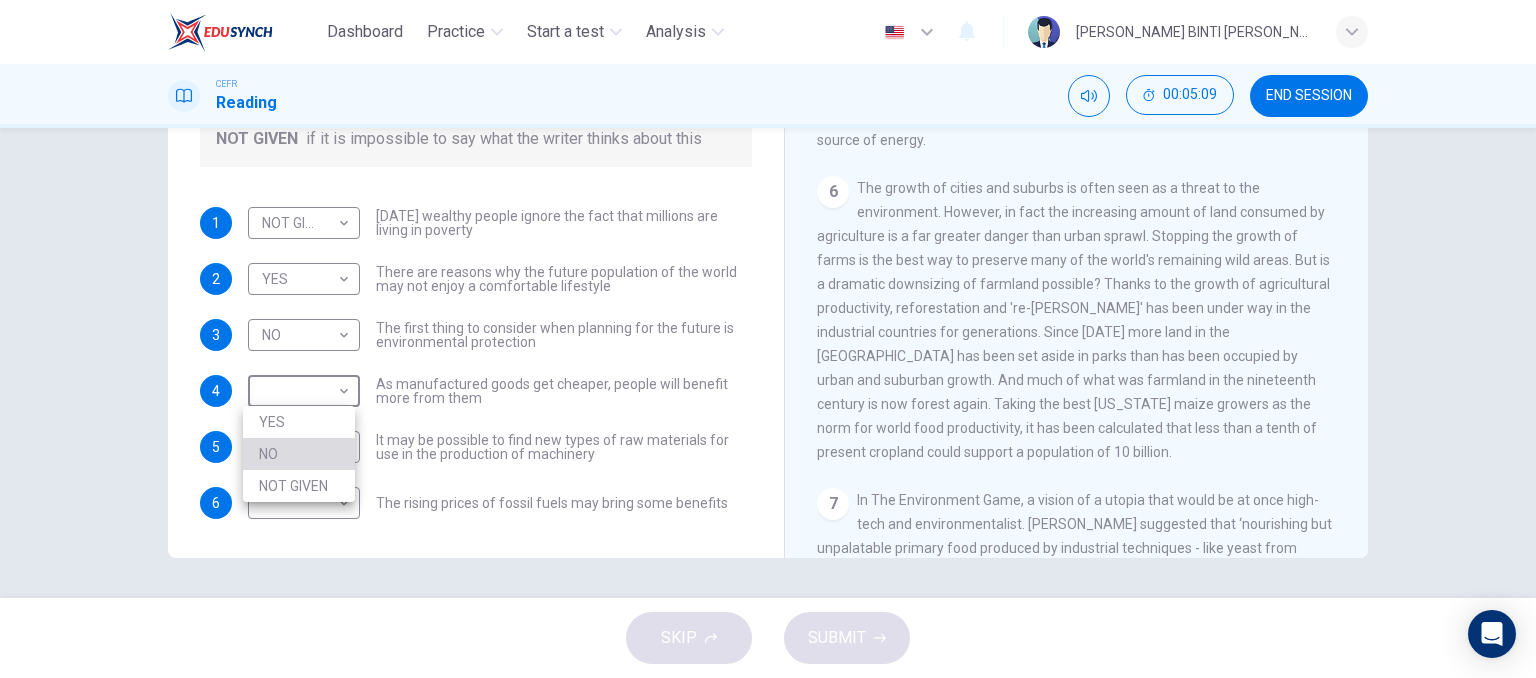 click on "NO" at bounding box center (299, 454) 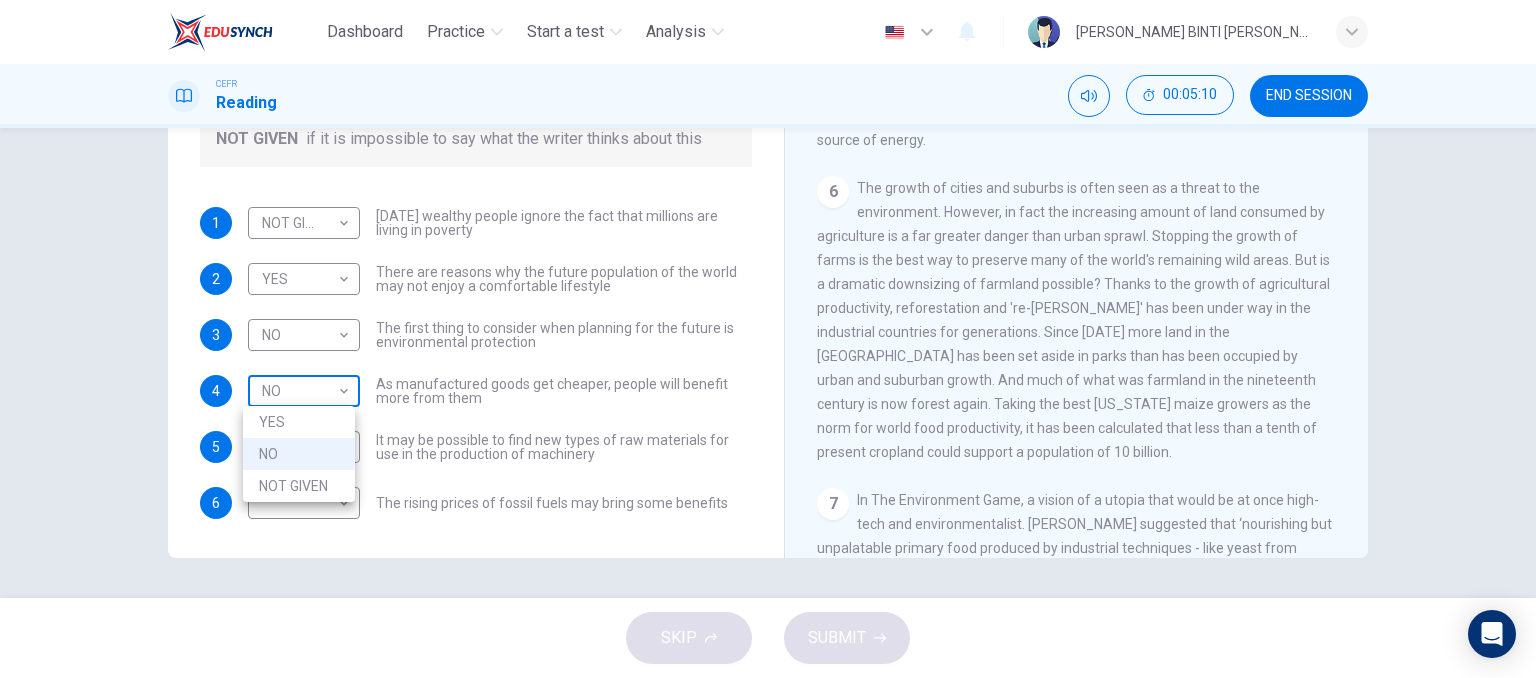 click on "Dashboard Practice Start a test Analysis English en ​ [PERSON_NAME] BINTI [PERSON_NAME] CEFR Reading 00:05:10 END SESSION Questions 1 - 6 Do the following statements reflect the claims of the writer in the Reading Passage?
In the boxes below, write YES if the statement agrees with the views of the writer NO if the statement contradicts the views of the writer NOT GIVEN if it is impossible to say what the writer thinks about this 1 NOT GIVEN NOT GIVEN ​ [DATE] wealthy people ignore the fact that millions are living in poverty 2 YES YES ​ There are reasons why the future population of the world may not enjoy a comfortable lifestyle 3 NO NO ​ The first thing to consider when planning for the future is environmental protection 4 NO NO ​ As manufactured goods get cheaper, people will benefit more from them 5 ​ ​ It may be possible to find new types of raw materials for use in the production of machinery 6 ​ ​ The rising prices of fossil fuels may bring some benefits Worldly Wealth CLICK TO ZOOM 1 2 3" at bounding box center (768, 339) 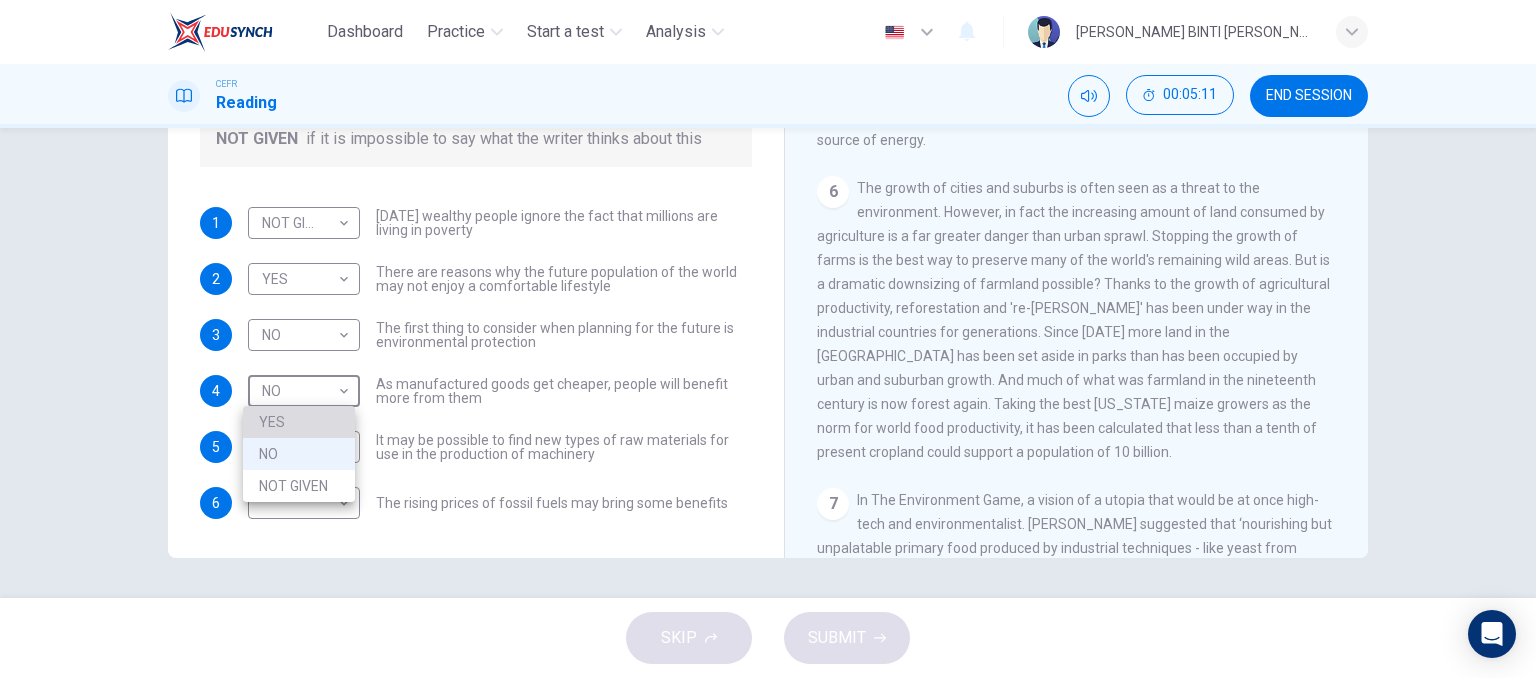 click on "YES" at bounding box center (299, 422) 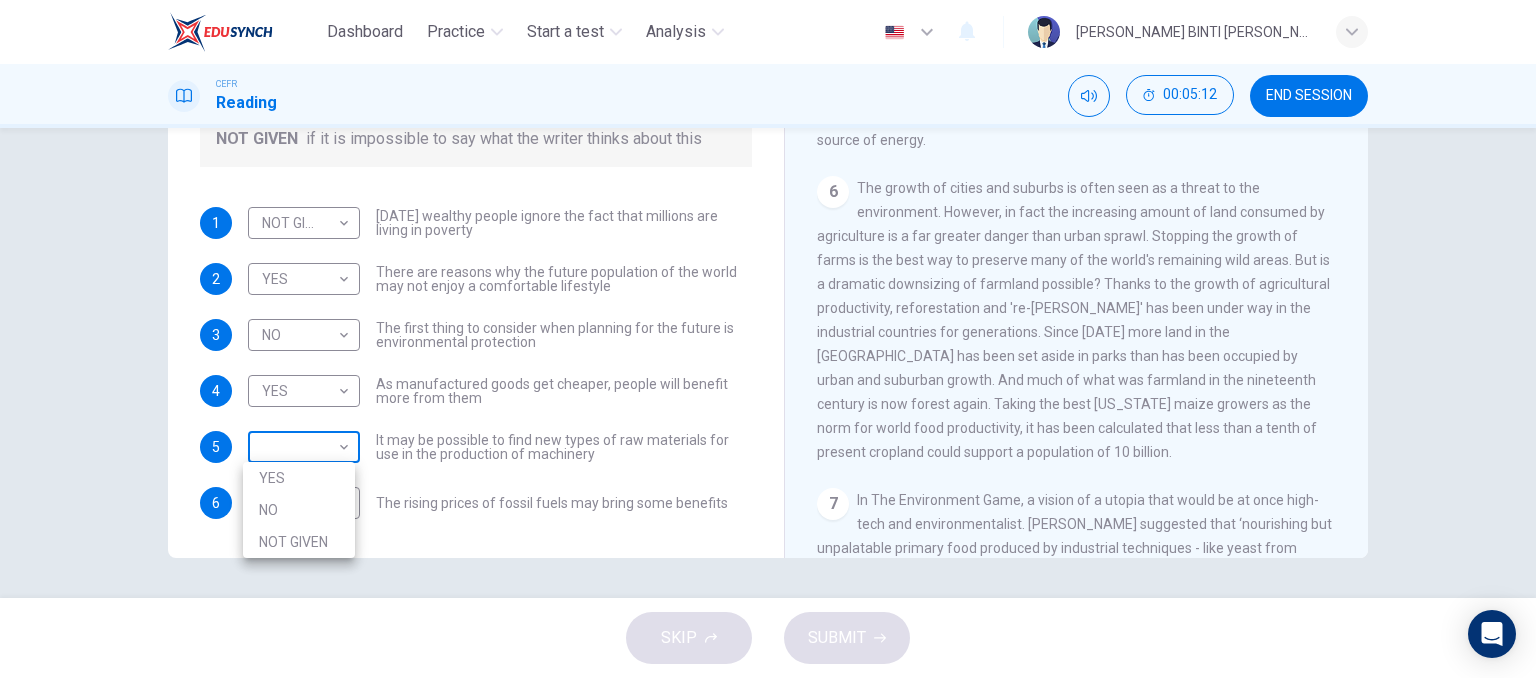 click on "Dashboard Practice Start a test Analysis English en ​ [PERSON_NAME] BINTI [PERSON_NAME] CEFR Reading 00:05:12 END SESSION Questions 1 - 6 Do the following statements reflect the claims of the writer in the Reading Passage?
In the boxes below, write YES if the statement agrees with the views of the writer NO if the statement contradicts the views of the writer NOT GIVEN if it is impossible to say what the writer thinks about this 1 NOT GIVEN NOT GIVEN ​ [DATE] wealthy people ignore the fact that millions are living in poverty 2 YES YES ​ There are reasons why the future population of the world may not enjoy a comfortable lifestyle 3 NO NO ​ The first thing to consider when planning for the future is environmental protection 4 YES YES ​ As manufactured goods get cheaper, people will benefit more from them 5 ​ ​ It may be possible to find new types of raw materials for use in the production of machinery 6 ​ ​ The rising prices of fossil fuels may bring some benefits Worldly Wealth CLICK TO ZOOM 1 2" at bounding box center [768, 339] 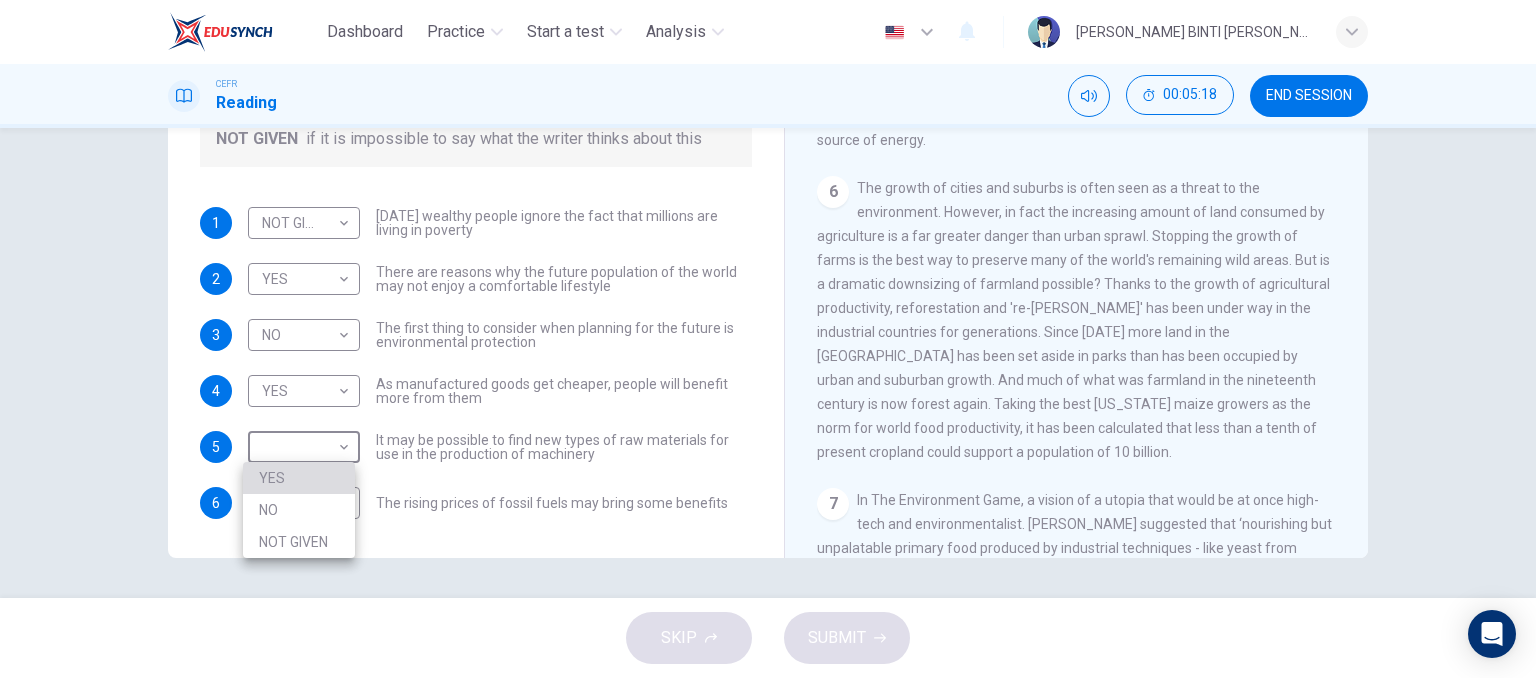 click on "YES" at bounding box center (299, 478) 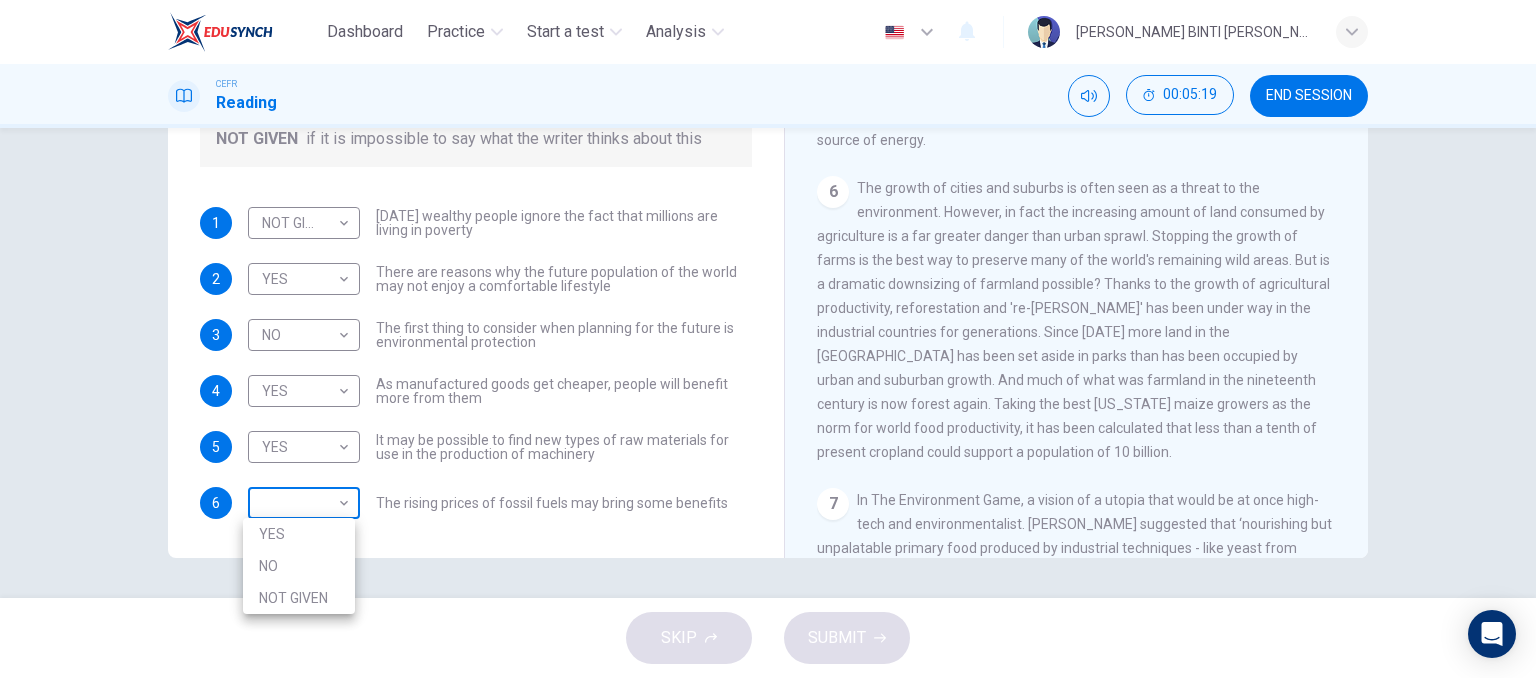 click on "Dashboard Practice Start a test Analysis English en ​ [PERSON_NAME] BINTI [PERSON_NAME] CEFR Reading 00:05:19 END SESSION Questions 1 - 6 Do the following statements reflect the claims of the writer in the Reading Passage?
In the boxes below, write YES if the statement agrees with the views of the writer NO if the statement contradicts the views of the writer NOT GIVEN if it is impossible to say what the writer thinks about this 1 NOT GIVEN NOT GIVEN ​ [DATE] wealthy people ignore the fact that millions are living in poverty 2 YES YES ​ There are reasons why the future population of the world may not enjoy a comfortable lifestyle 3 NO NO ​ The first thing to consider when planning for the future is environmental protection 4 YES YES ​ As manufactured goods get cheaper, people will benefit more from them 5 YES YES ​ It may be possible to find new types of raw materials for use in the production of machinery 6 ​ ​ The rising prices of fossil fuels may bring some benefits Worldly Wealth CLICK TO ZOOM" at bounding box center (768, 339) 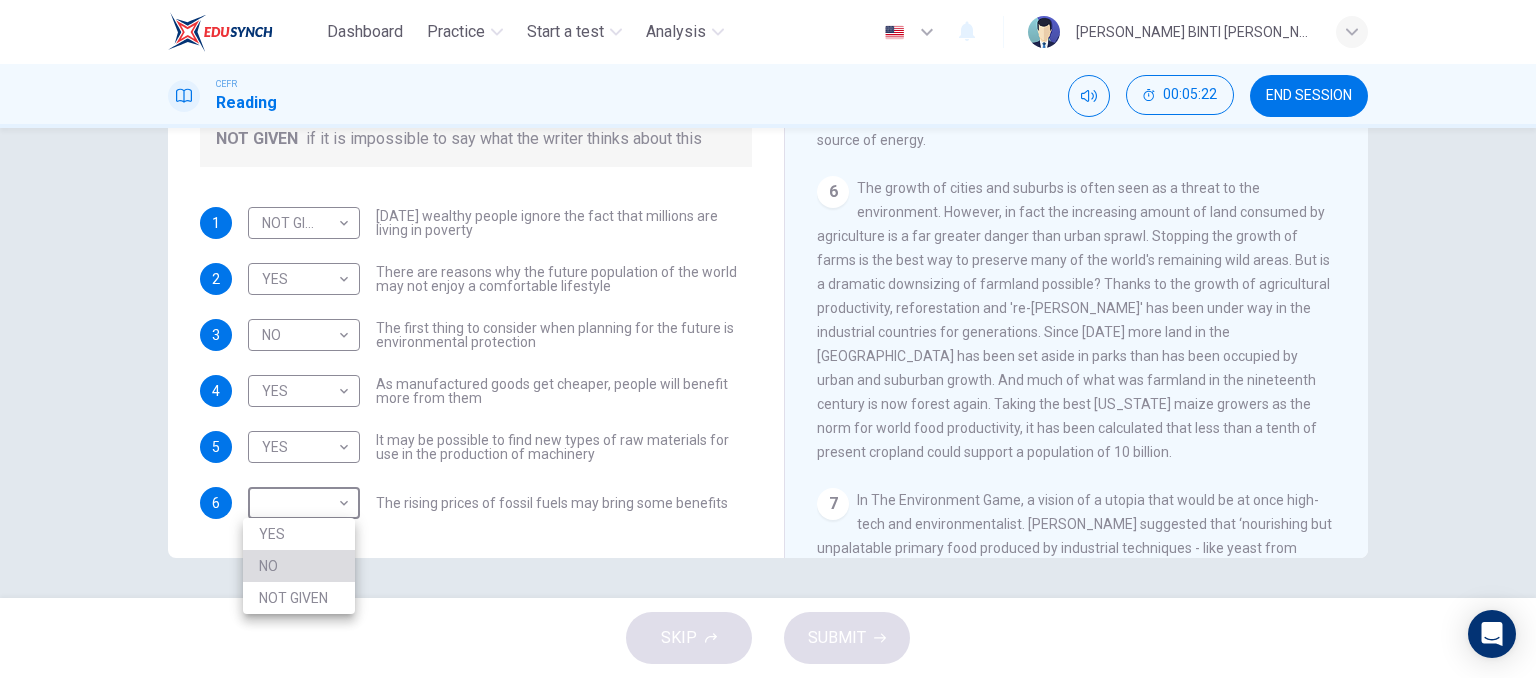 click on "NO" at bounding box center [299, 566] 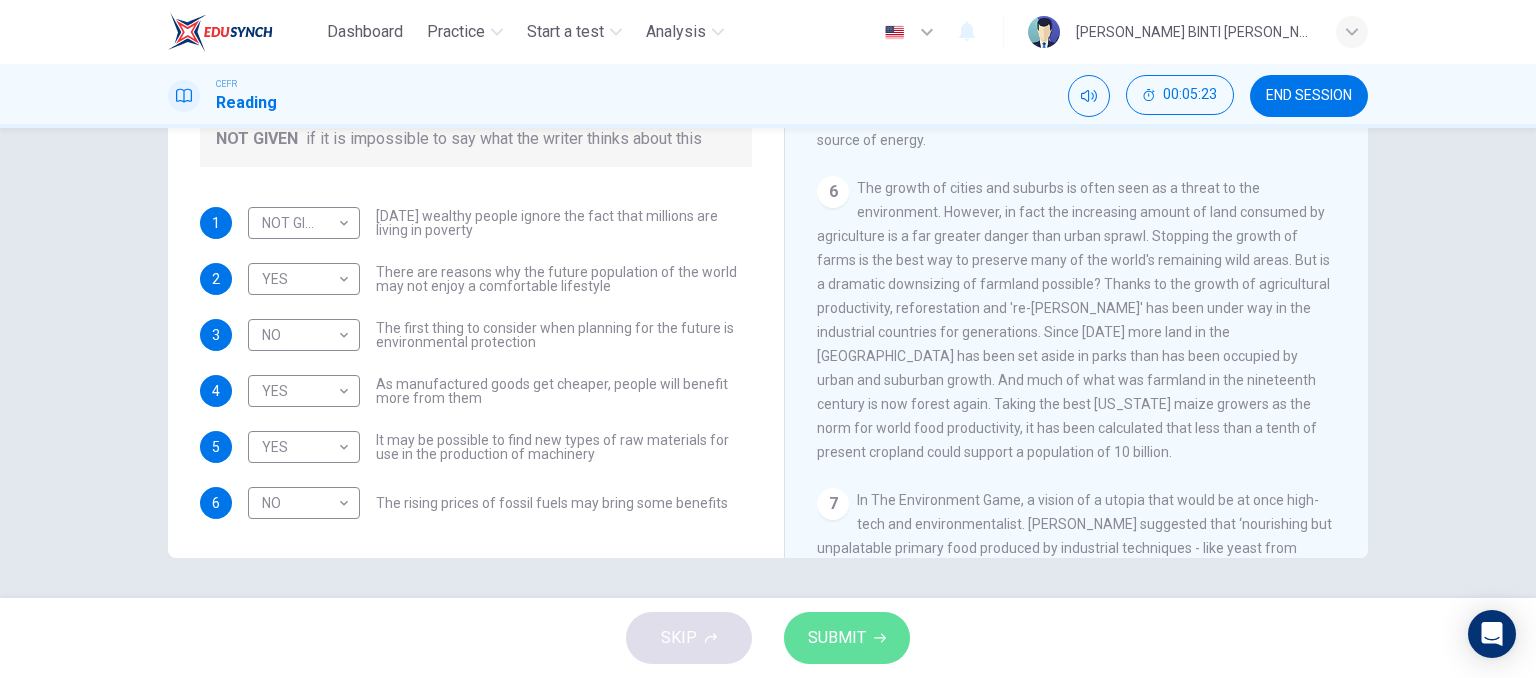 click on "SUBMIT" at bounding box center [847, 638] 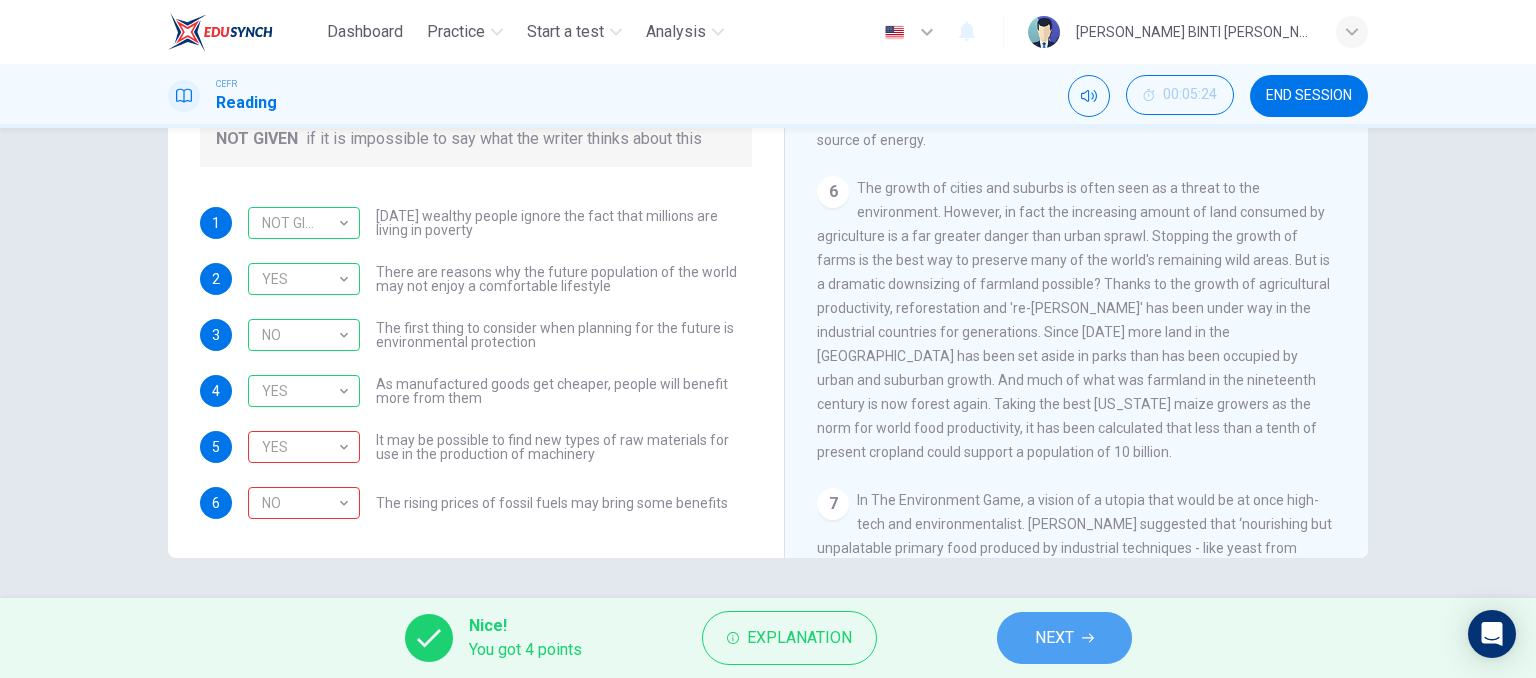 click on "NEXT" at bounding box center (1054, 638) 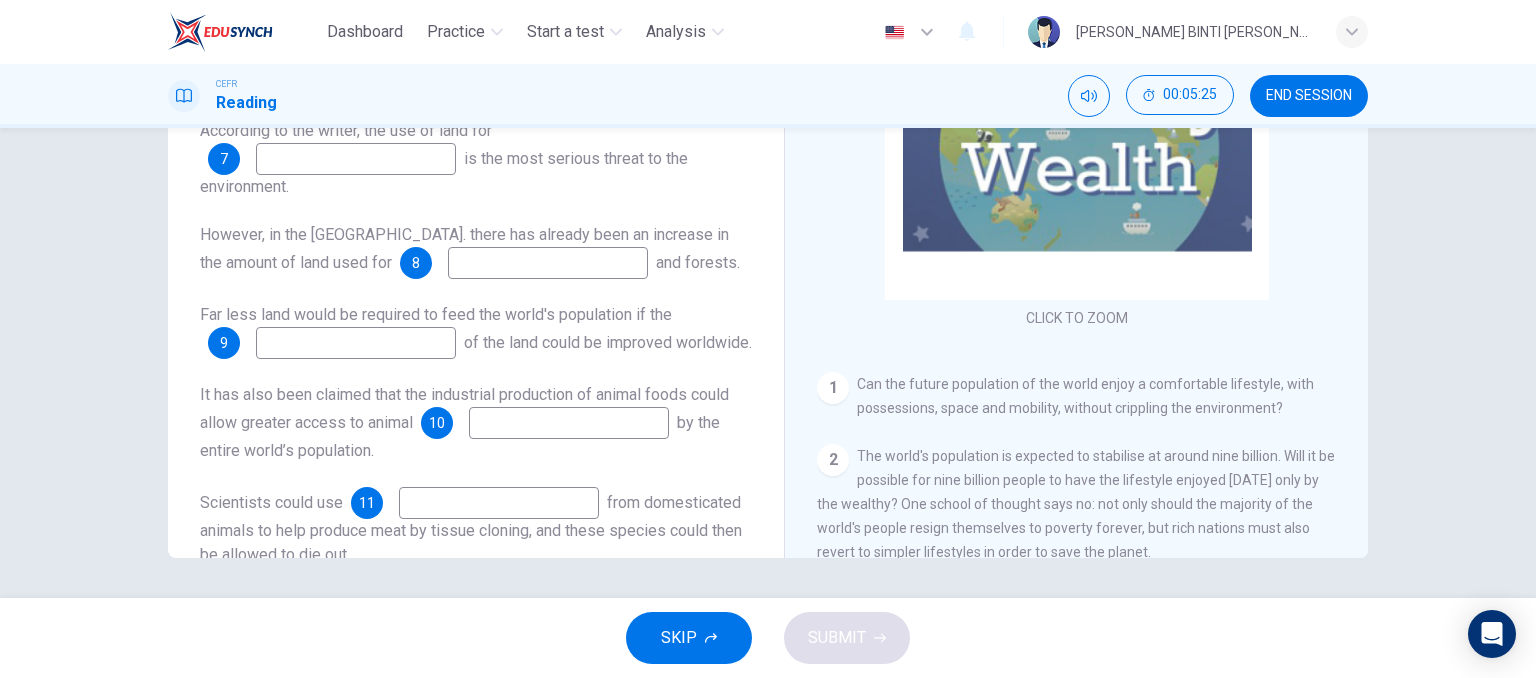 scroll, scrollTop: 0, scrollLeft: 0, axis: both 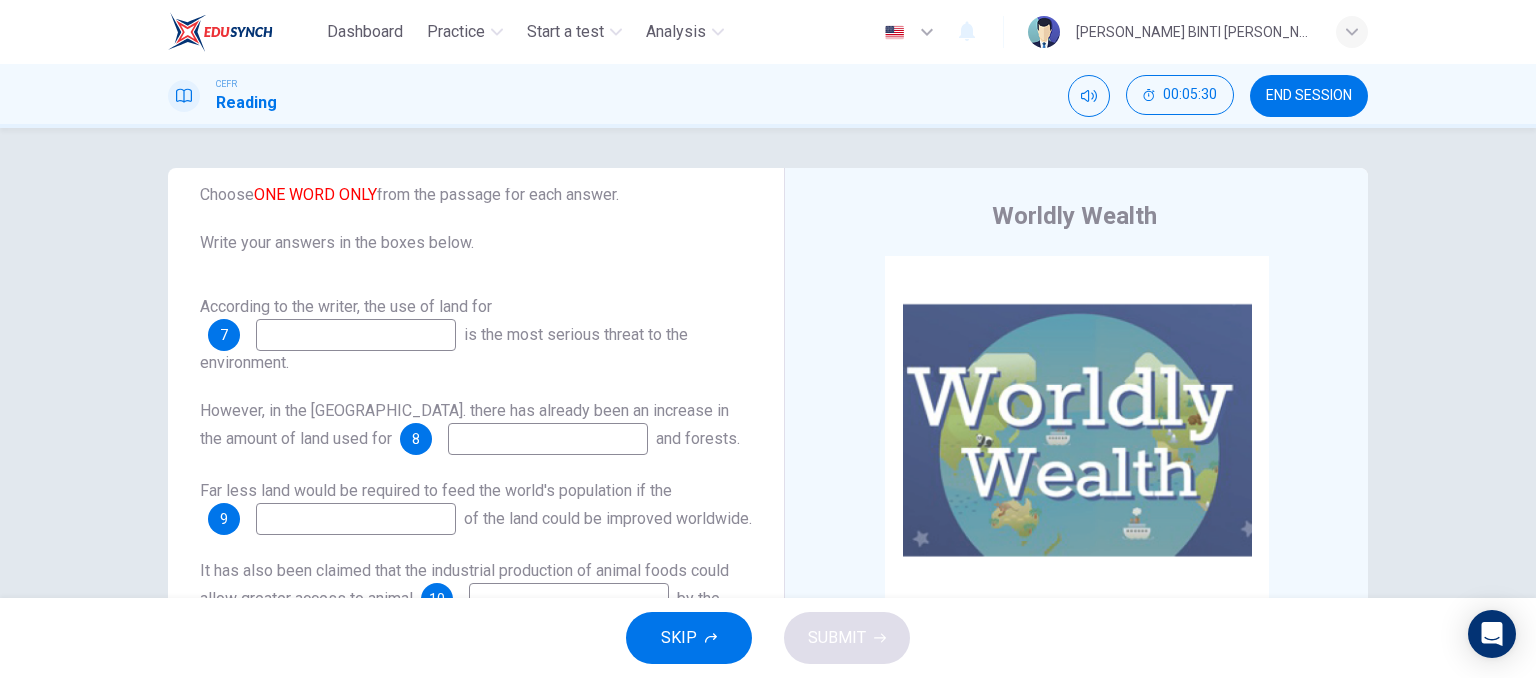 click at bounding box center (356, 335) 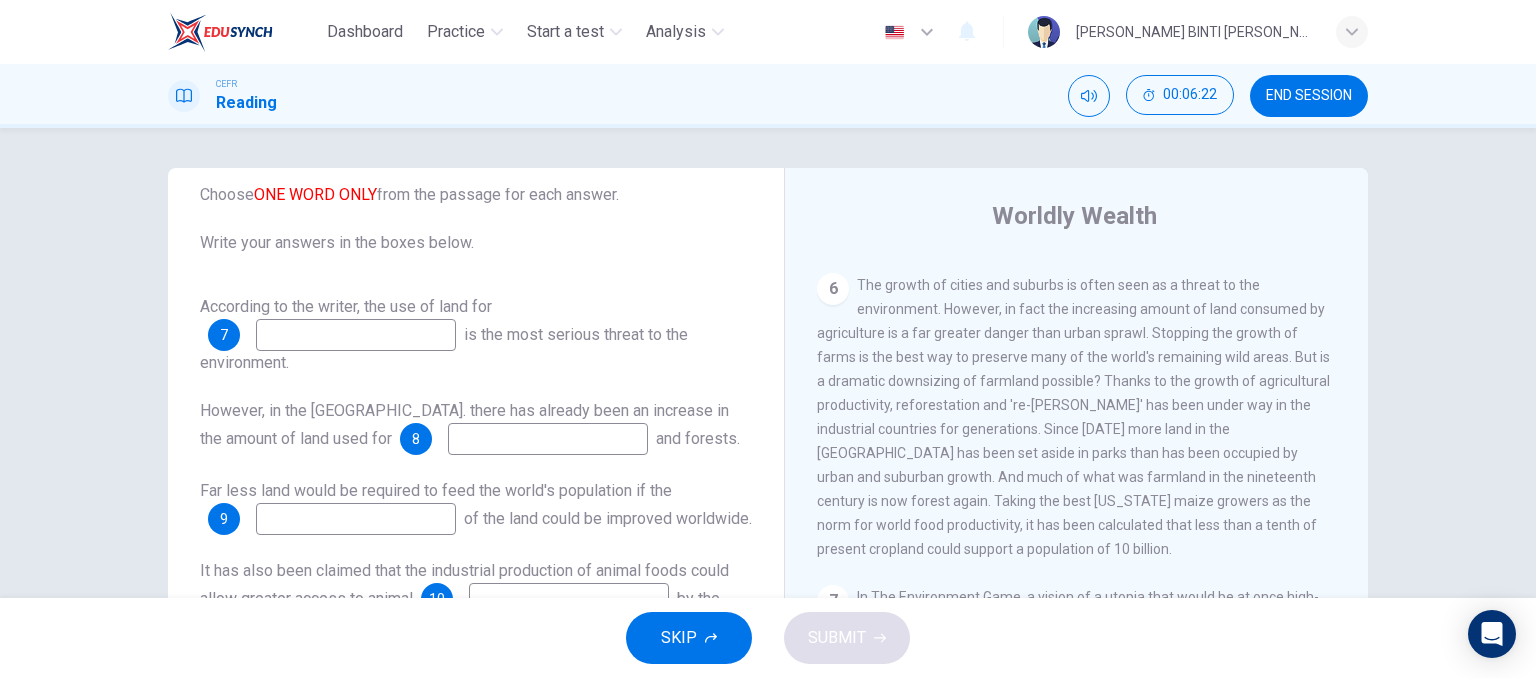 scroll, scrollTop: 1244, scrollLeft: 0, axis: vertical 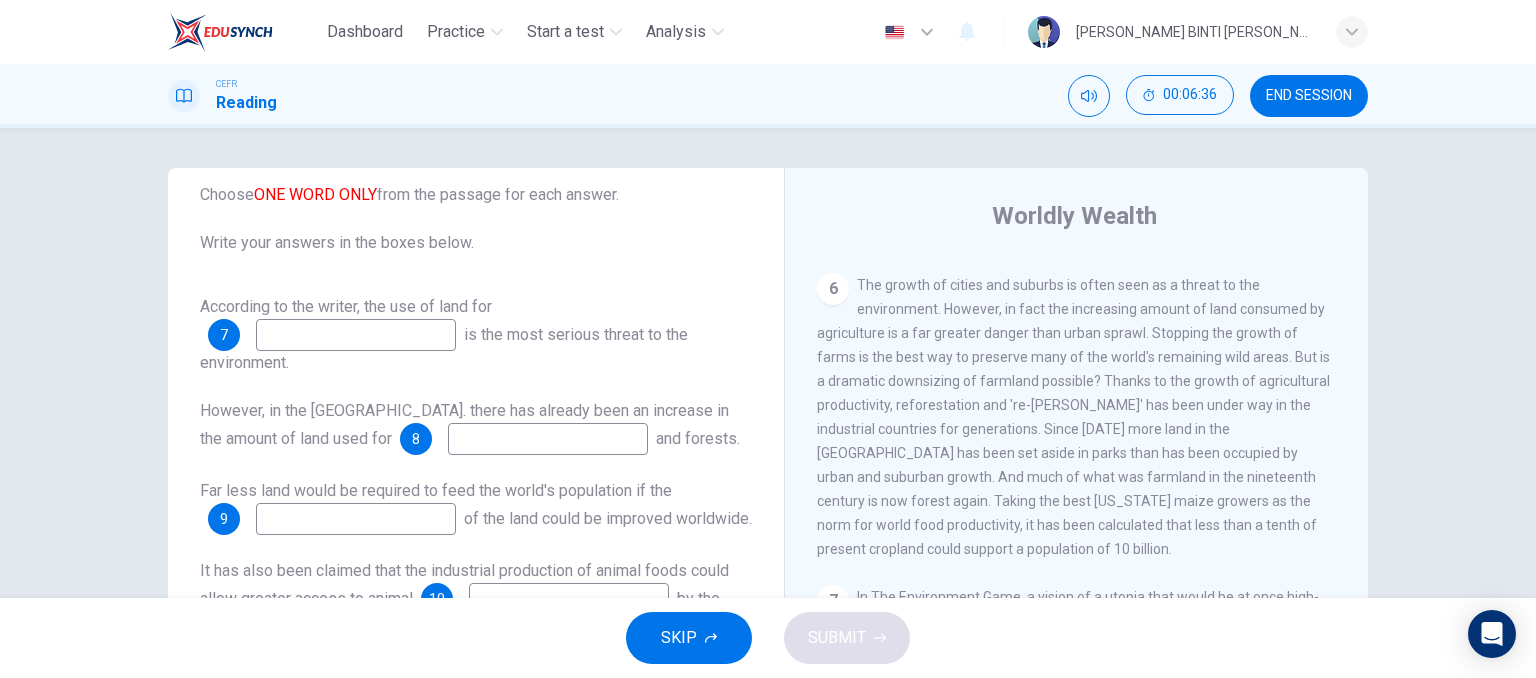 click at bounding box center [356, 335] 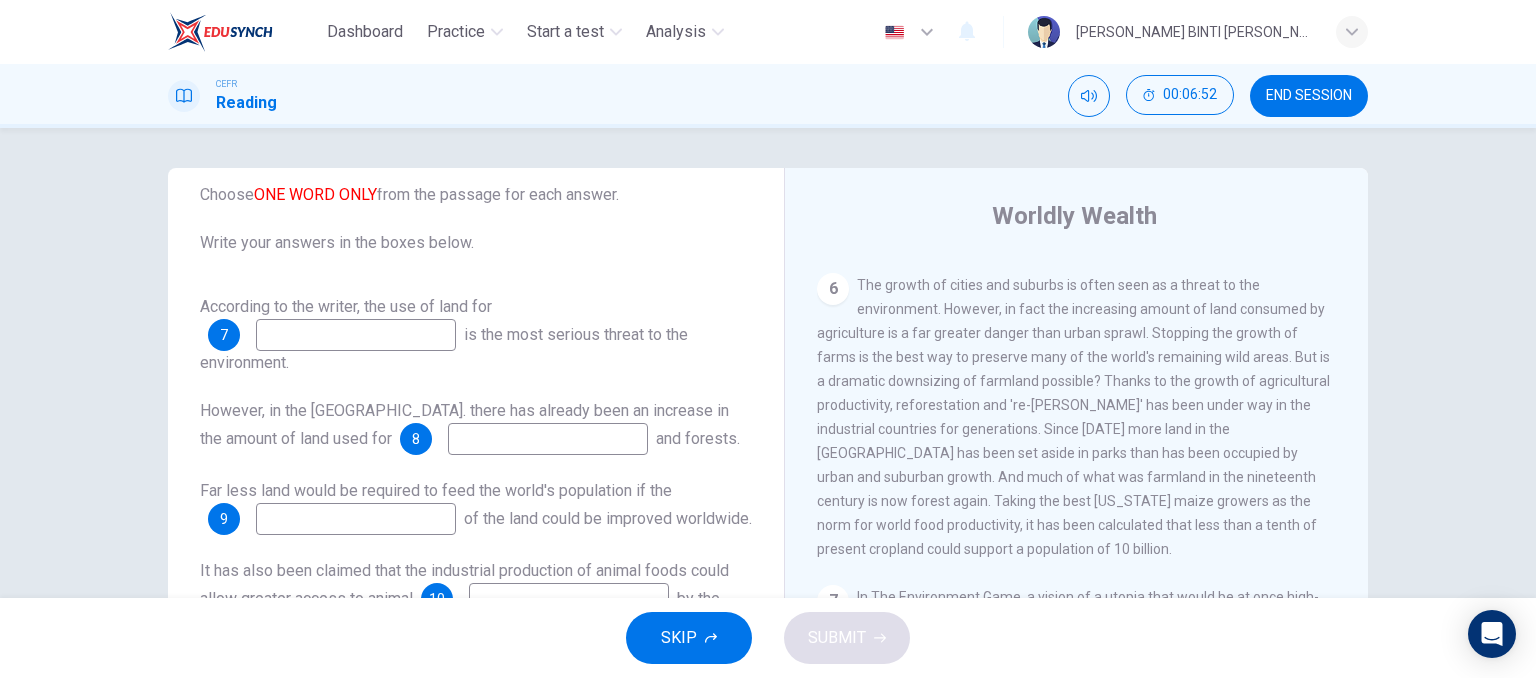 click on "is the most serious threat to the environment." at bounding box center (444, 348) 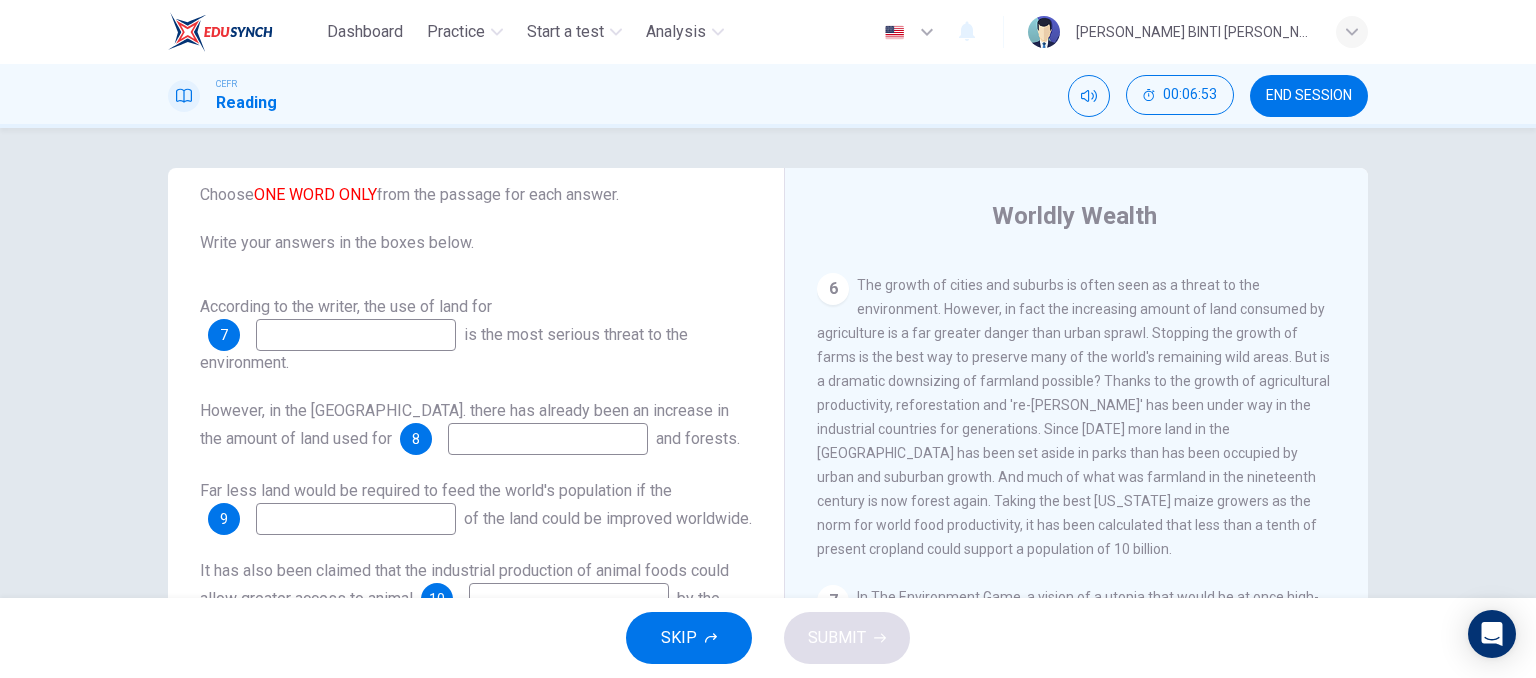 click at bounding box center (356, 335) 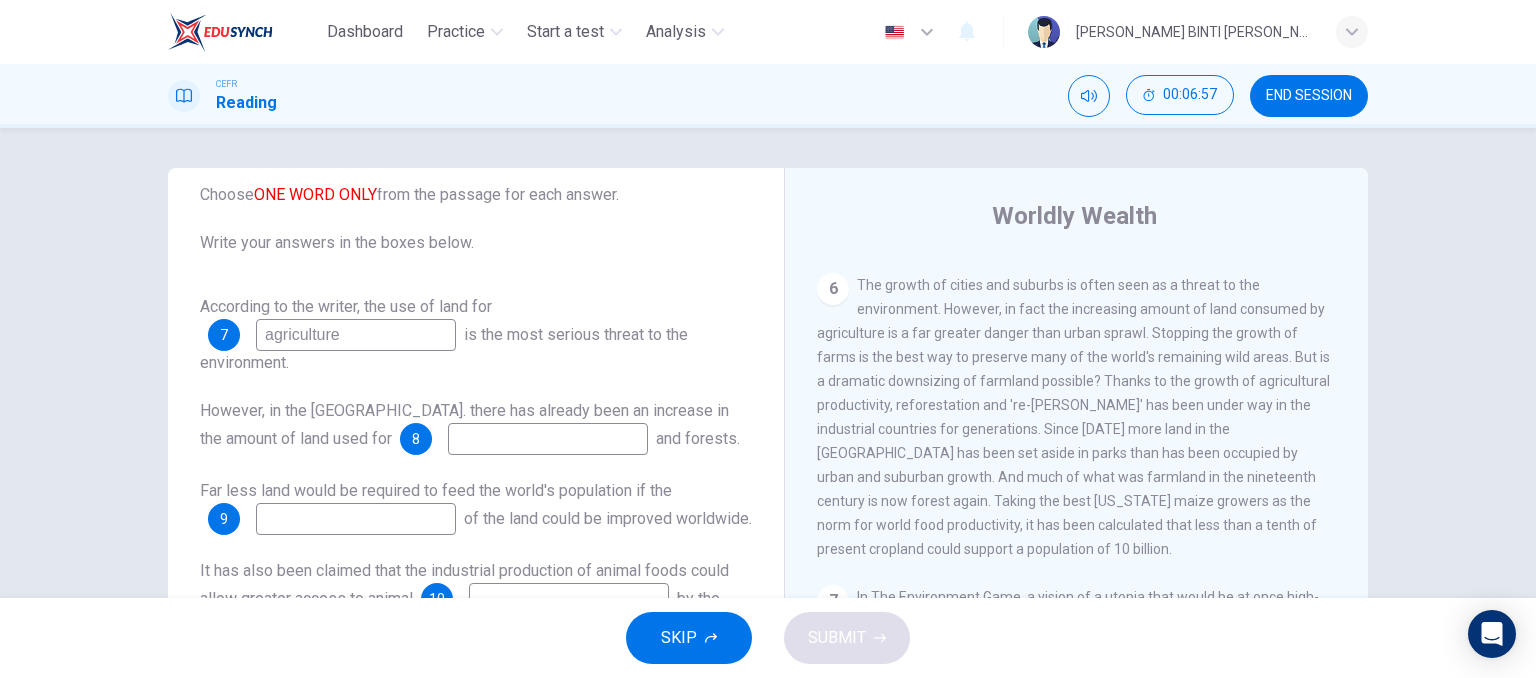 scroll, scrollTop: 32, scrollLeft: 0, axis: vertical 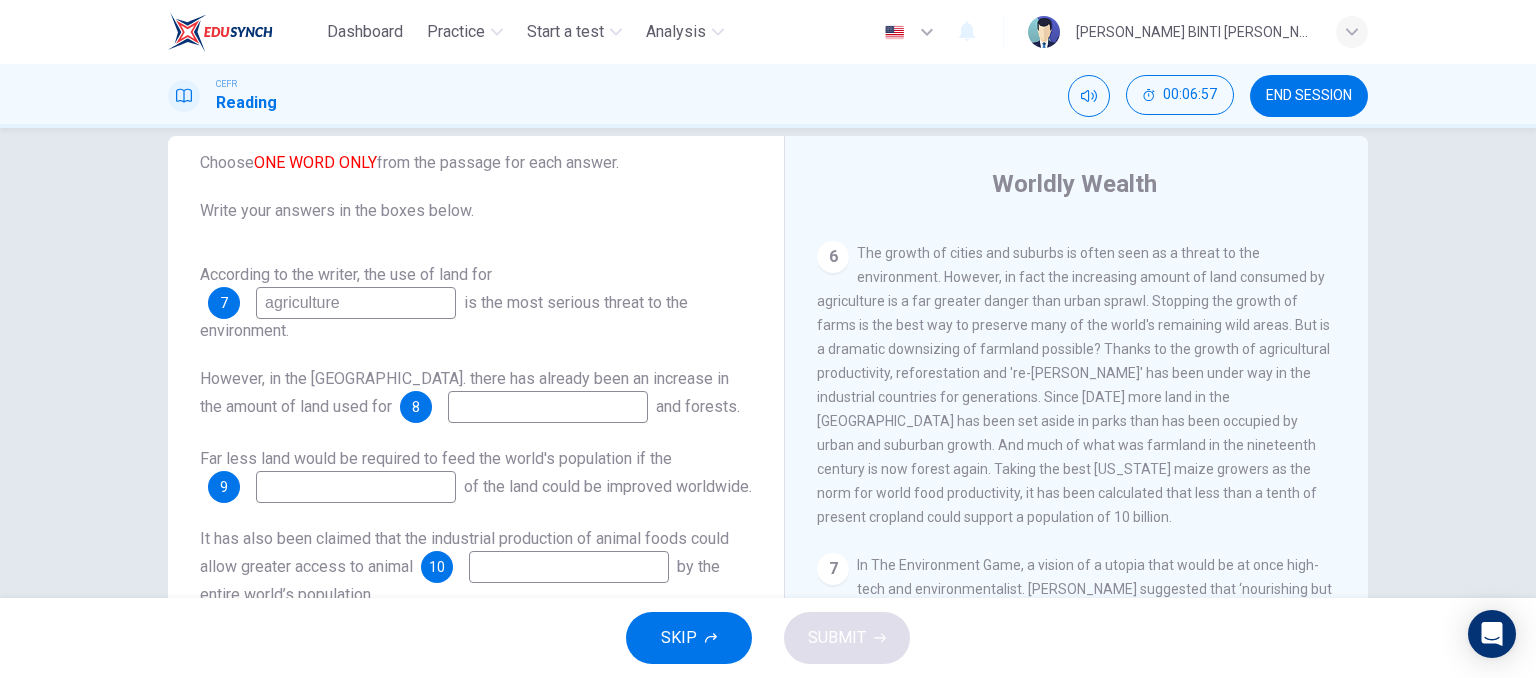 type on "agriculture" 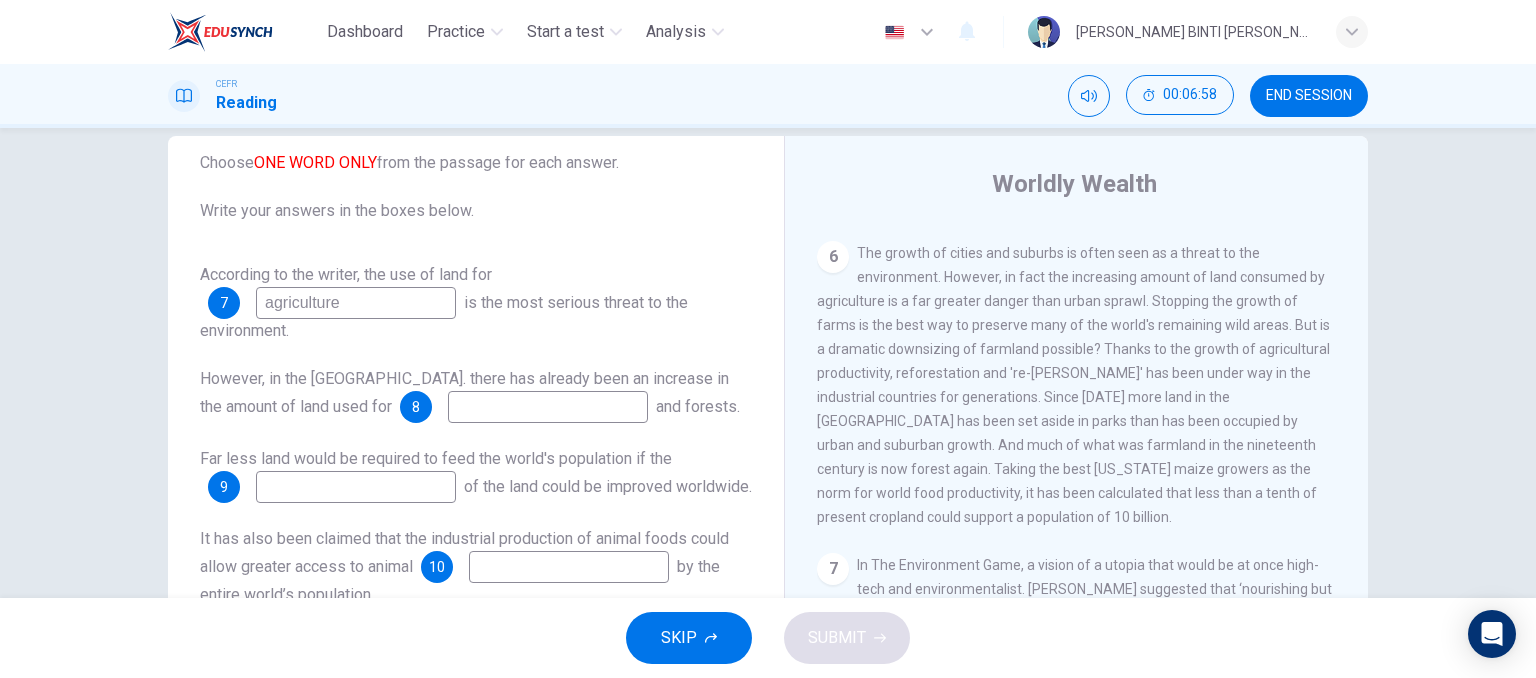 click at bounding box center [548, 407] 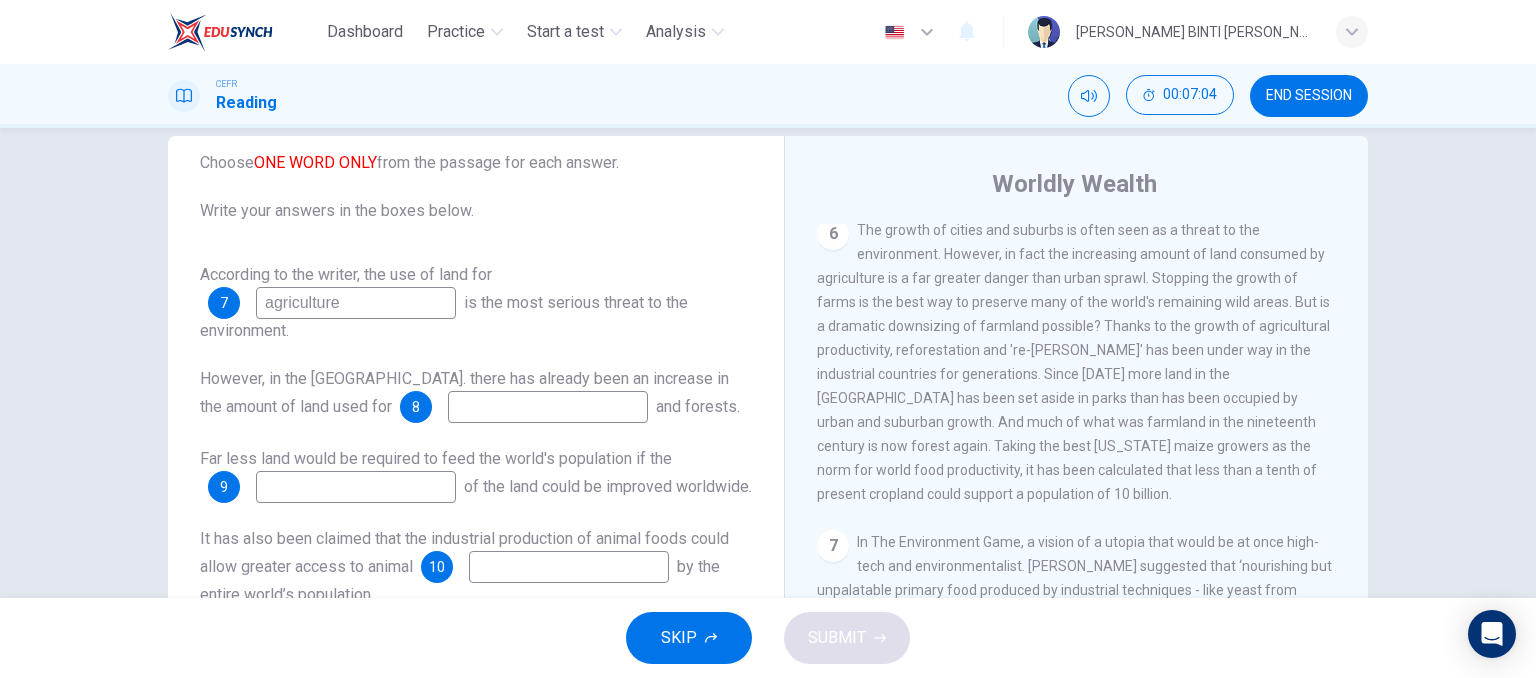 scroll, scrollTop: 1268, scrollLeft: 0, axis: vertical 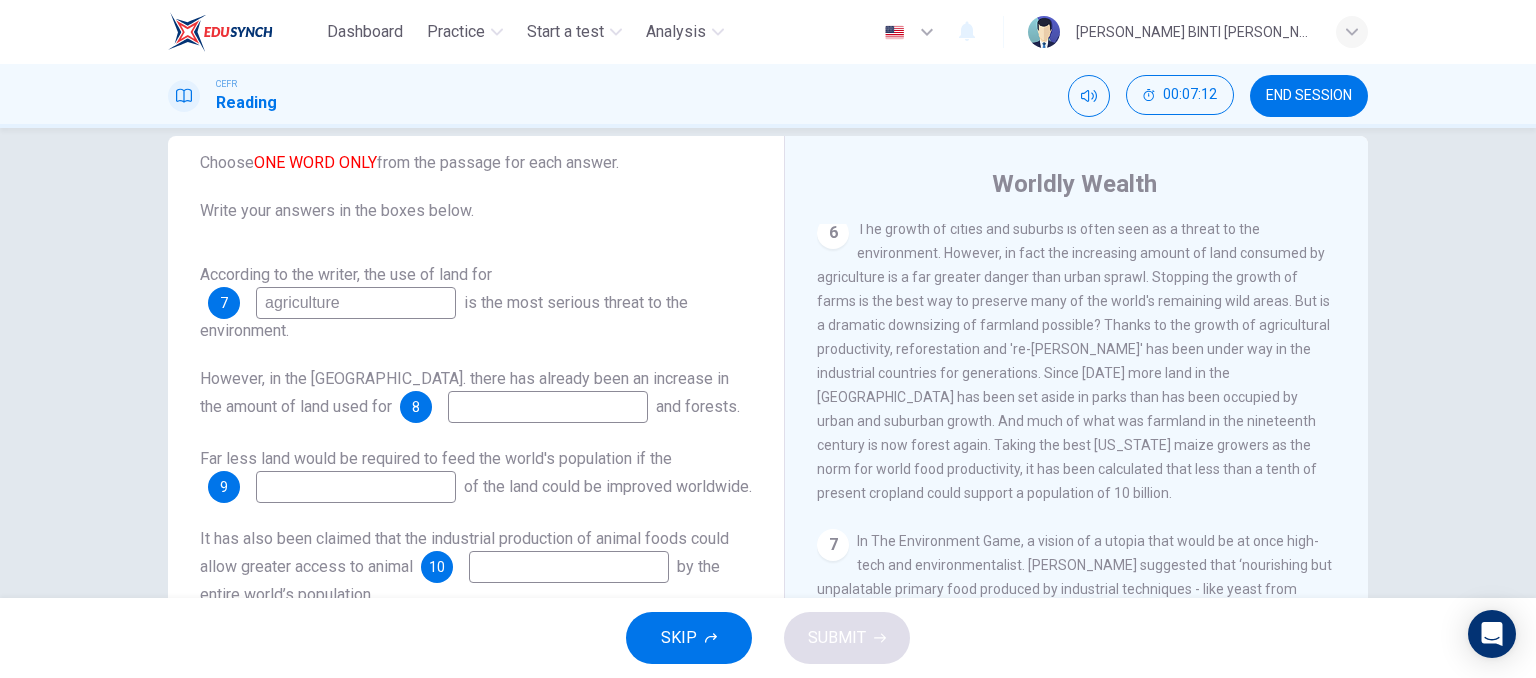 click on "According to the writer, the use of land for  7 agriculture  is the most serious threat to the environment. However, in the [GEOGRAPHIC_DATA]. there has already been an increase in the amount of land used for  8  and forests. Far less land would be required to feed the world's population if the  9  of the land could be improved worldwide. It has also been claimed that the industrial production of animal foods could allow greater access to animal  10  by the entire world’s population. Scientists could use  11  from domesticated animals to help produce meat by tissue cloning, and these species could then be allowed to die out. In addition to this type of meat,  12  will also be widely available." at bounding box center (476, 527) 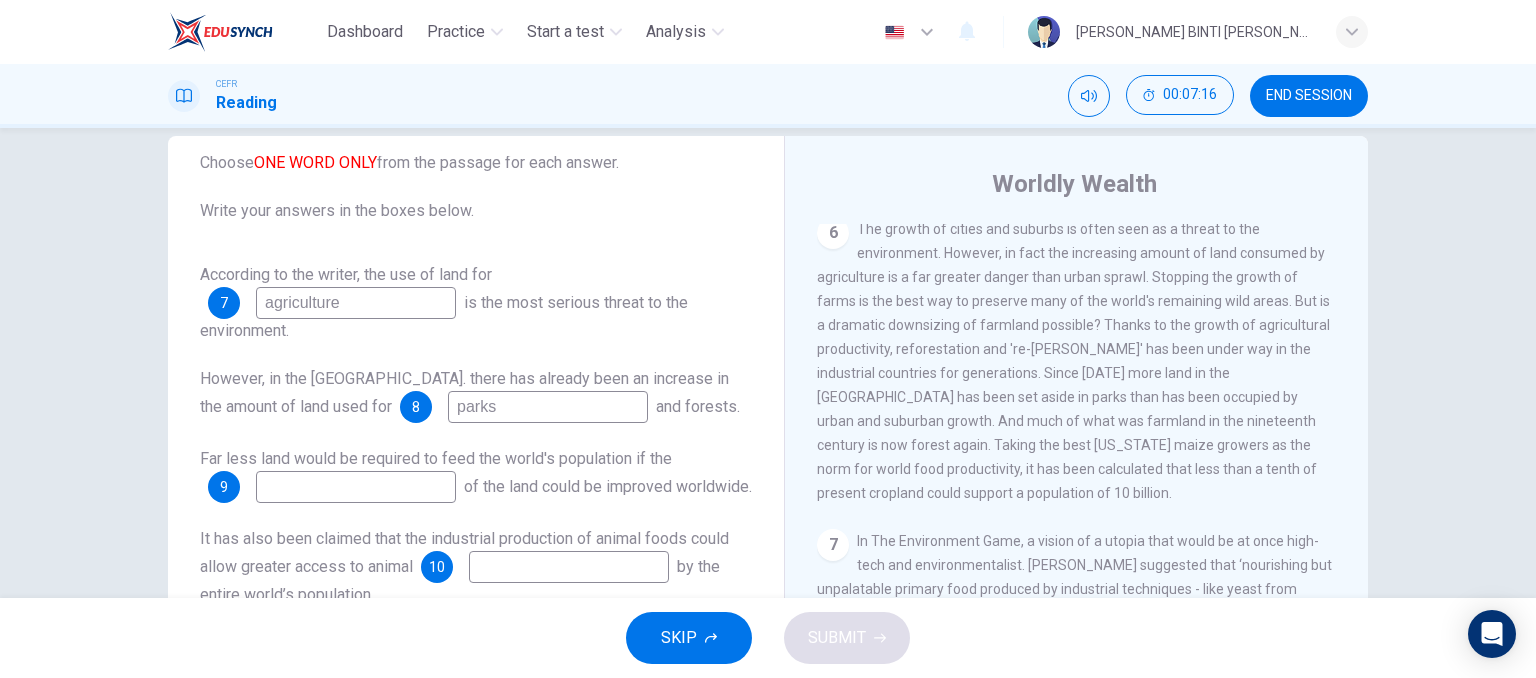 scroll, scrollTop: 84, scrollLeft: 0, axis: vertical 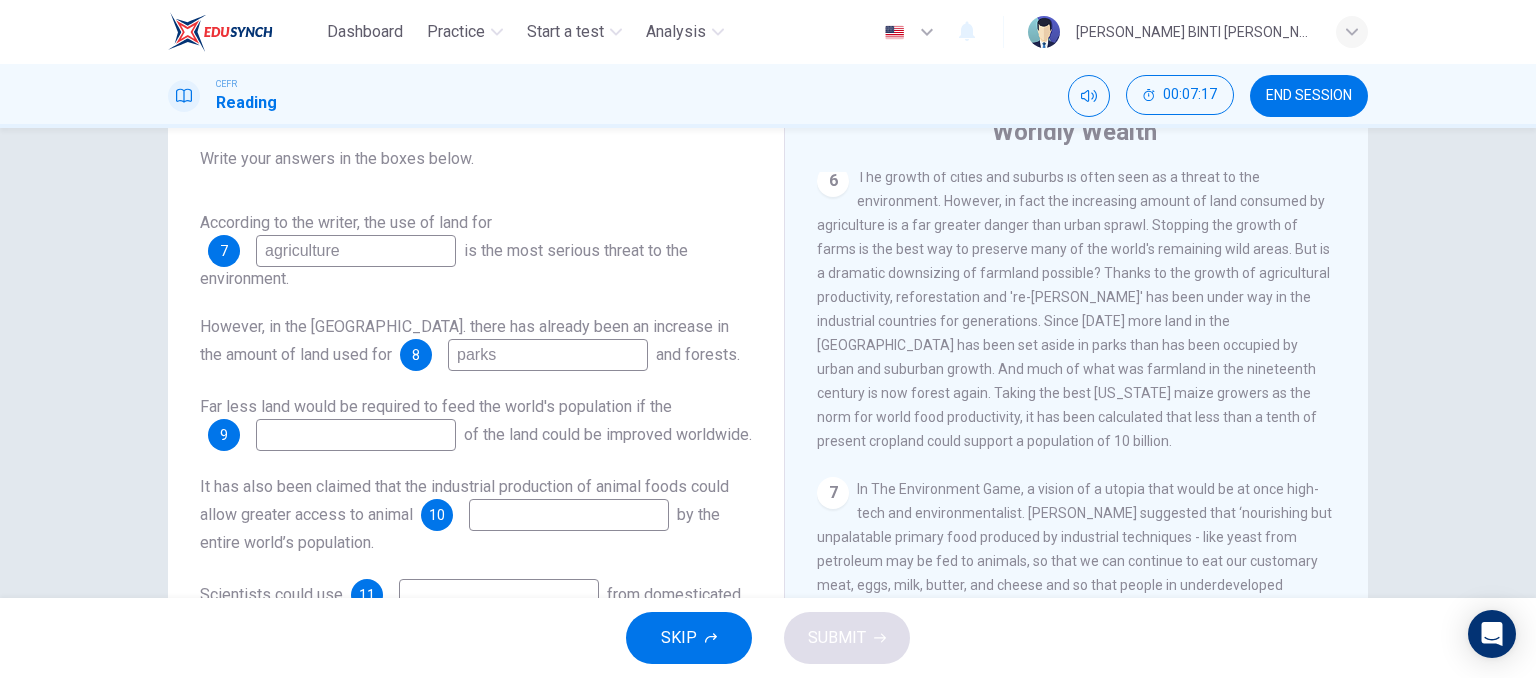 type on "parks" 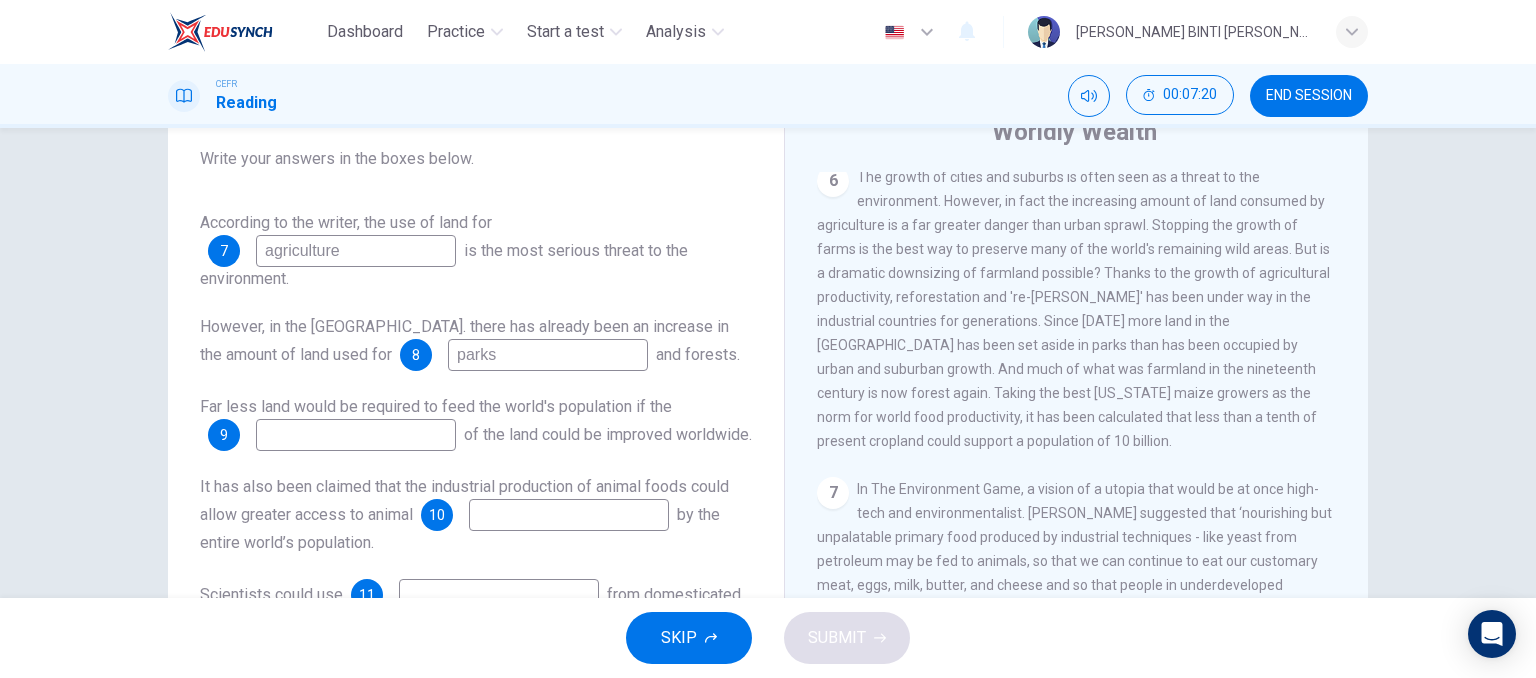 scroll, scrollTop: 159, scrollLeft: 0, axis: vertical 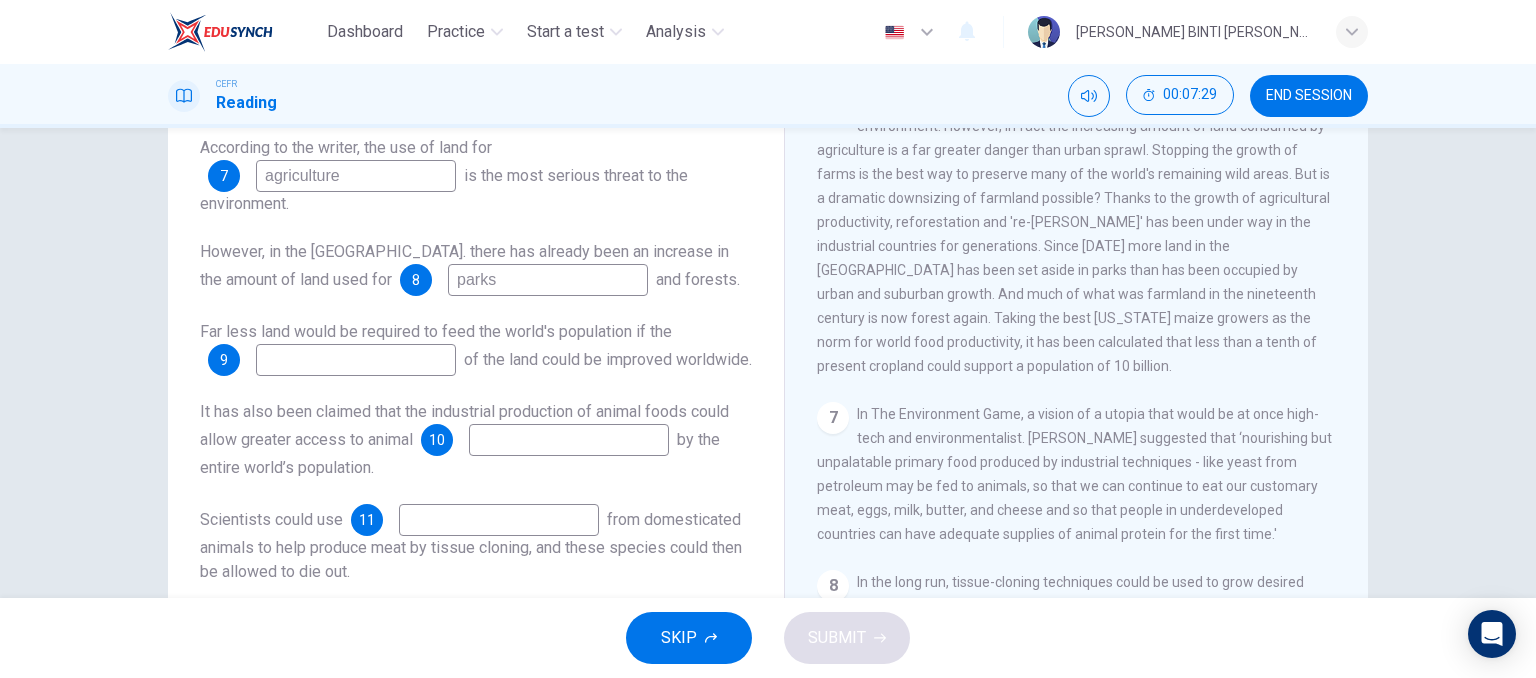 click at bounding box center (356, 360) 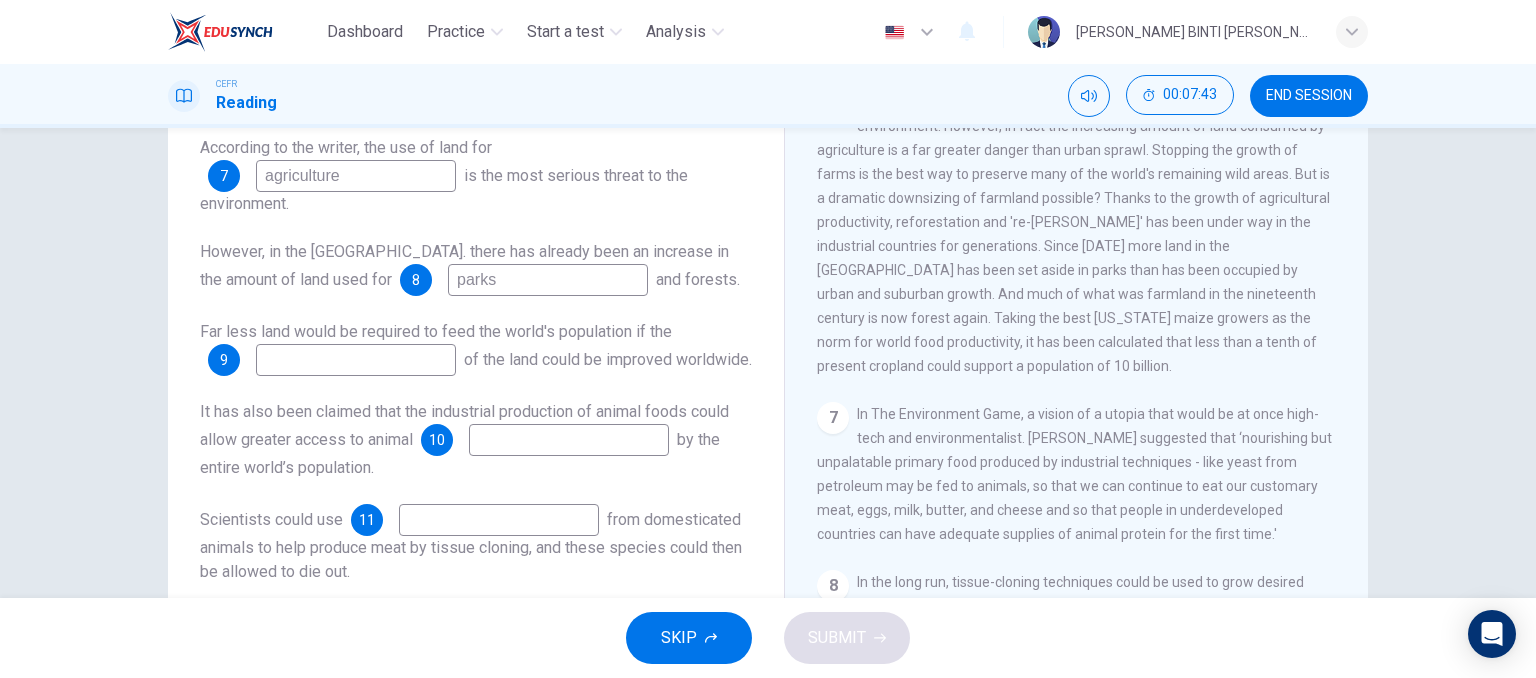 click at bounding box center (356, 360) 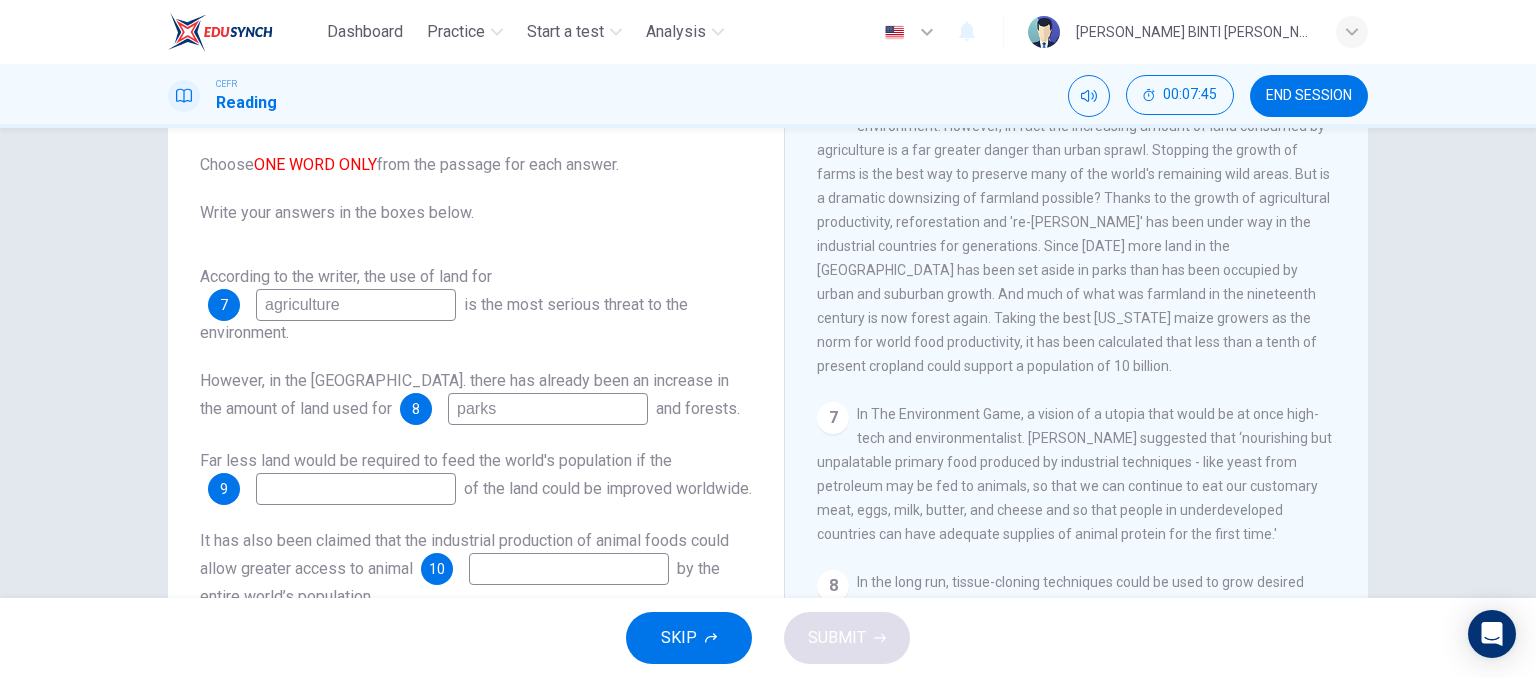 scroll, scrollTop: 152, scrollLeft: 0, axis: vertical 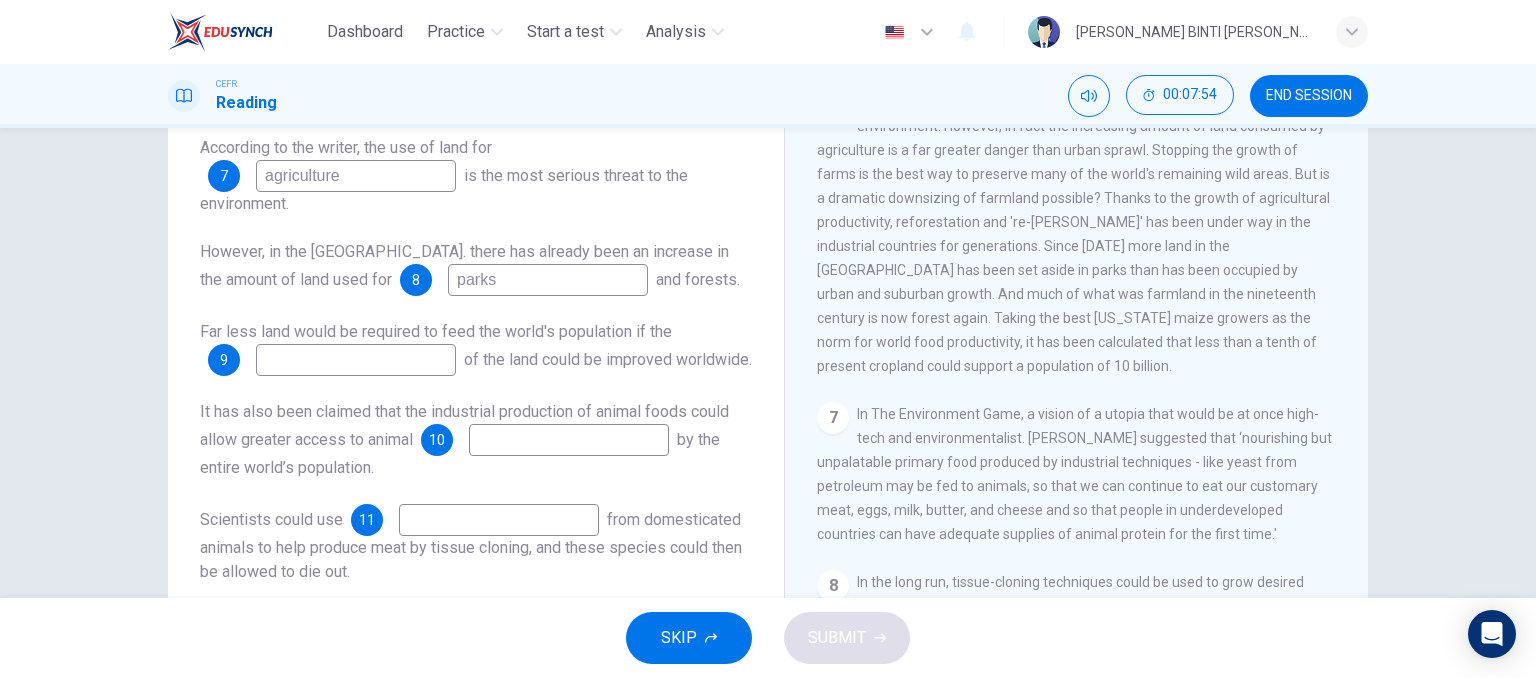 click at bounding box center (356, 360) 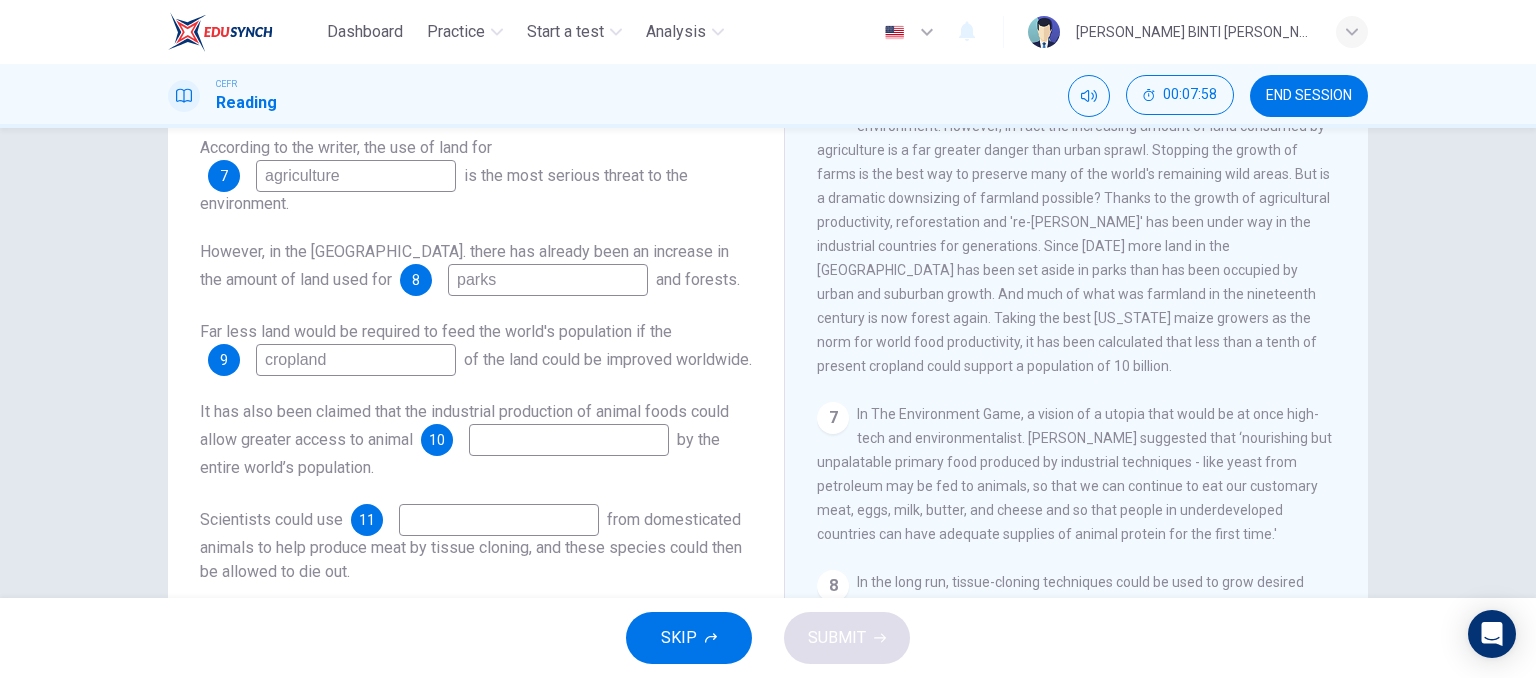 type on "cropland" 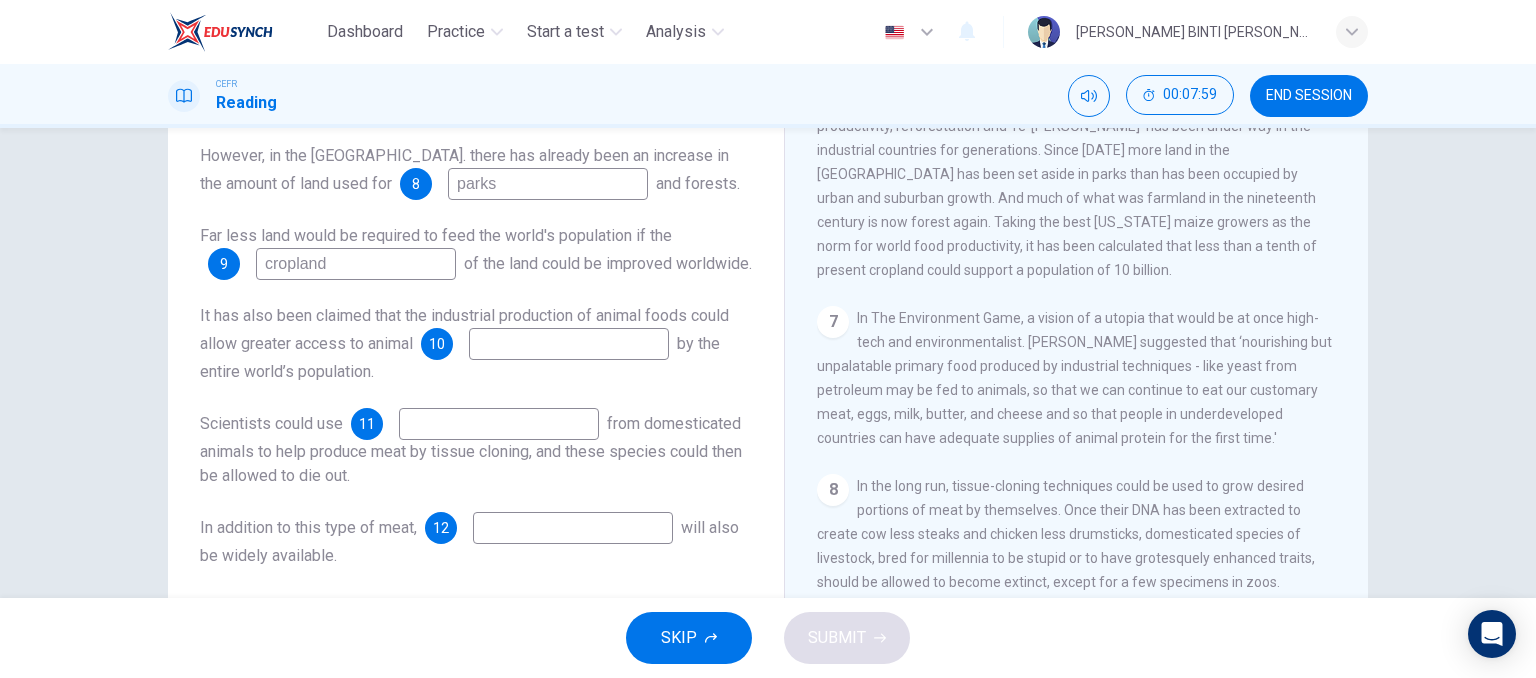 scroll, scrollTop: 305, scrollLeft: 0, axis: vertical 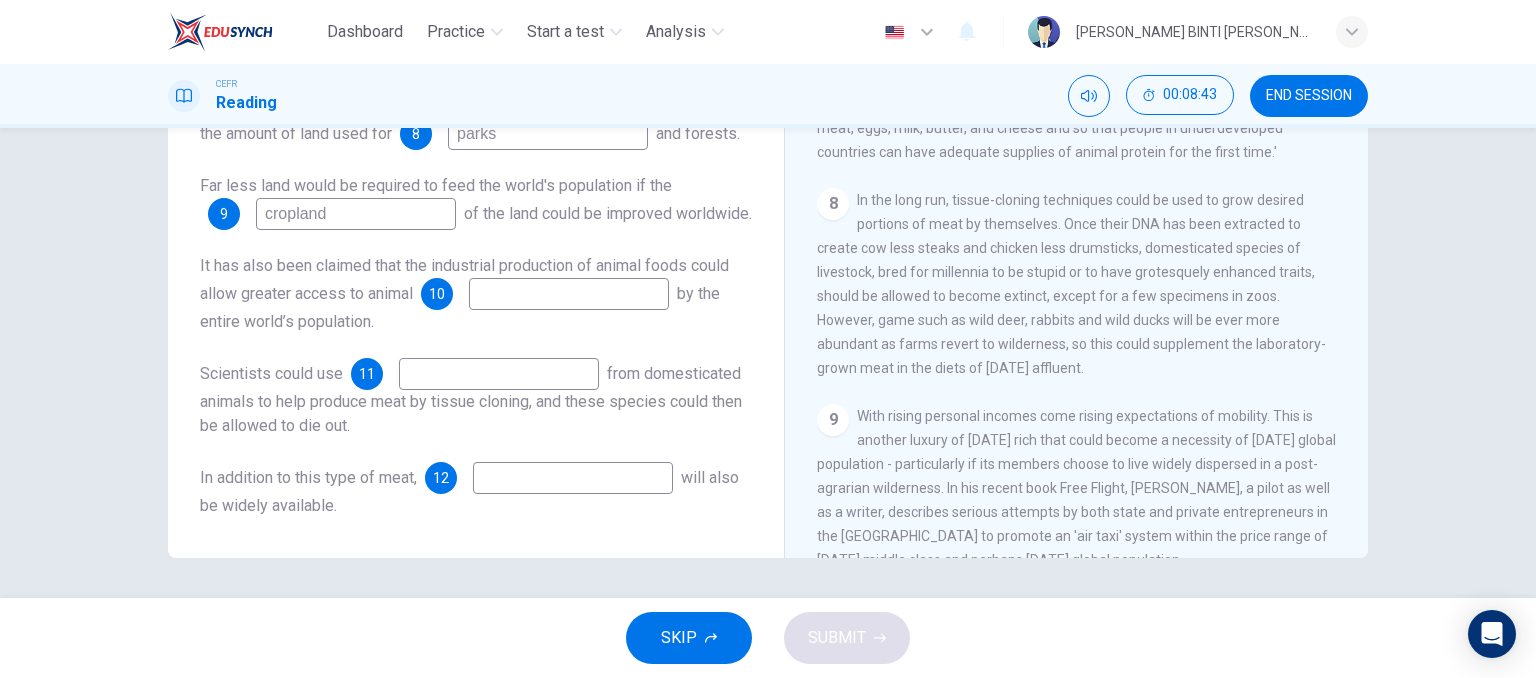click at bounding box center [499, 374] 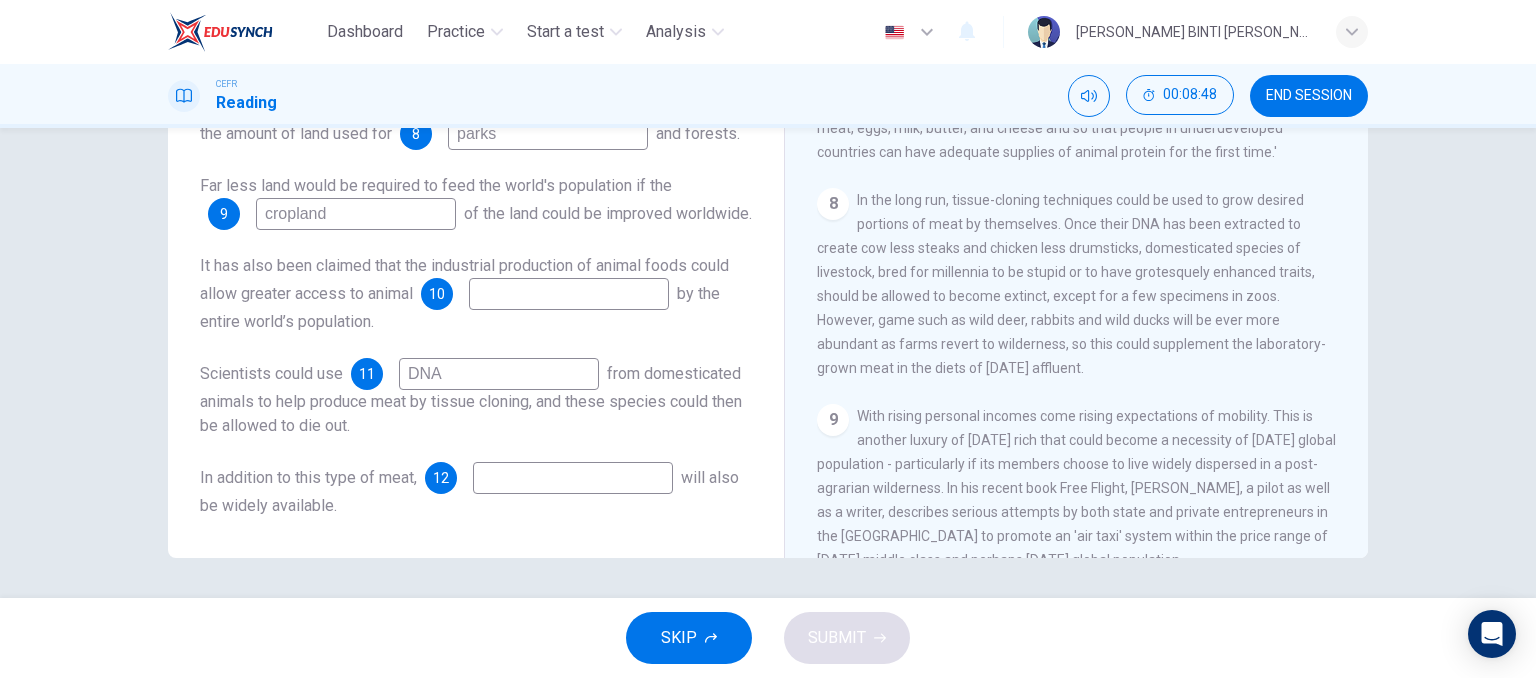 type on "DNA" 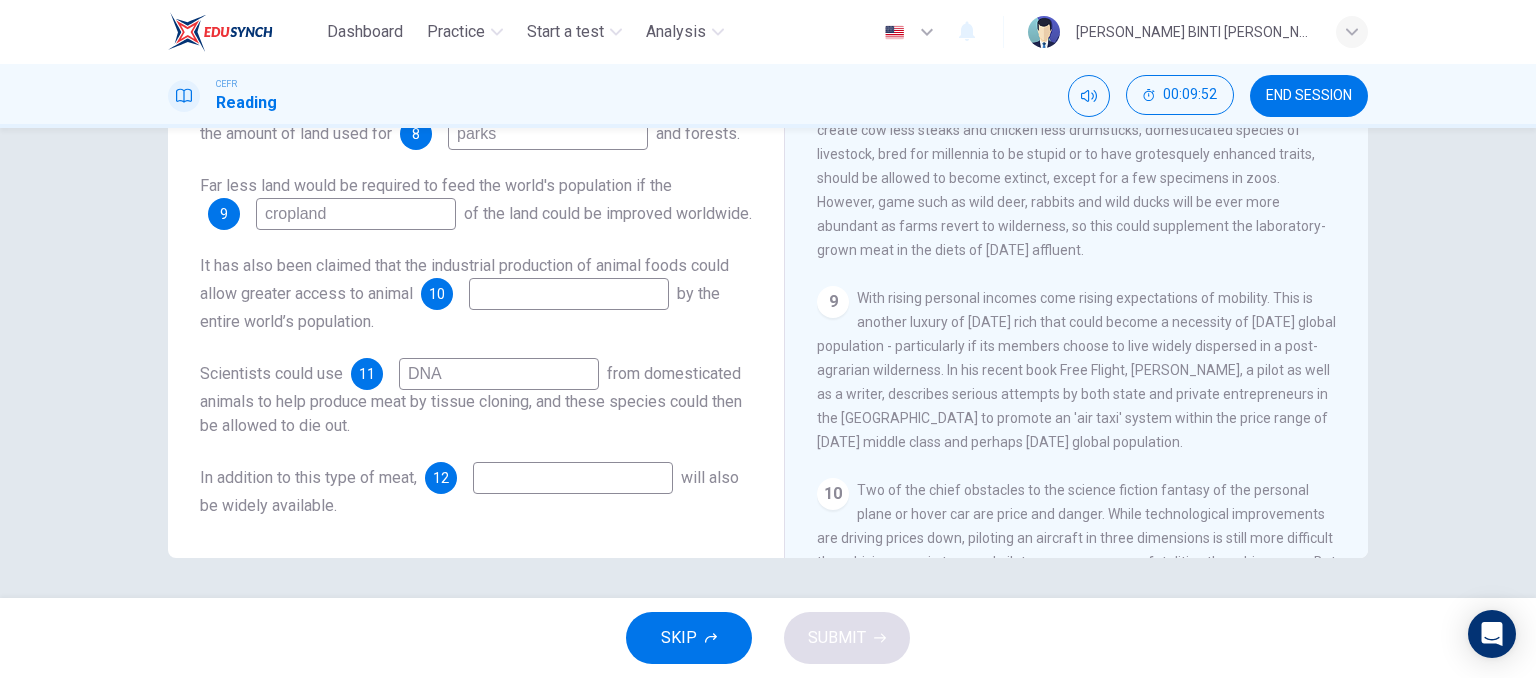 scroll, scrollTop: 1863, scrollLeft: 0, axis: vertical 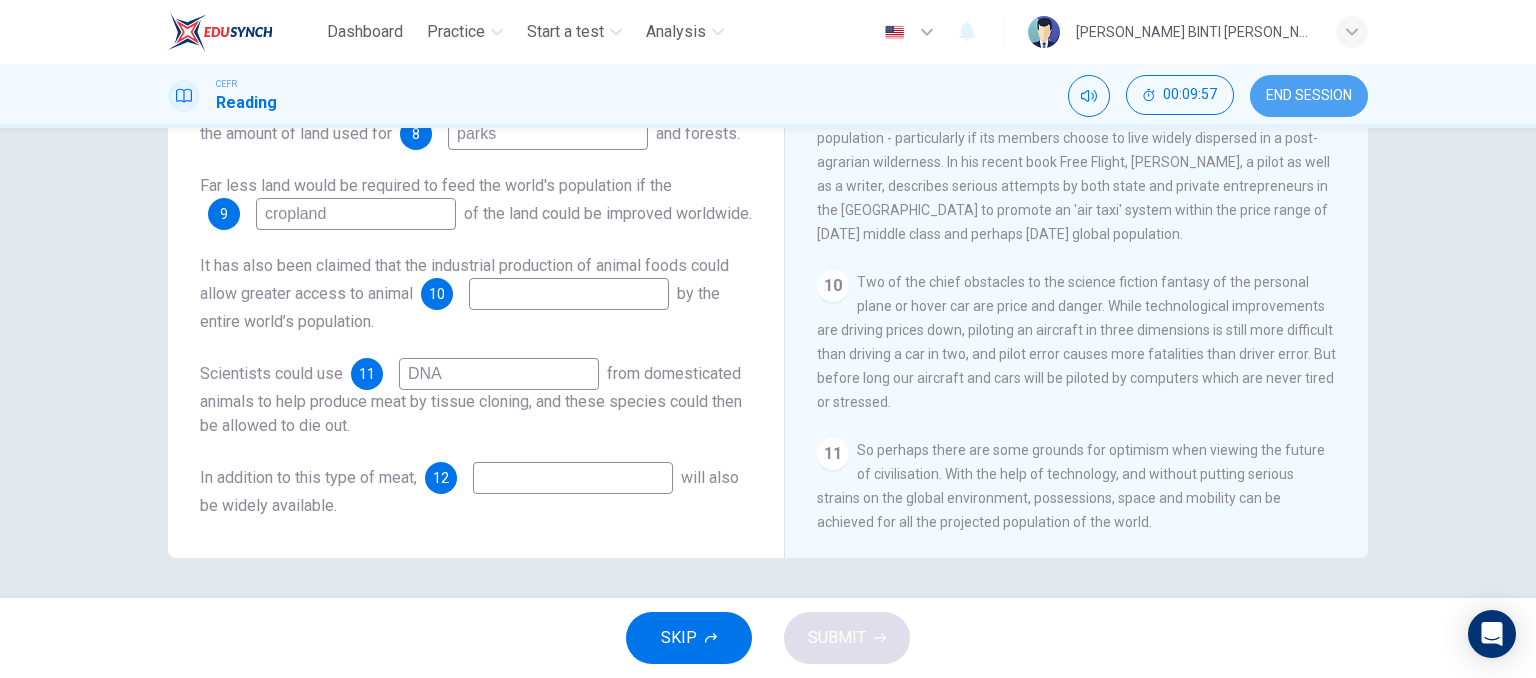 click on "END SESSION" at bounding box center (1309, 96) 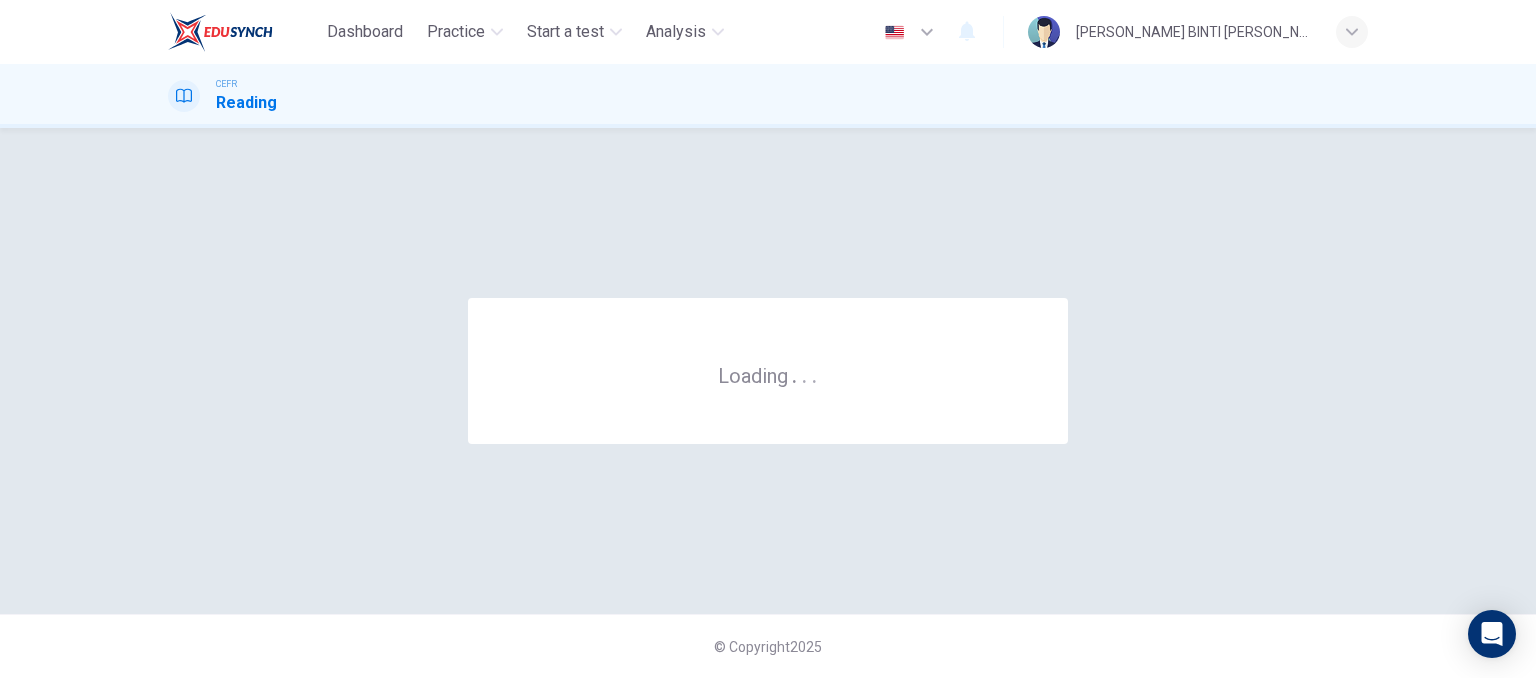 scroll, scrollTop: 0, scrollLeft: 0, axis: both 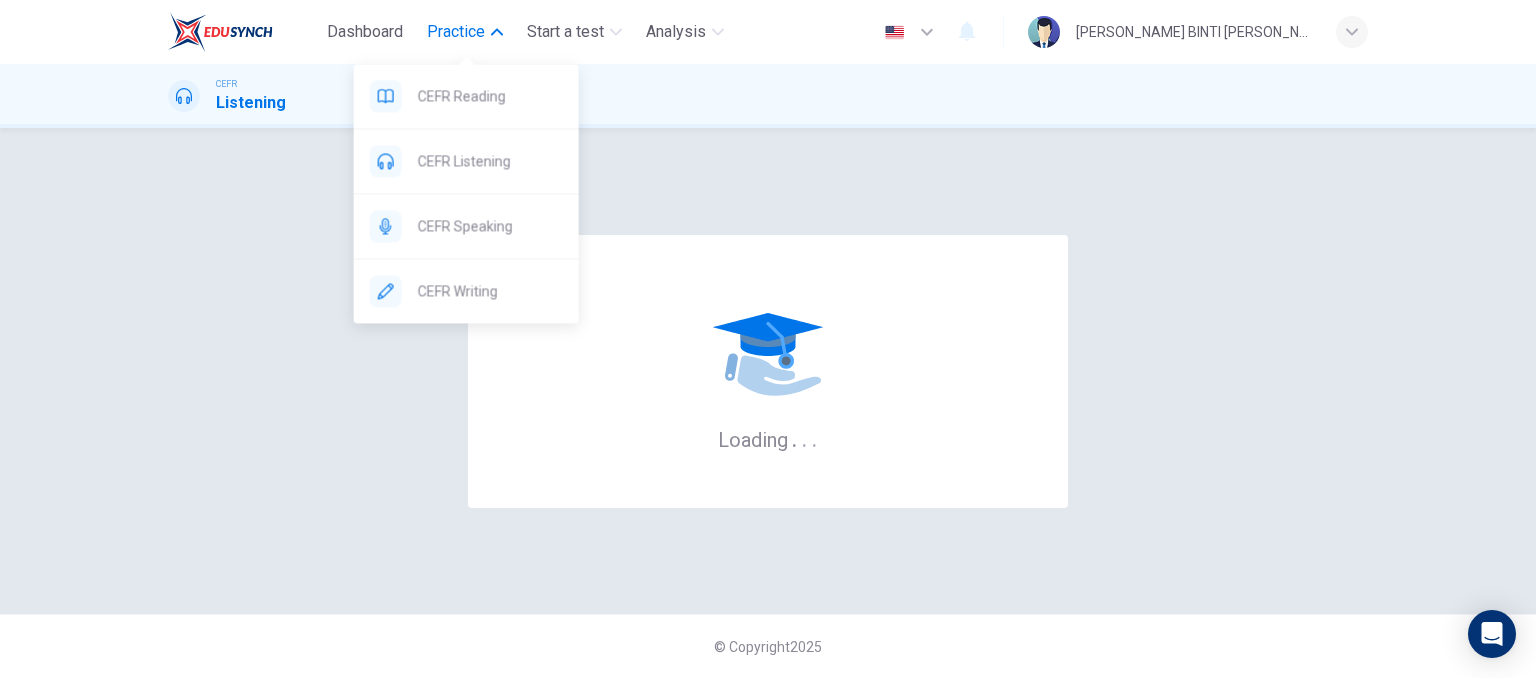 click on "Practice" at bounding box center [465, 32] 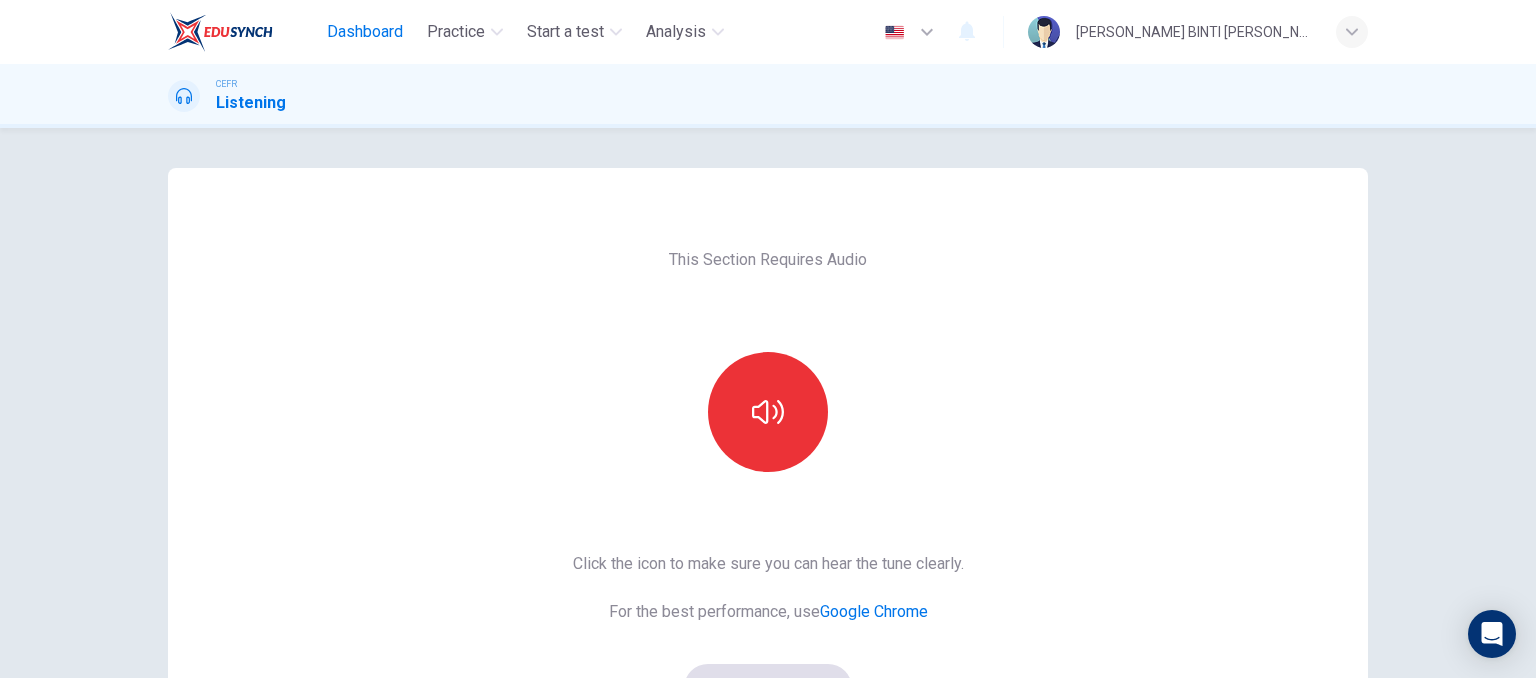 click on "Dashboard" at bounding box center (365, 32) 